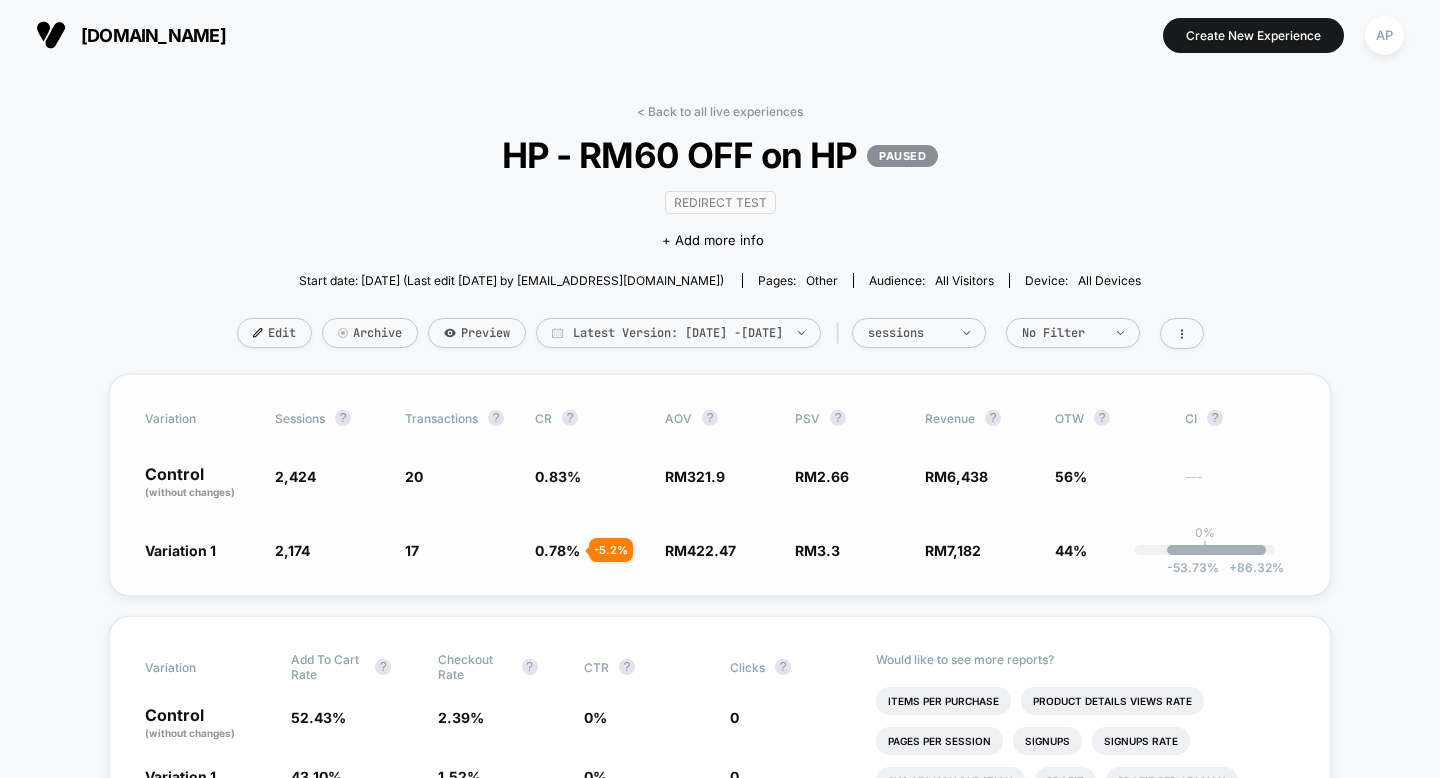 scroll, scrollTop: 0, scrollLeft: 0, axis: both 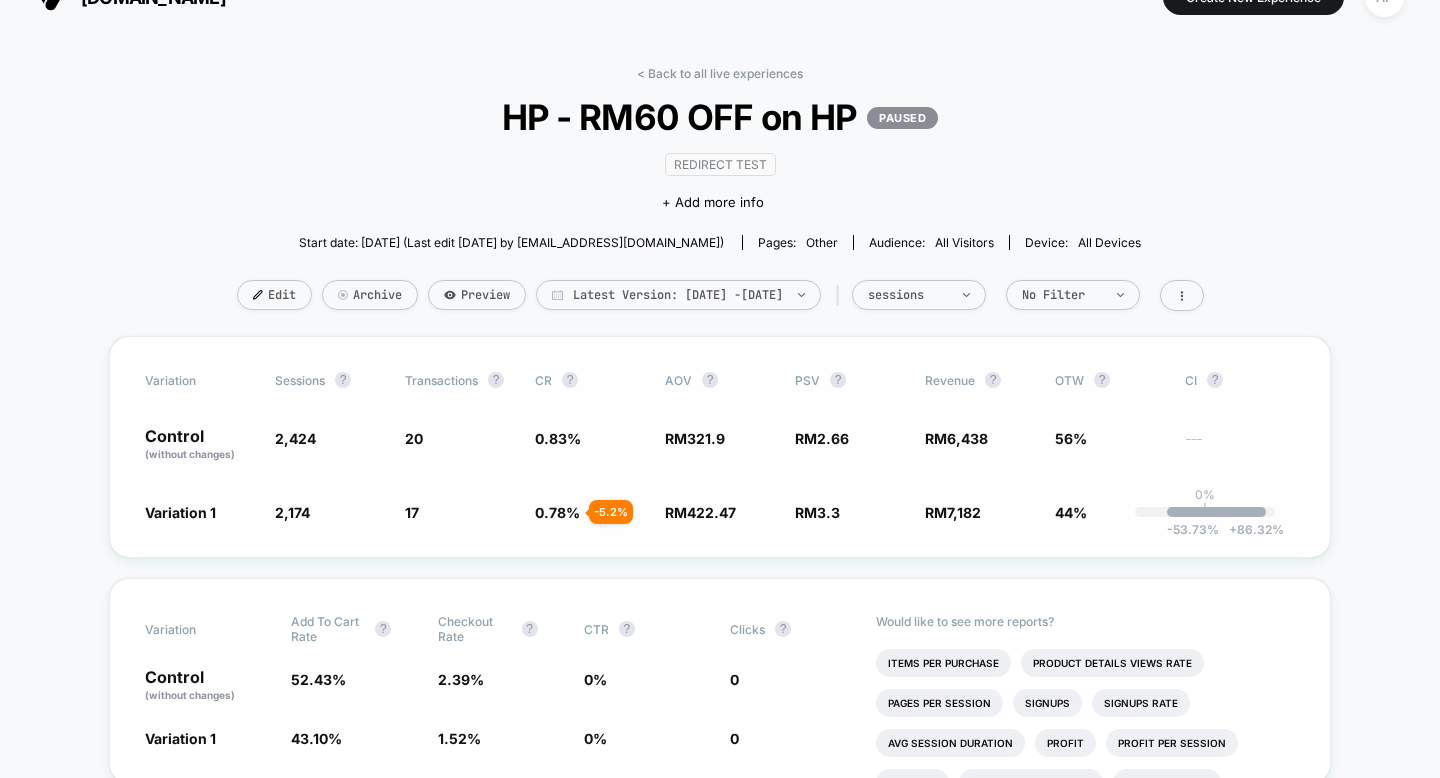 drag, startPoint x: 316, startPoint y: 436, endPoint x: 375, endPoint y: 440, distance: 59.135437 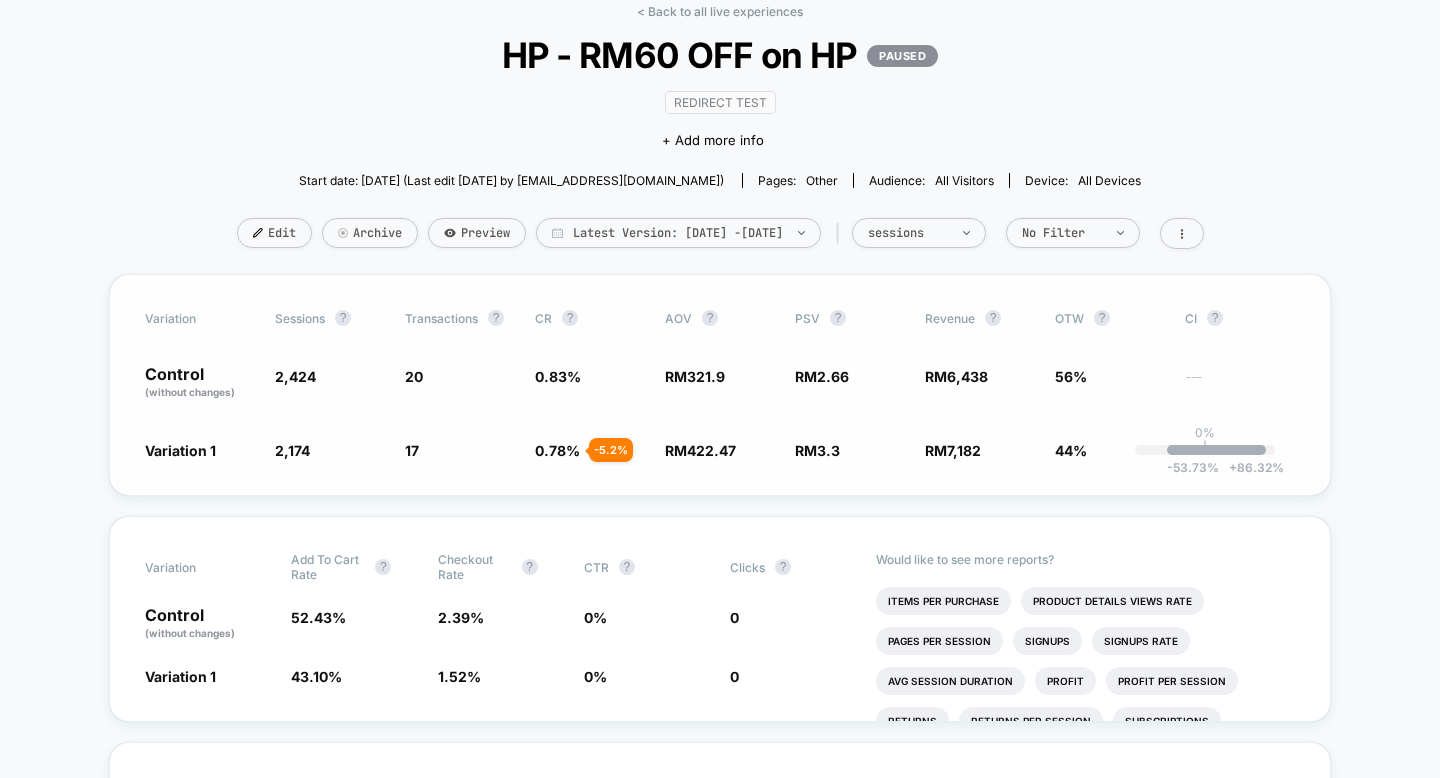 scroll, scrollTop: 106, scrollLeft: 0, axis: vertical 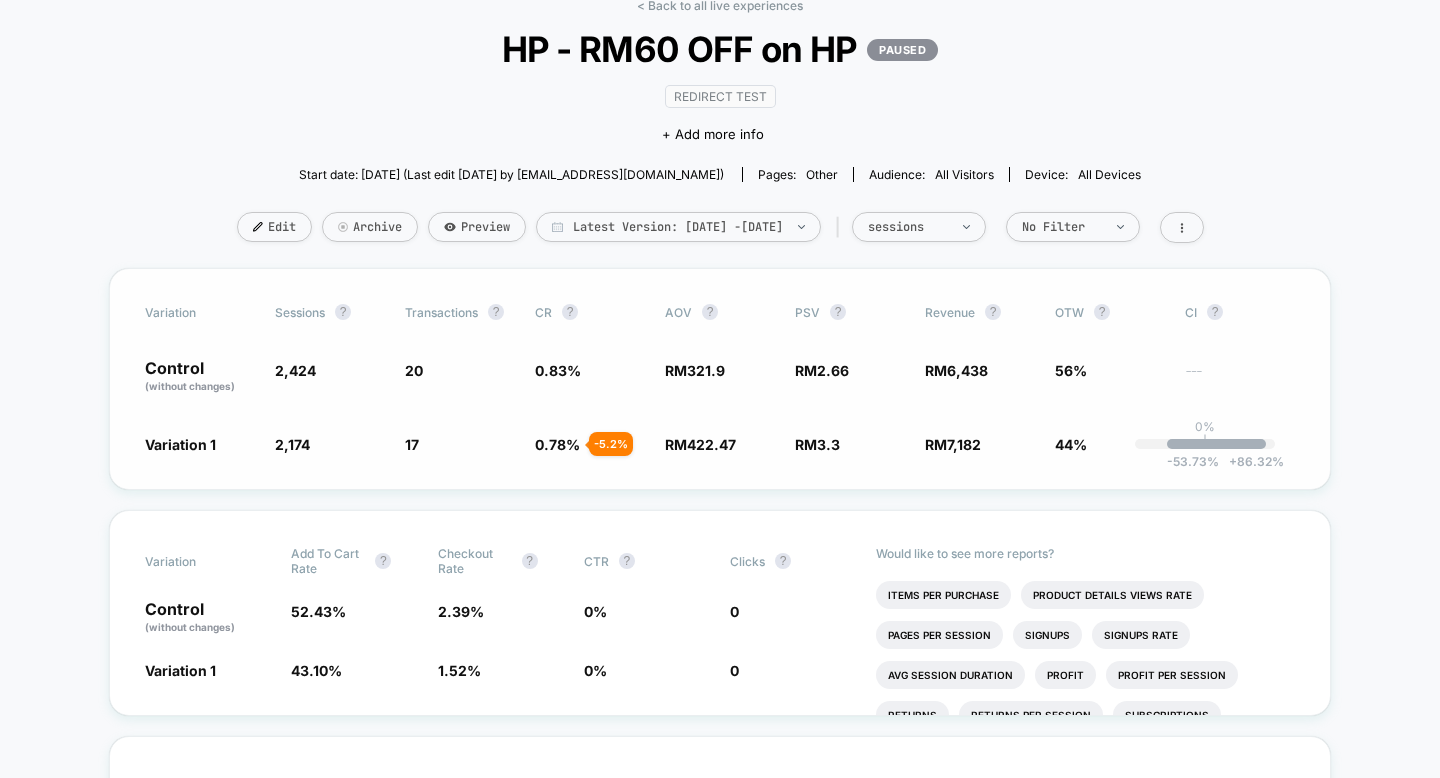 drag, startPoint x: 564, startPoint y: 374, endPoint x: 510, endPoint y: 365, distance: 54.74486 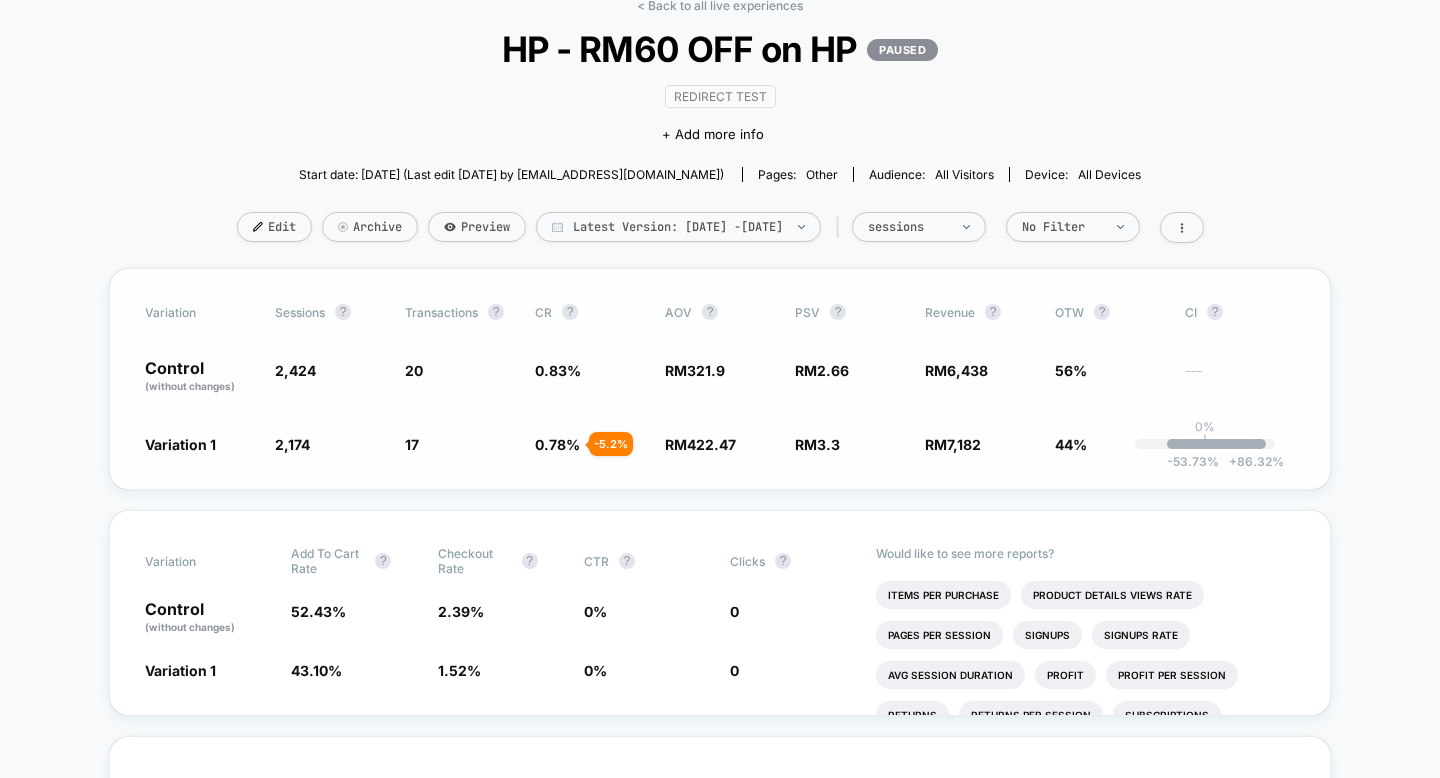 drag, startPoint x: 749, startPoint y: 449, endPoint x: 650, endPoint y: 445, distance: 99.08077 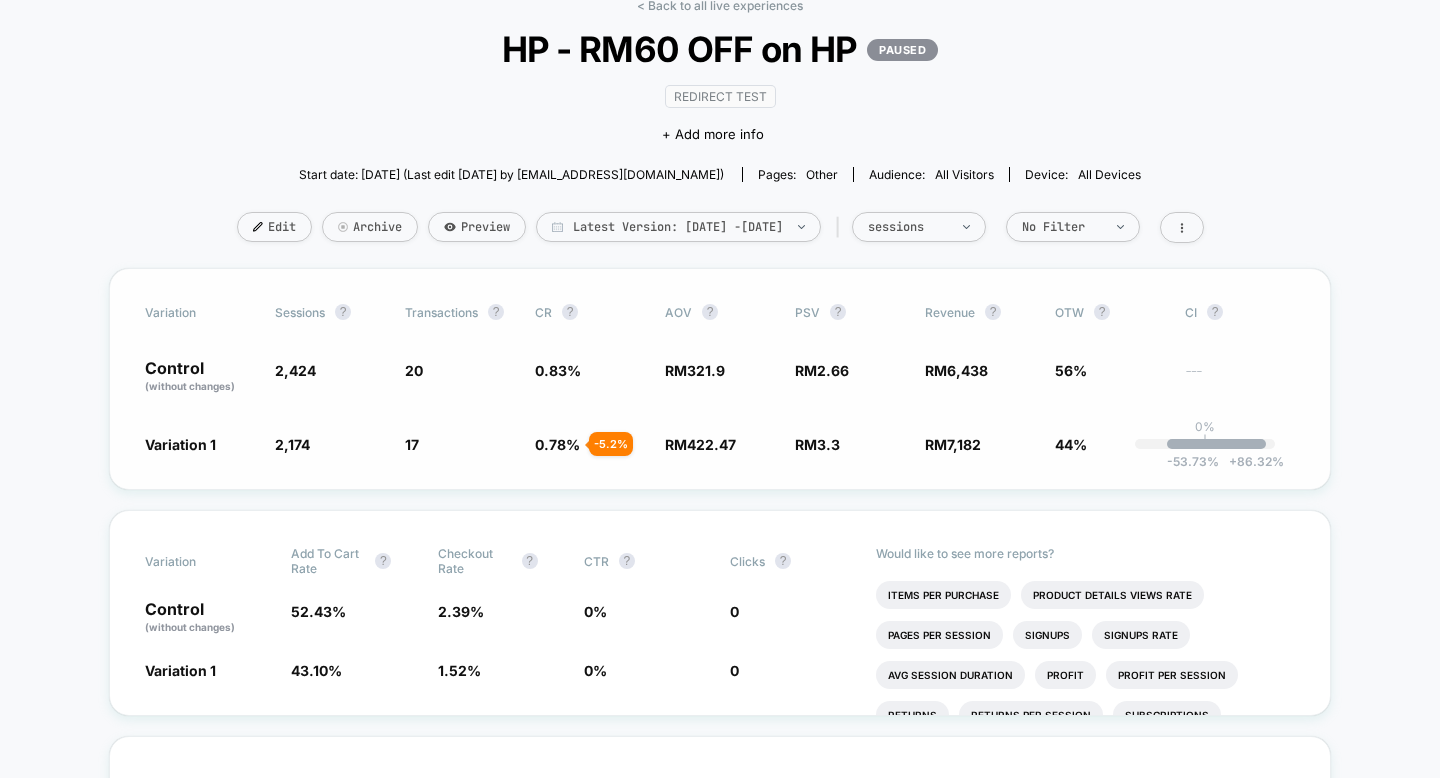 drag, startPoint x: 733, startPoint y: 373, endPoint x: 702, endPoint y: 126, distance: 248.93774 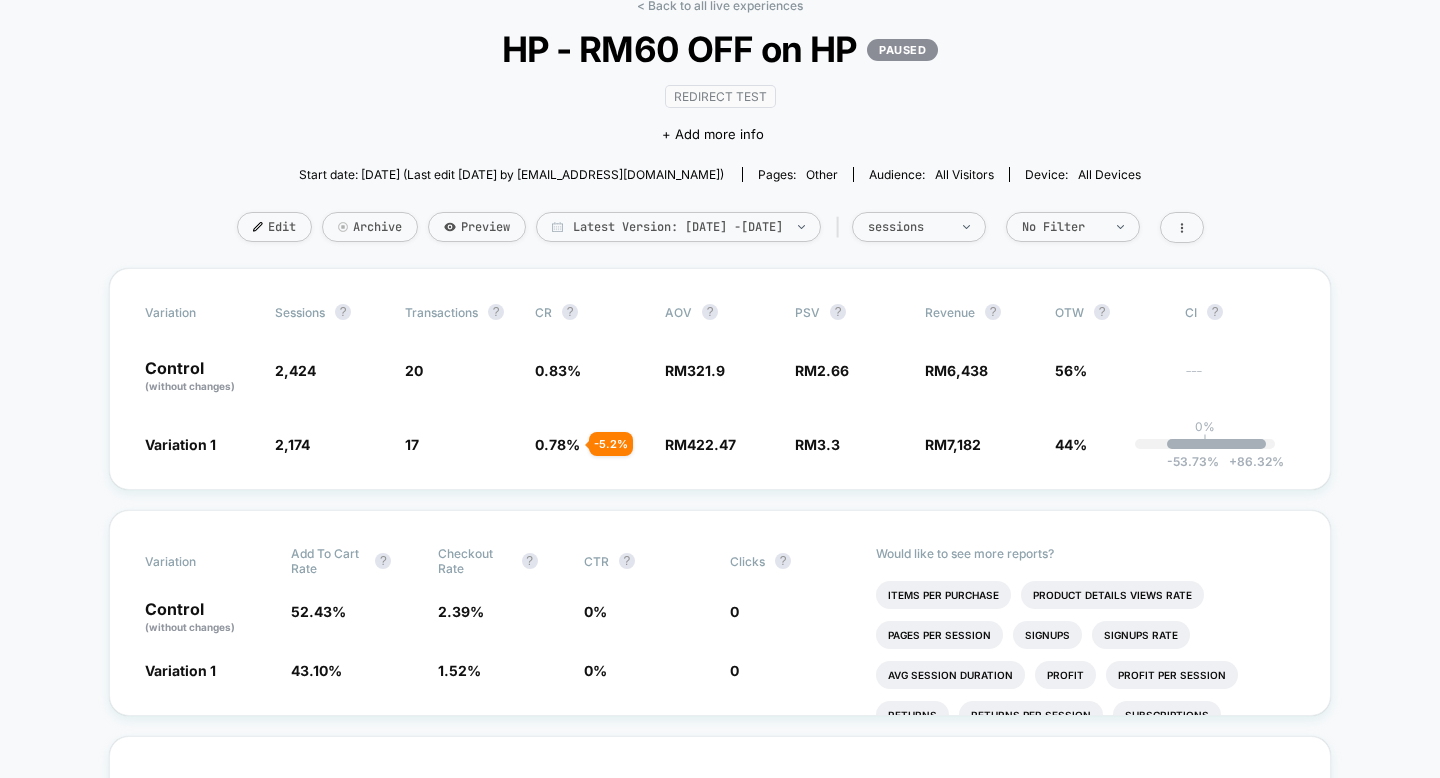 click on "Control (without changes) 2,424 20 0.83 % RM 321.9 RM 2.66 RM 6,438 56% ---" at bounding box center [720, 377] 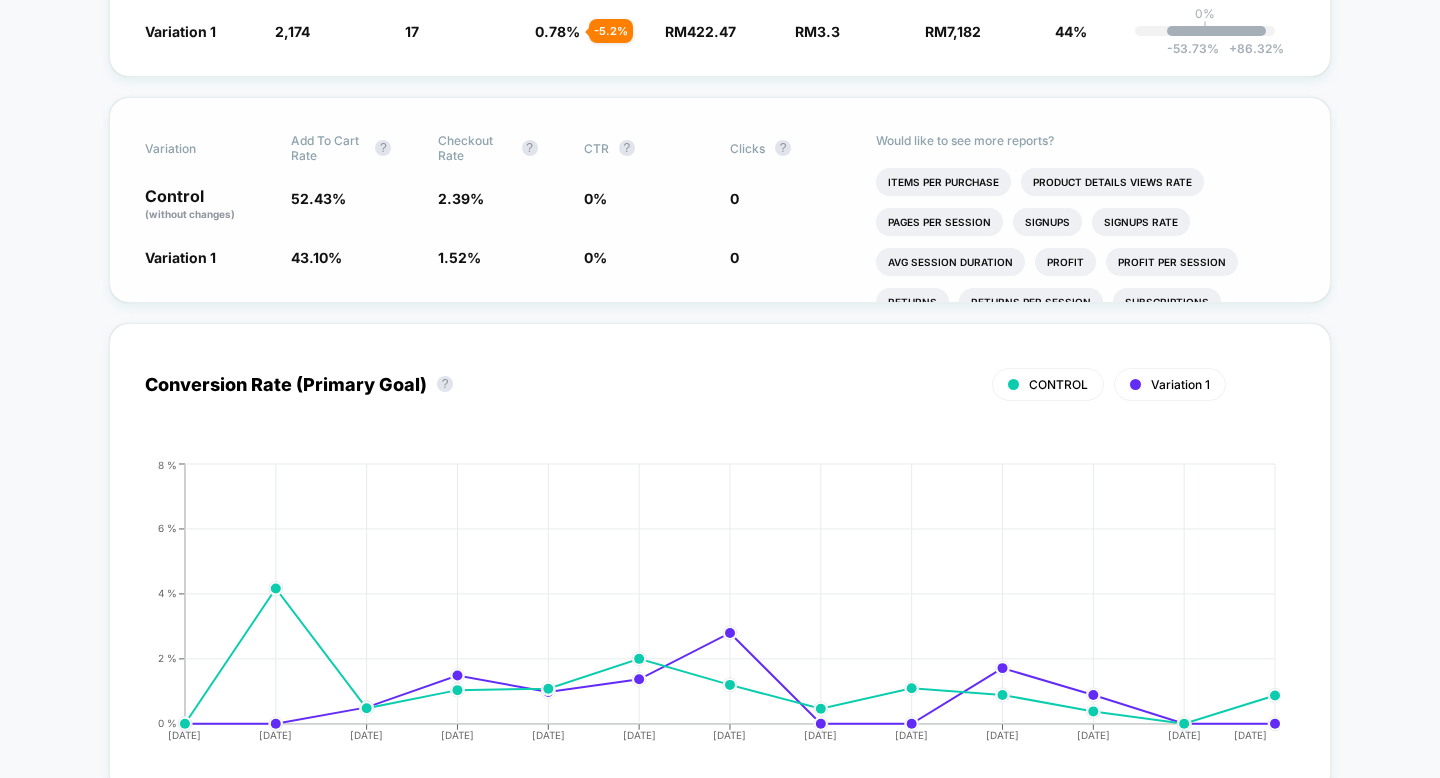 scroll, scrollTop: 183, scrollLeft: 0, axis: vertical 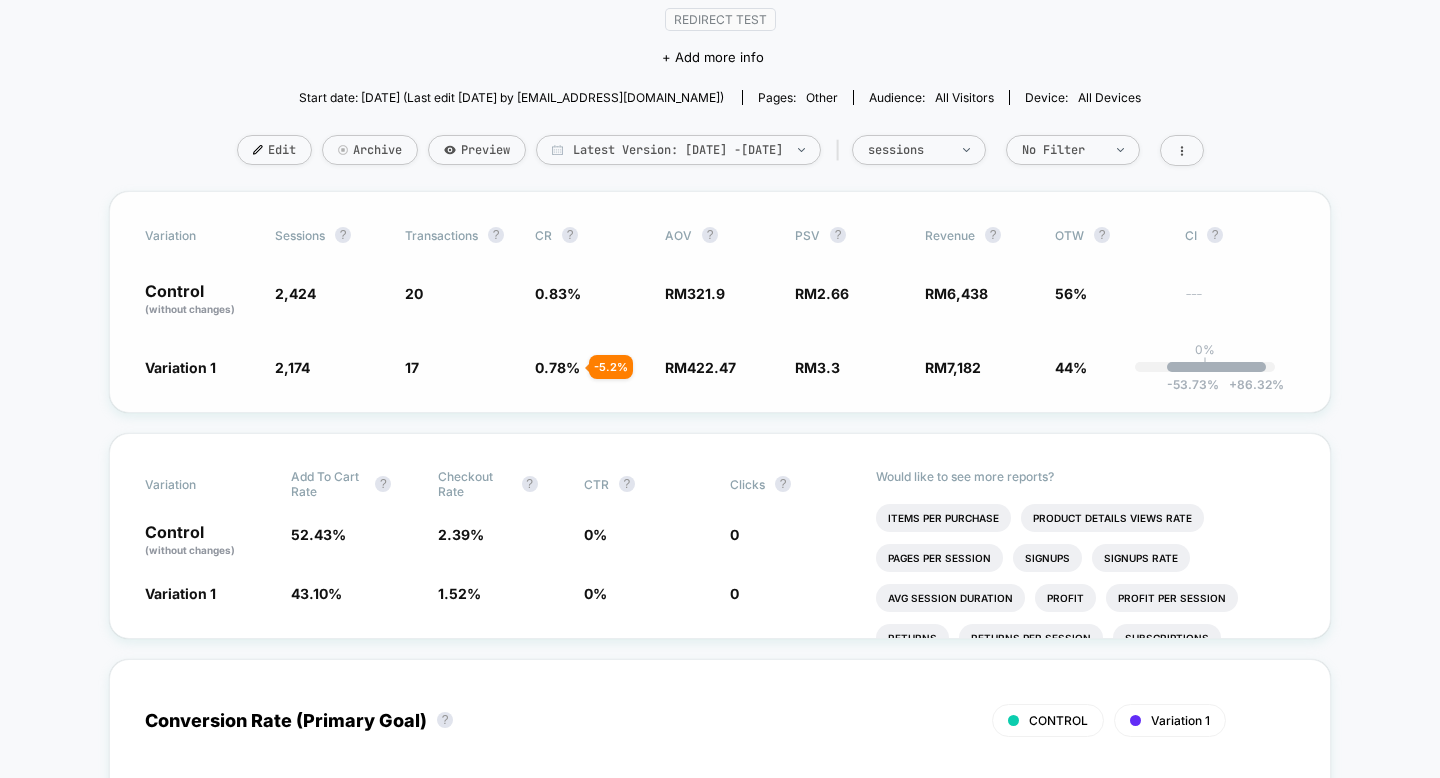 click on "Variation Sessions ? Transactions ? CR ? AOV ? PSV ? Revenue ? OTW ? CI ? Control (without changes) 2,424 20 0.83 % RM 321.9 RM 2.66 RM 6,438 56% --- Variation 1 2,174 - 10.3 % 17 - 5.2 % 0.78 % - 5.2 % RM 422.47 + 31.2 % RM 3.3 + 24.4 % RM 7,182 + 24.4 % 44% 0% | -53.73 % + 86.32 %" at bounding box center (720, 302) 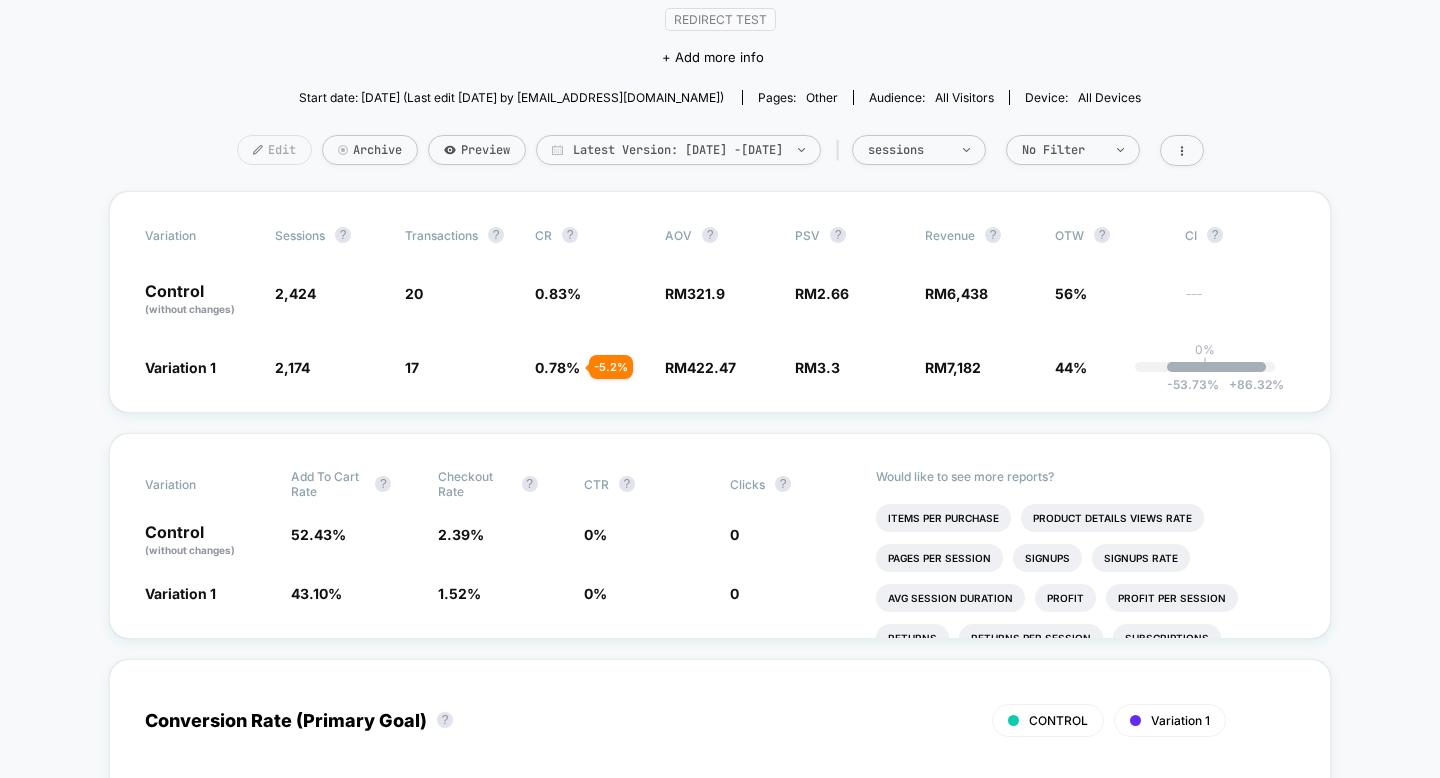 click on "Edit" at bounding box center (274, 150) 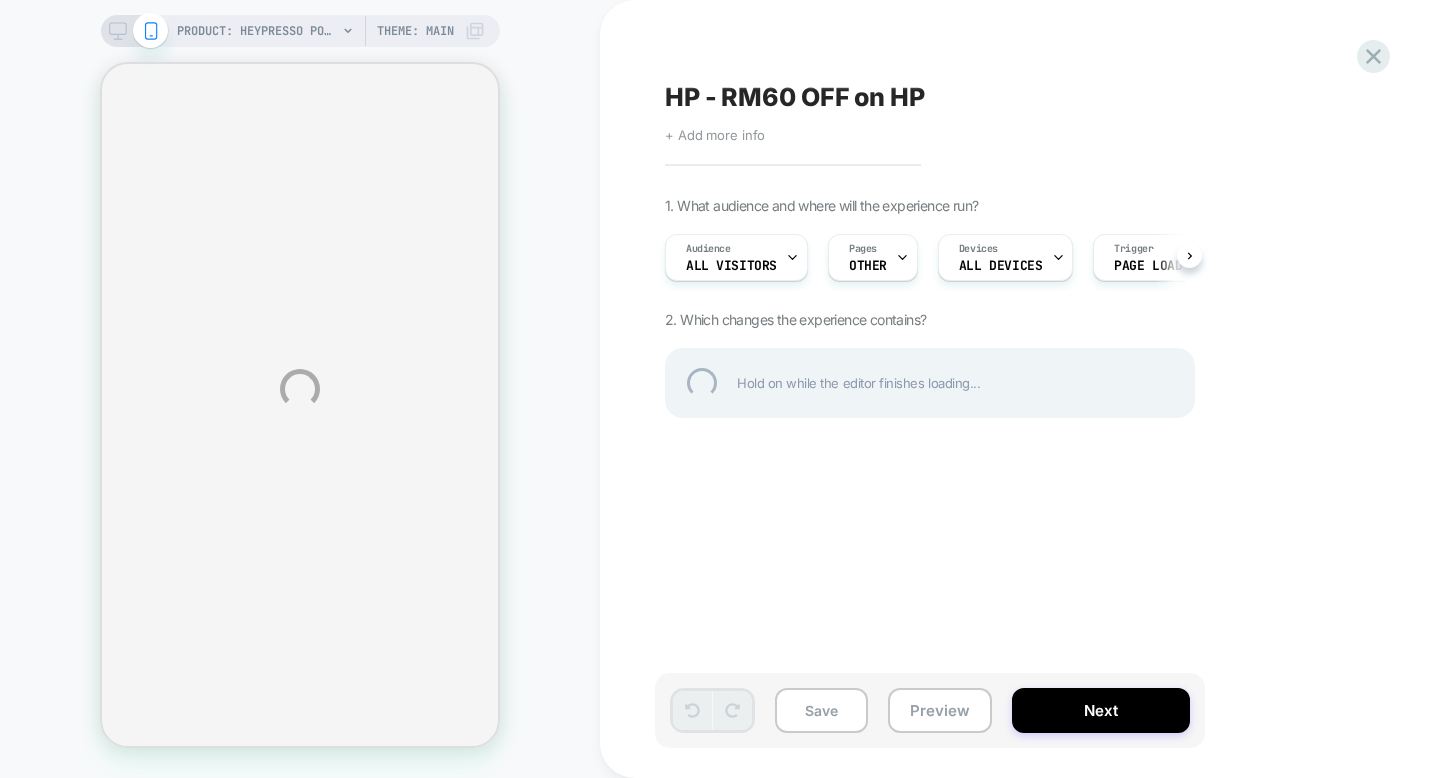 select on "**********" 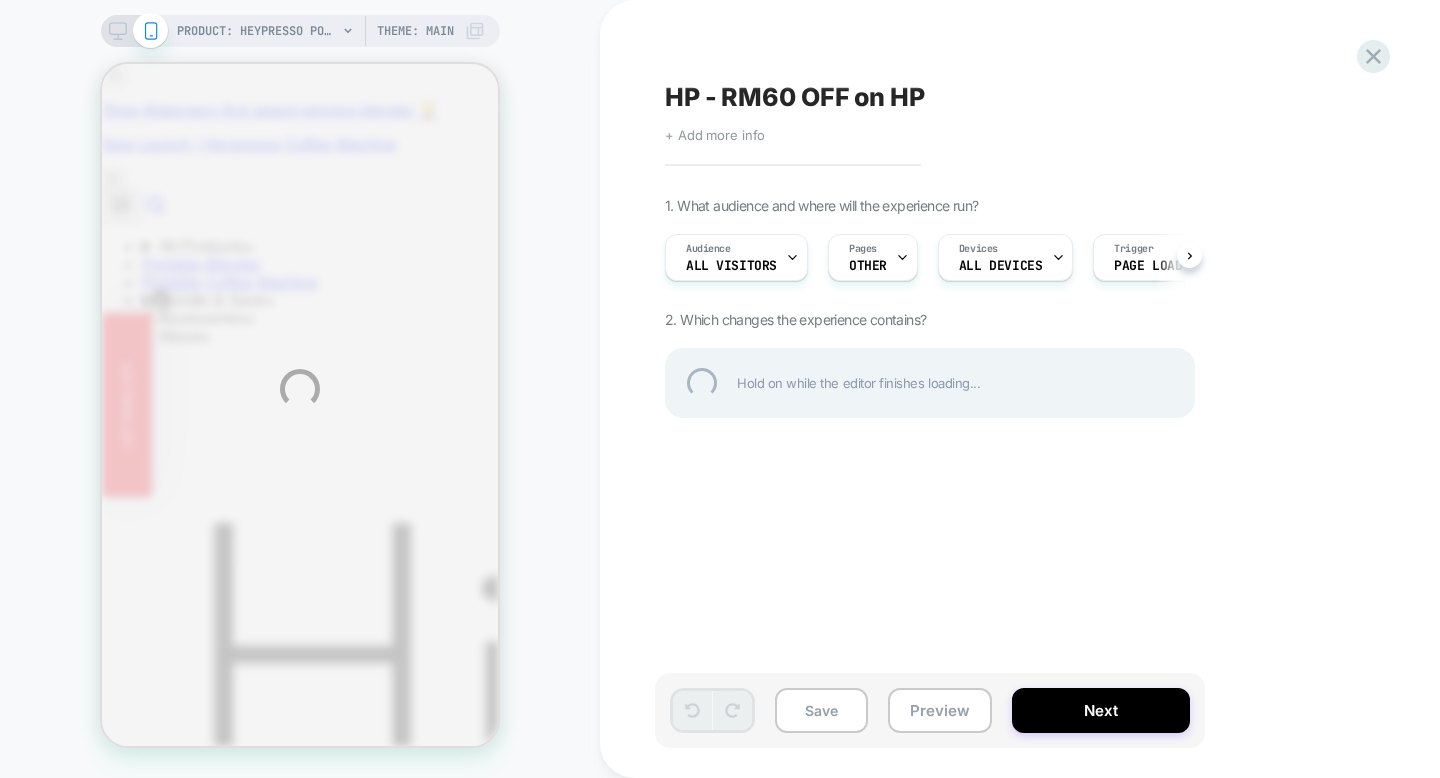 scroll, scrollTop: 0, scrollLeft: 0, axis: both 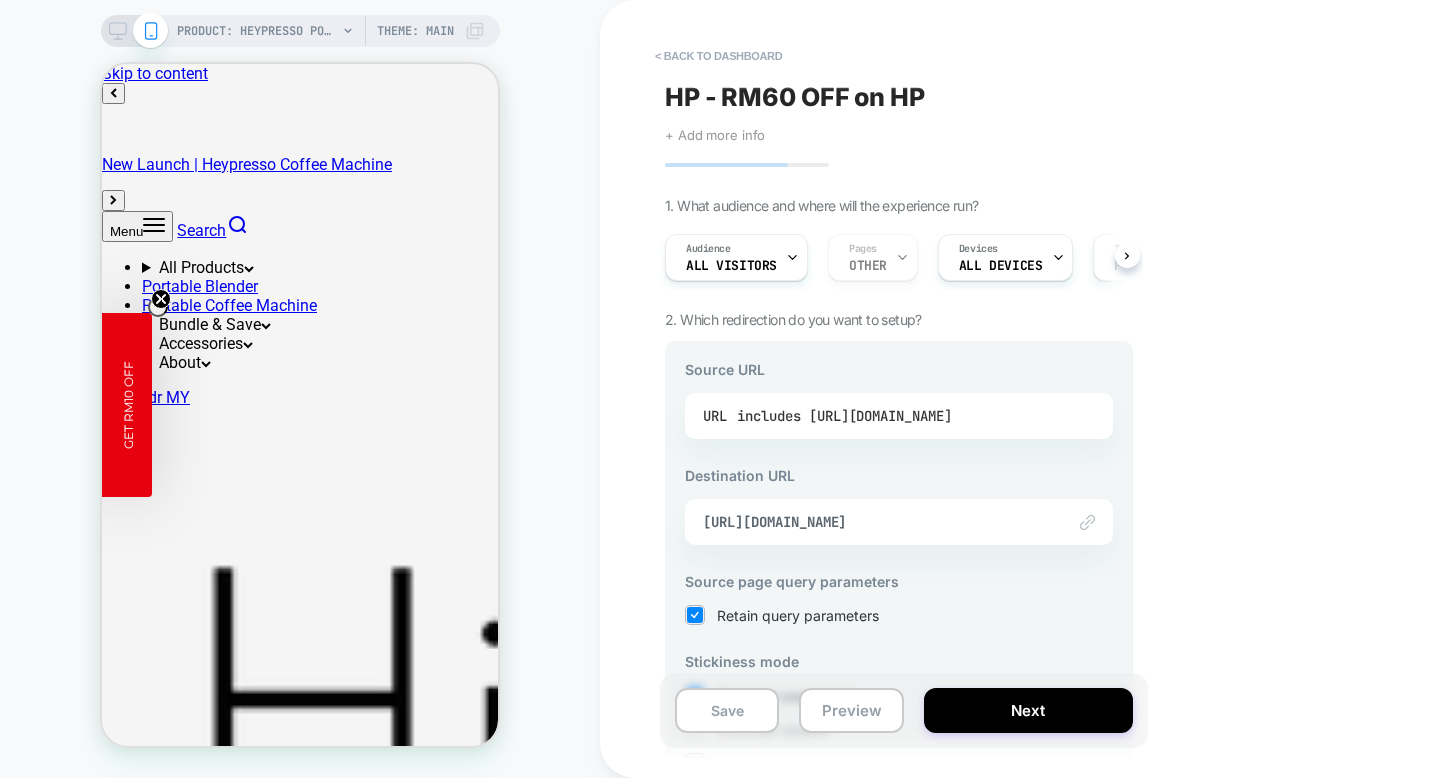 click on "includes   [URL][DOMAIN_NAME]" at bounding box center [844, 416] 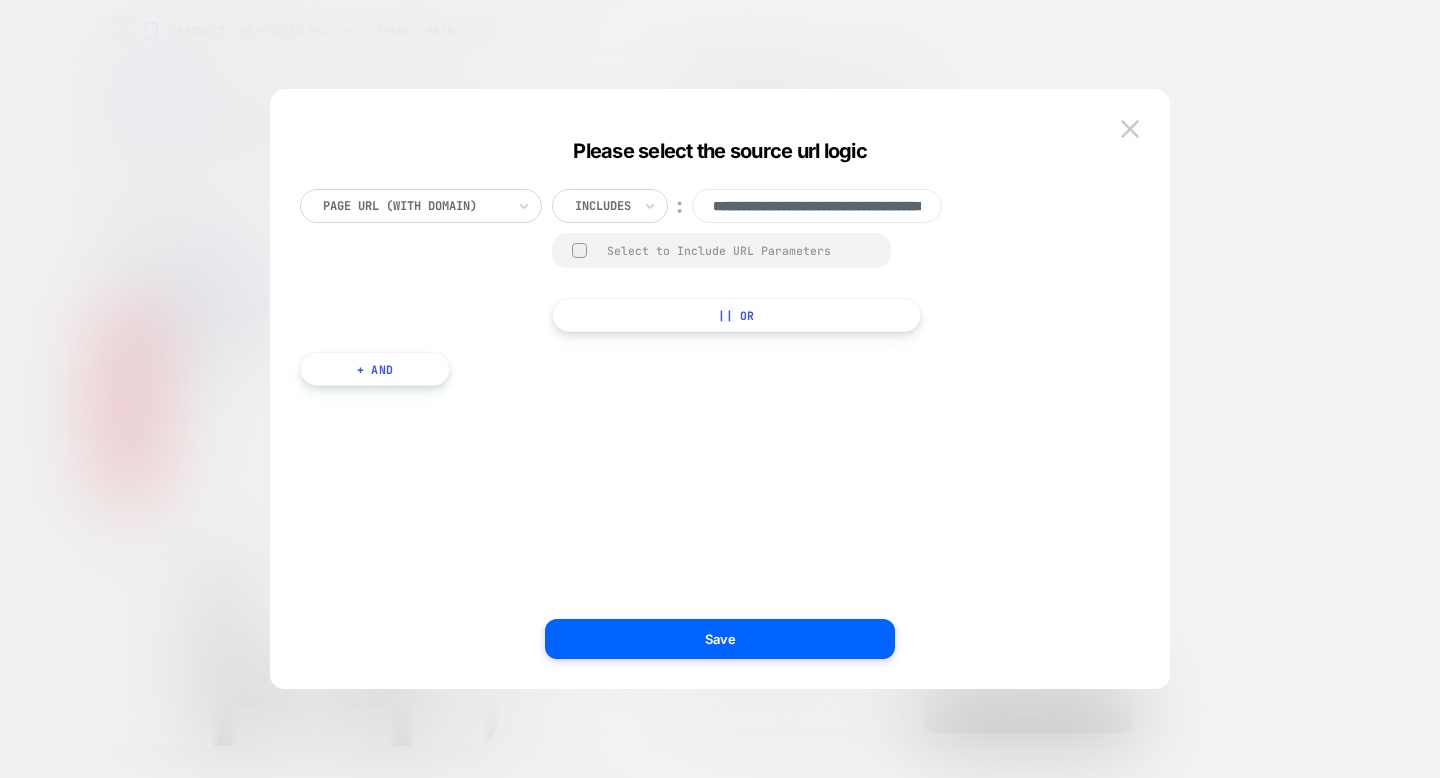 scroll, scrollTop: 0, scrollLeft: 146, axis: horizontal 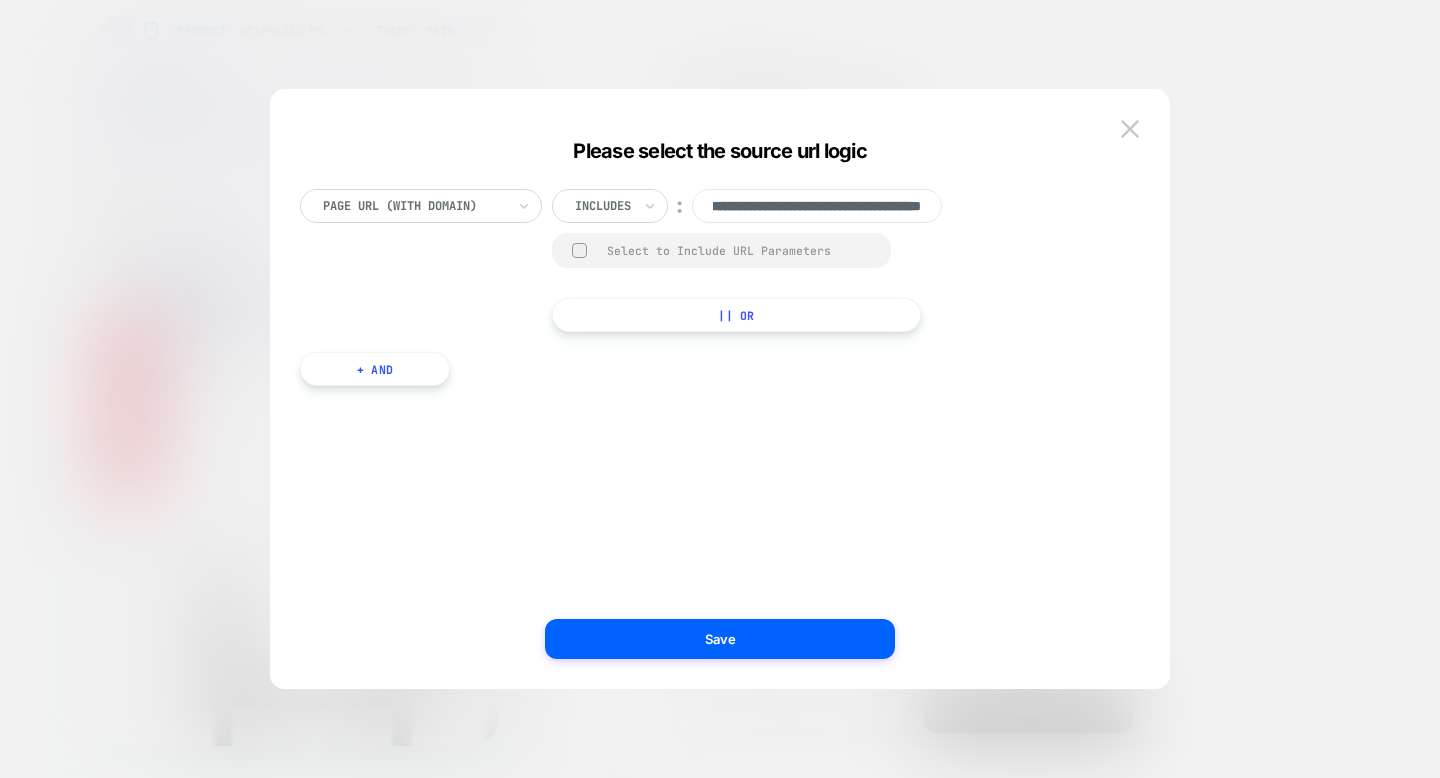 click at bounding box center [720, 389] 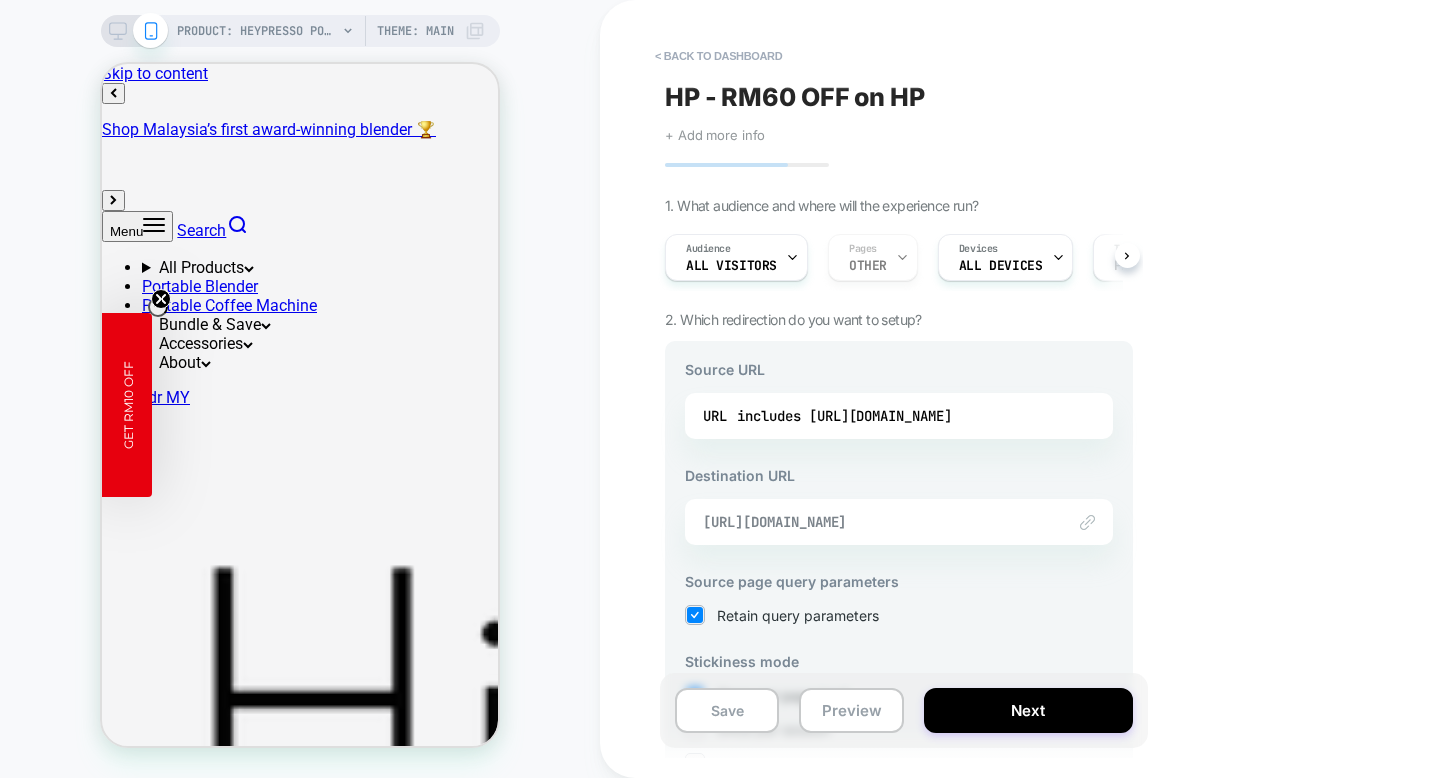 click on "[URL][DOMAIN_NAME]" at bounding box center [874, 522] 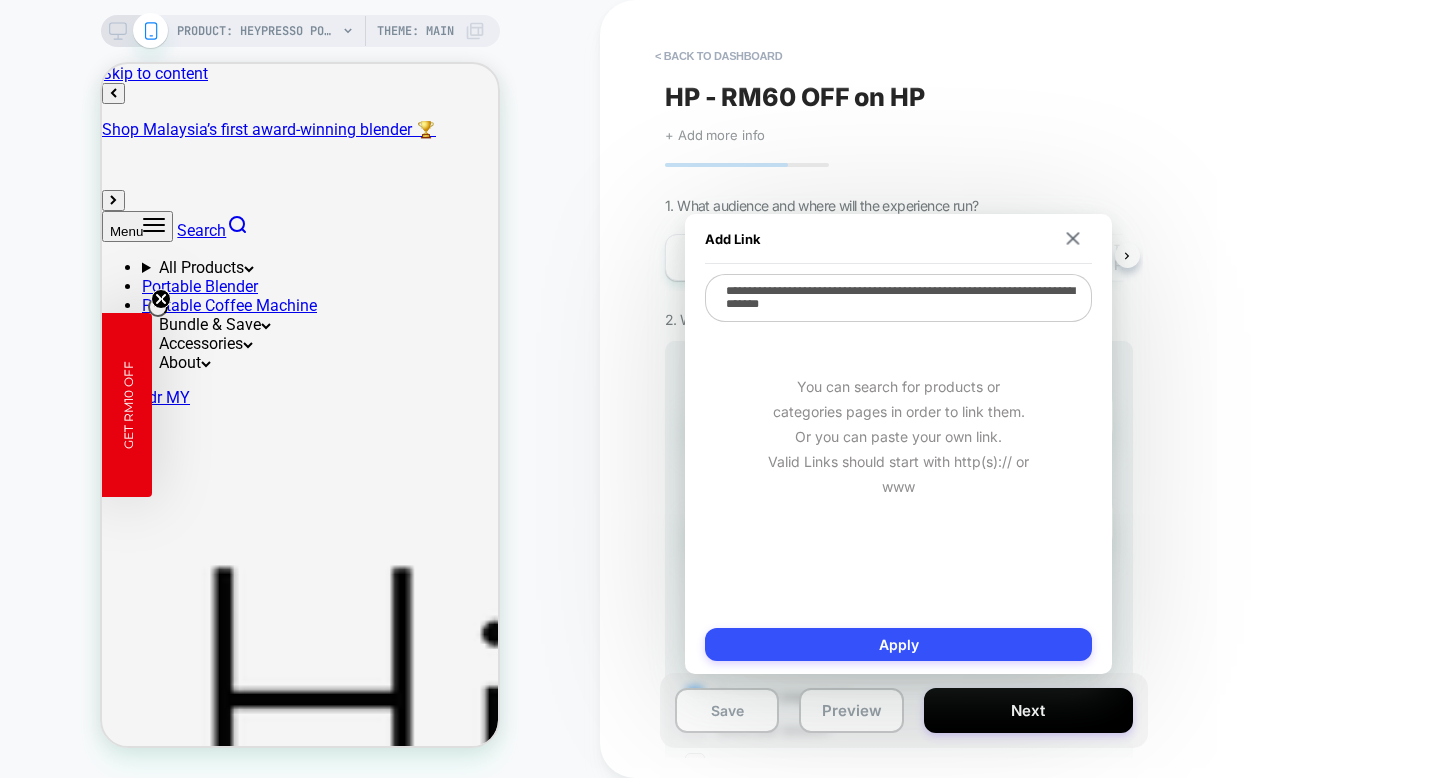 click on "You can search for products or categories pages in order to link them. Or you can paste your own link. Valid Links should start with http(s):// or www" at bounding box center [898, 436] 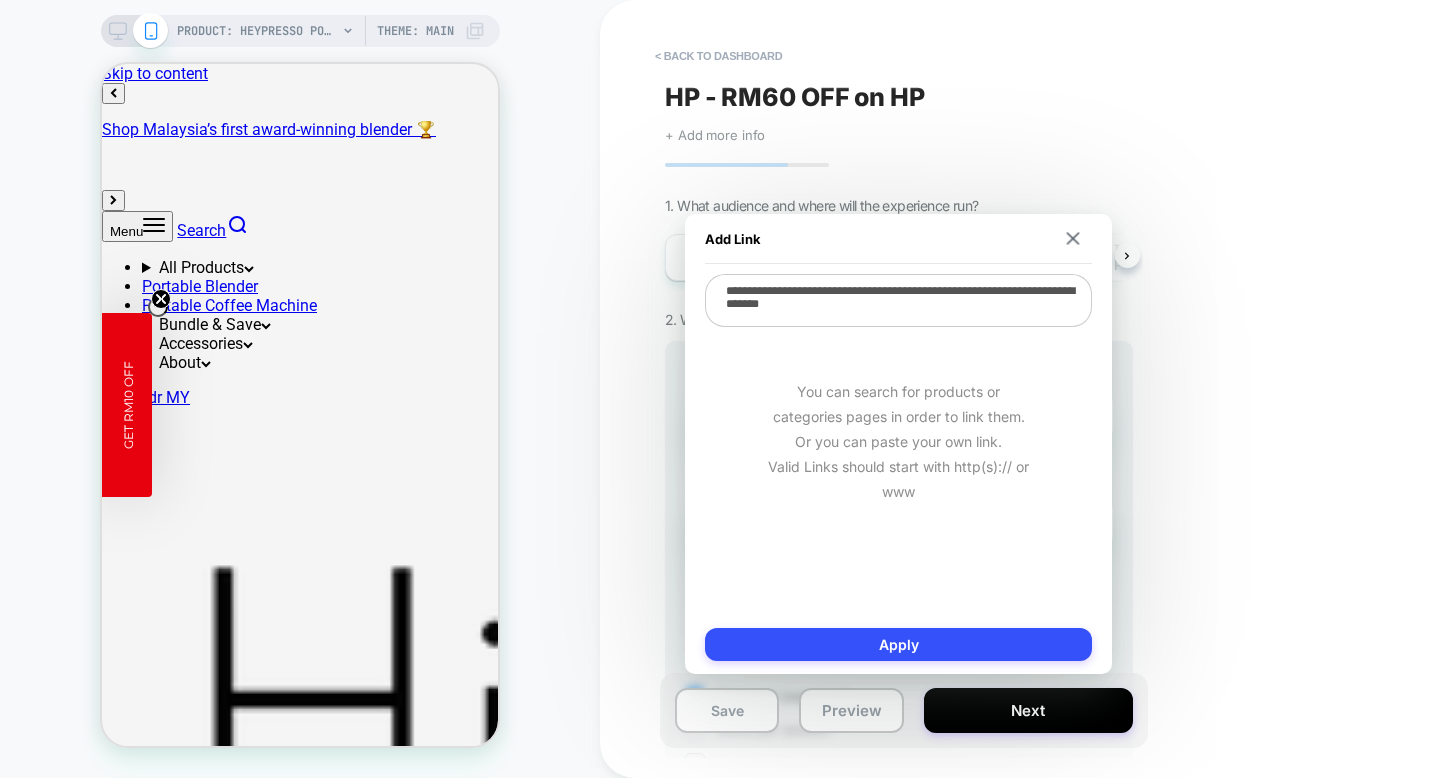 click on "< back to dashboard HP - RM60 OFF on HP
Click to edit experience details + Add more info 1. What audience and where will the experience run? Audience All Visitors Pages OTHER Devices ALL DEVICES Trigger Page Load 2. Which redirection do you want to setup? Source URL URL   includes   [URL][DOMAIN_NAME] Destination URL Link to [URL][DOMAIN_NAME] Source page query parameters Retain query parameters Stickiness mode Once per page load Once per session Once per user * Note that customers who reach the source URL will automatically be redirected to the destination URL, so we will override & disable the general page targeting of the experiment Save Preview Next" at bounding box center [1040, 389] 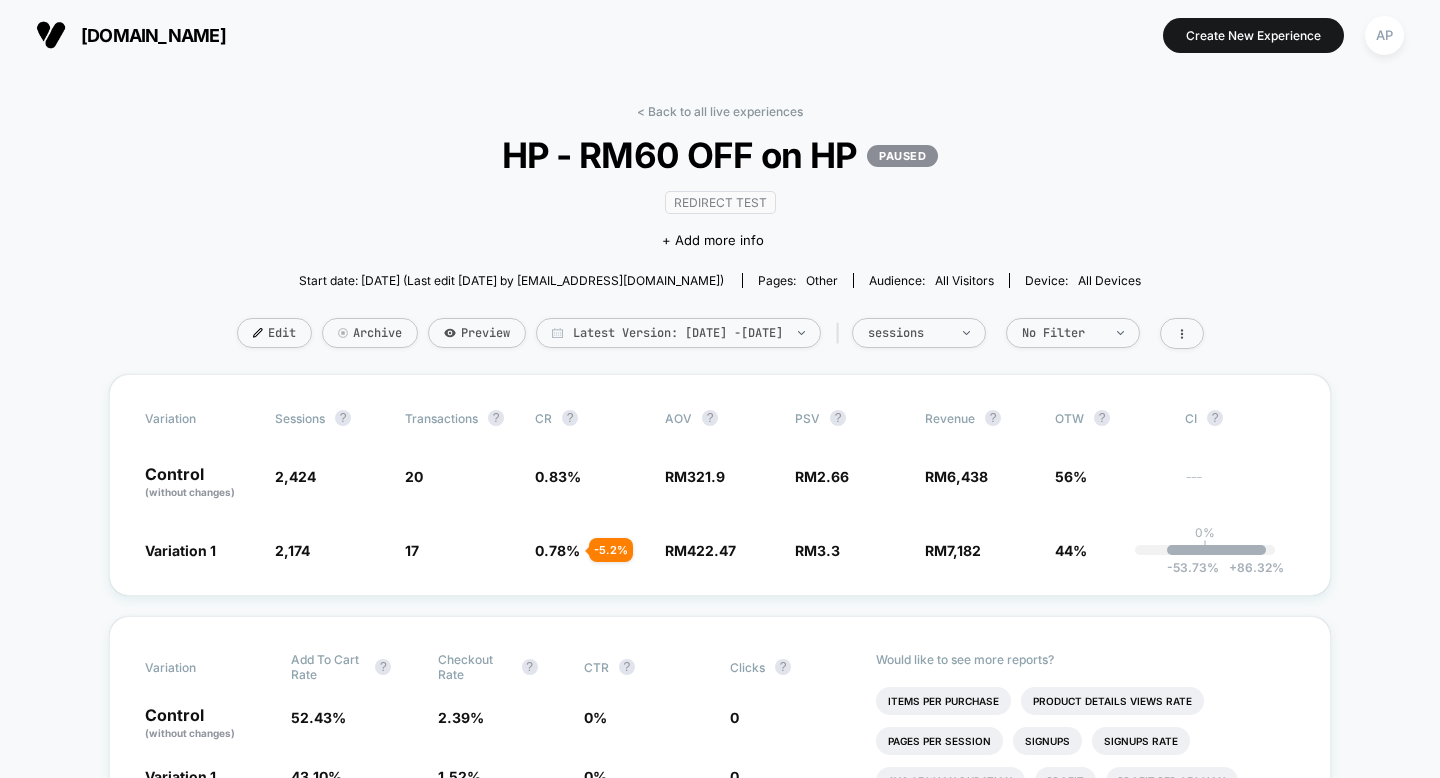 click on "[DOMAIN_NAME]" at bounding box center [255, 35] 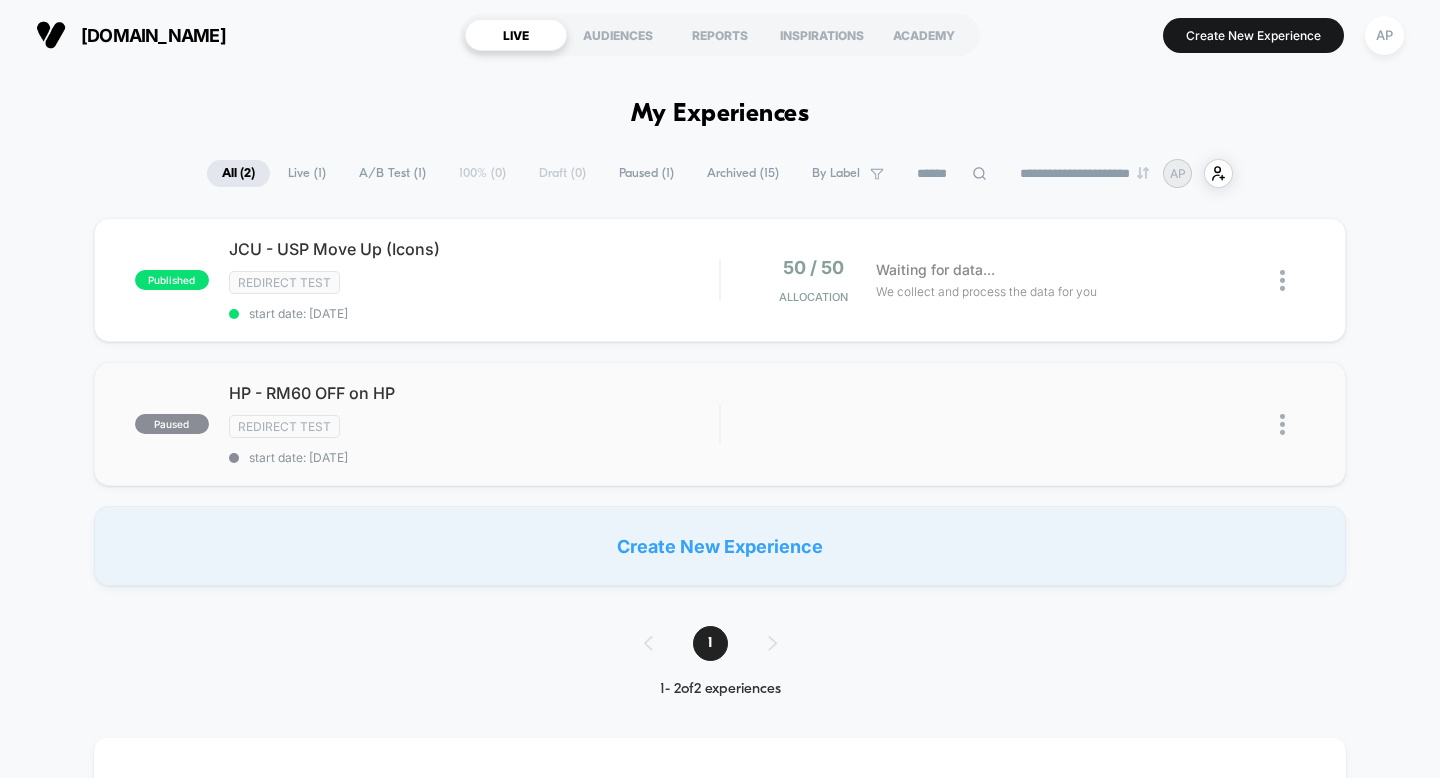 click at bounding box center [1282, 424] 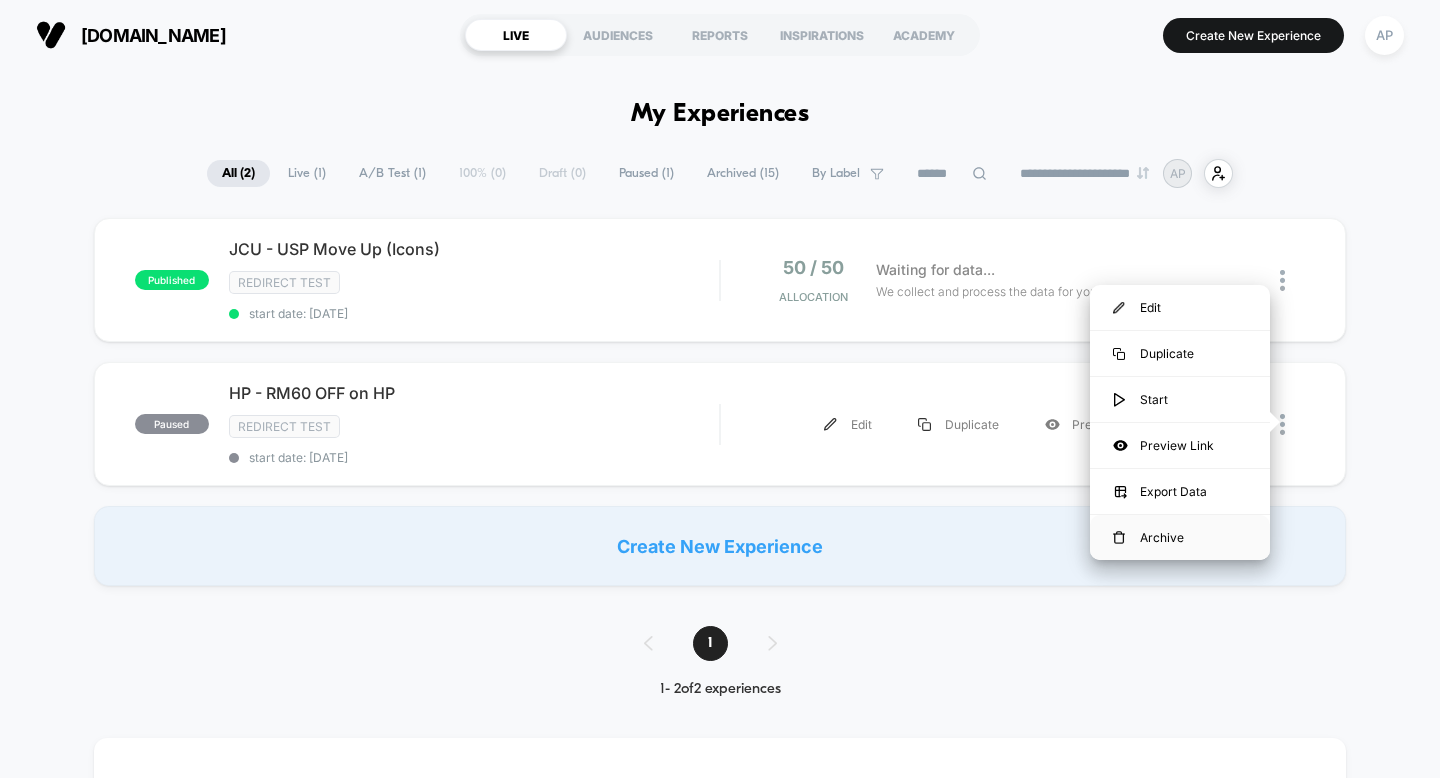 click on "Archive" at bounding box center (1180, 537) 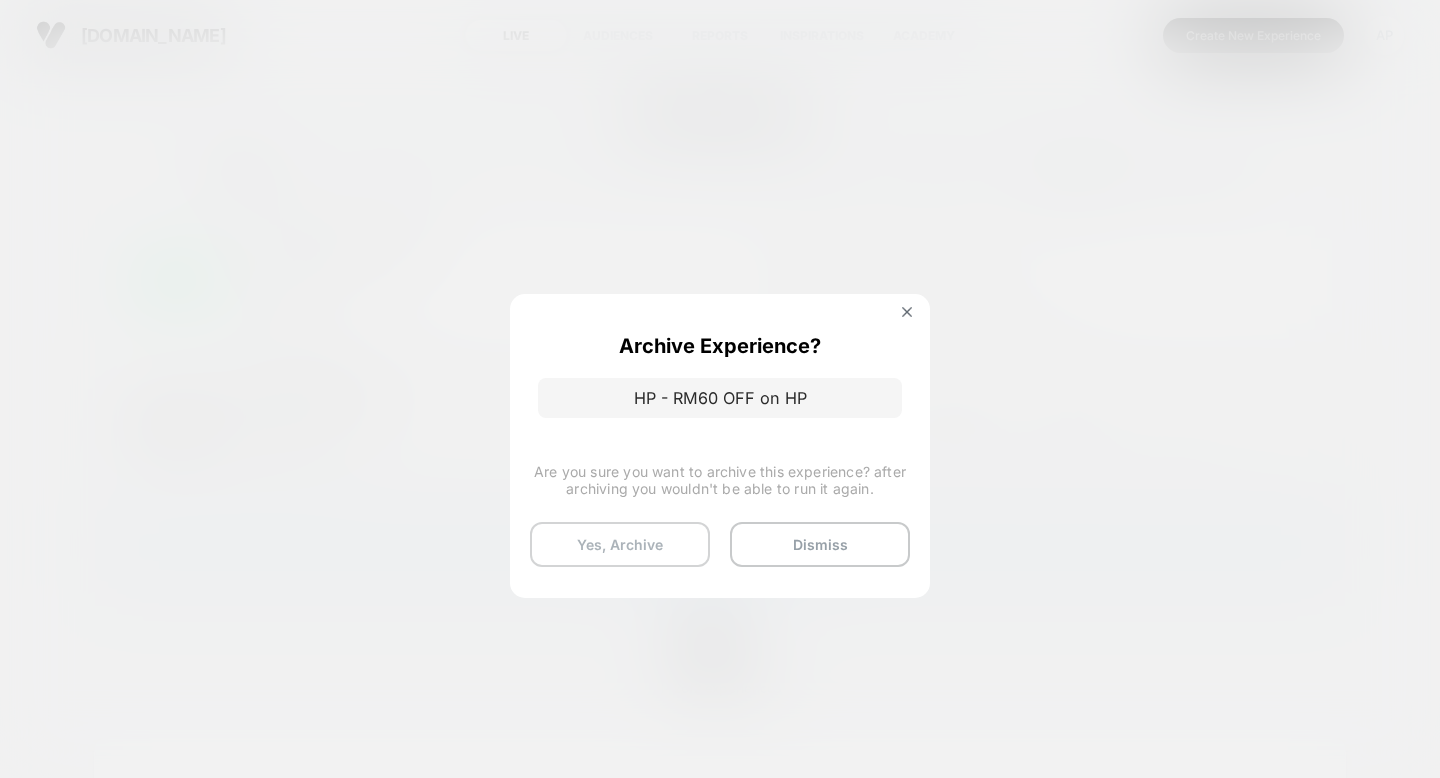 click on "Yes, Archive" at bounding box center [620, 544] 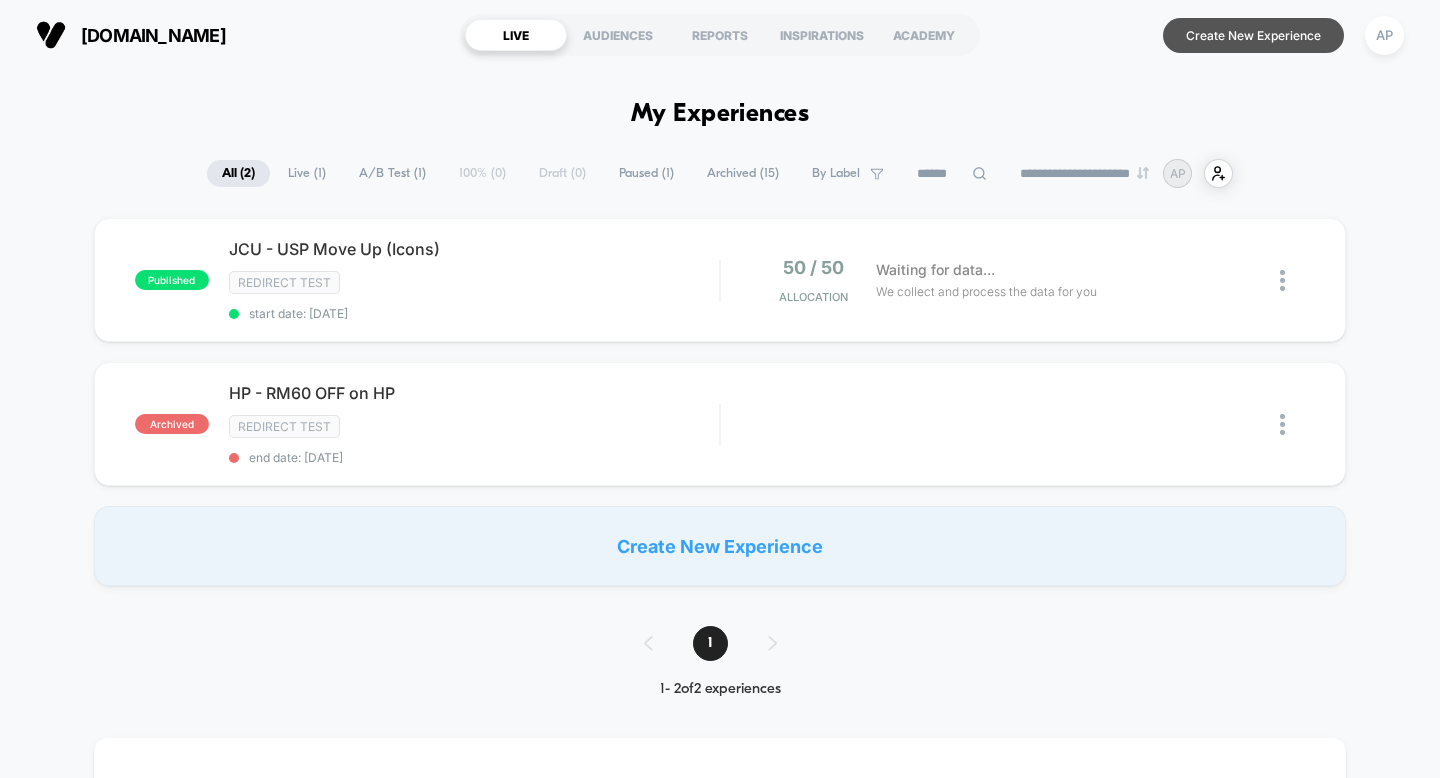 click on "Create New Experience" at bounding box center (1253, 35) 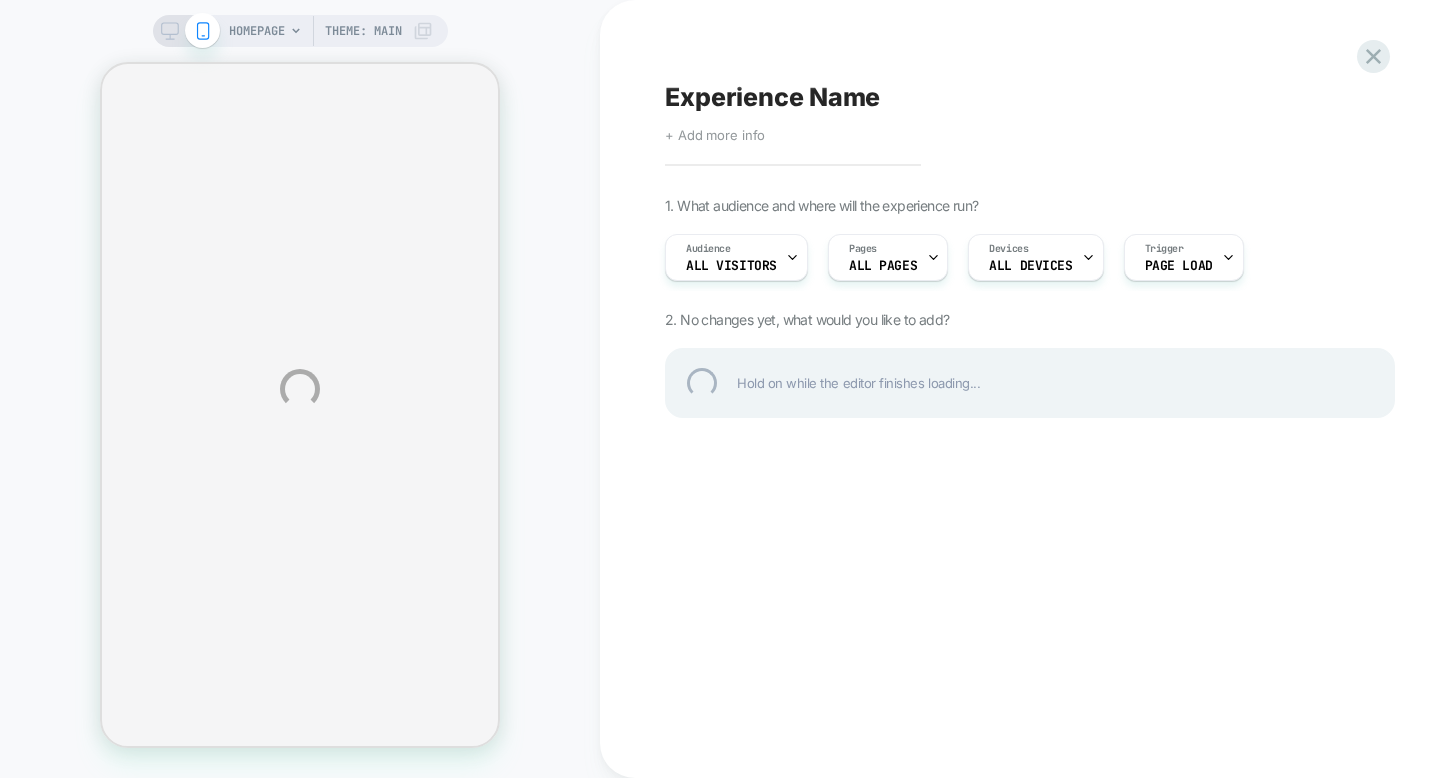 click on "HOMEPAGE Theme: MAIN Experience Name Click to edit experience details + Add more info 1. What audience and where will the experience run? Audience All Visitors Pages ALL PAGES Devices ALL DEVICES Trigger Page Load 2. No changes yet, what would you like to add? Hold on while the editor finishes loading..." at bounding box center (720, 389) 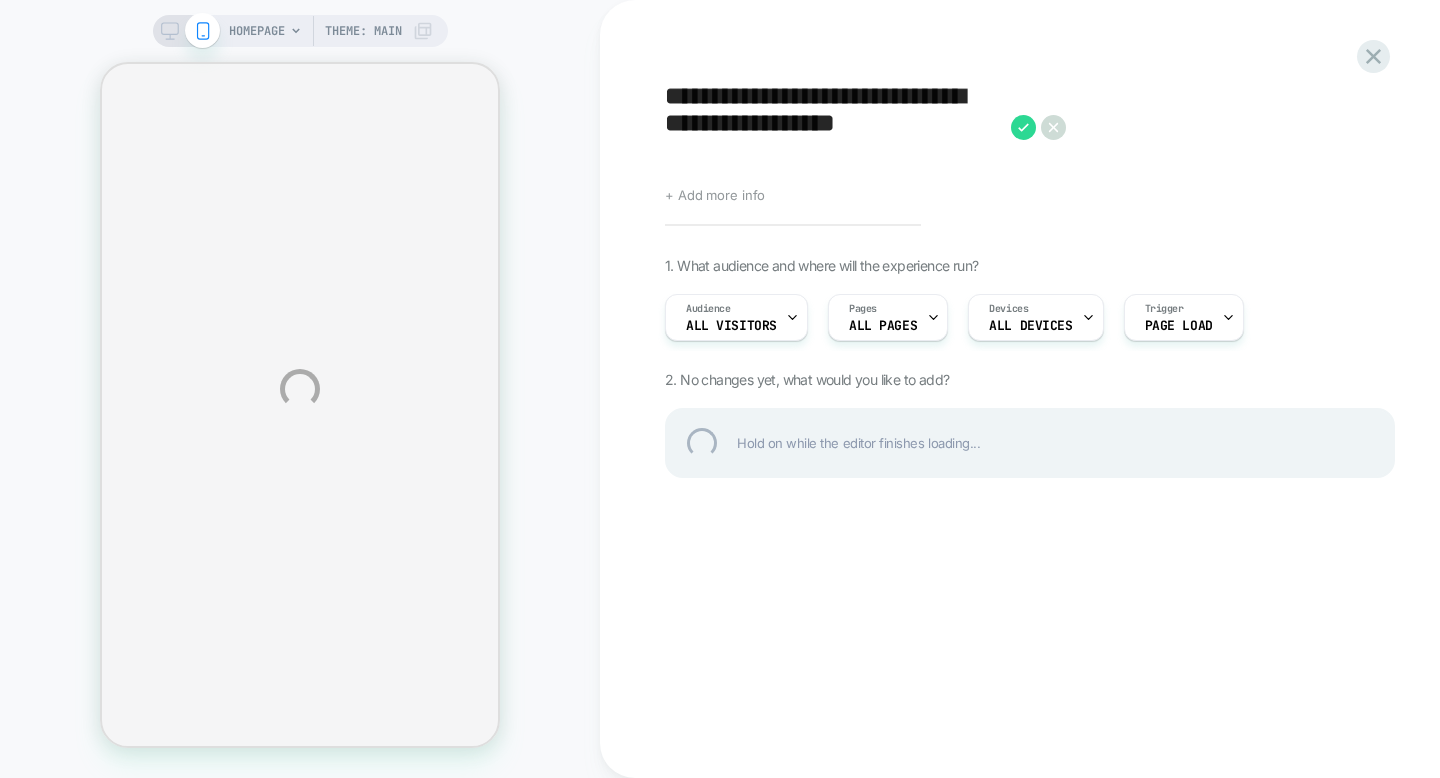 scroll, scrollTop: 0, scrollLeft: 0, axis: both 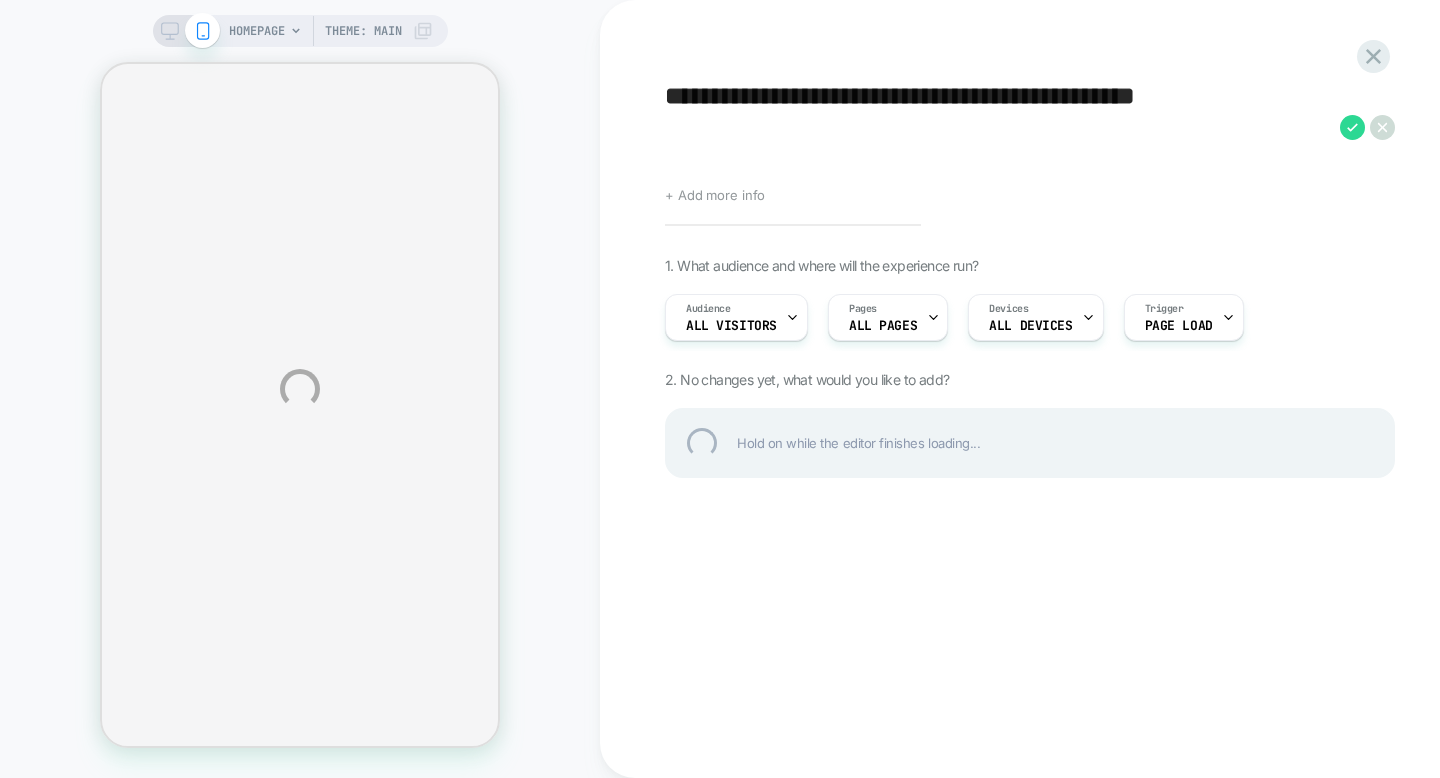 type on "**********" 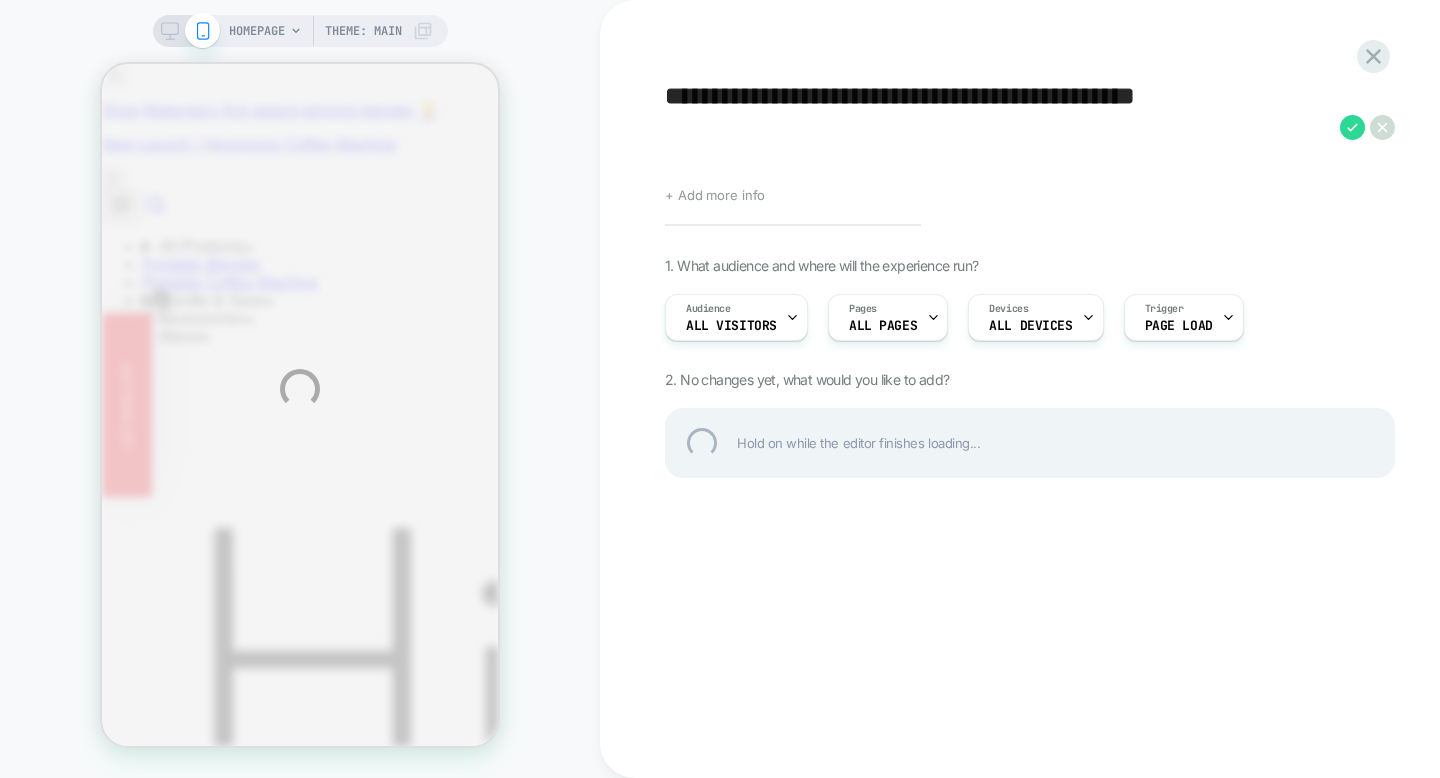 scroll, scrollTop: 0, scrollLeft: 0, axis: both 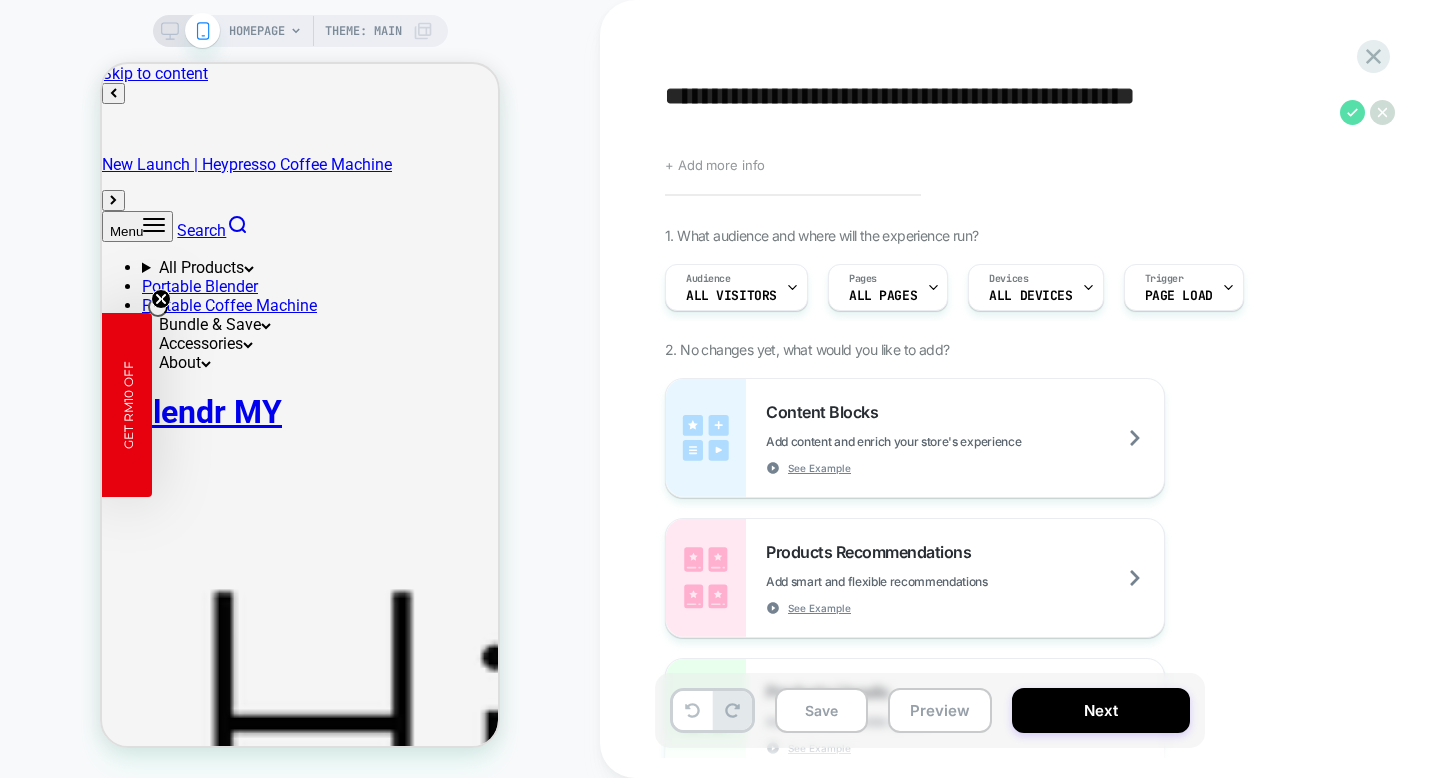 click 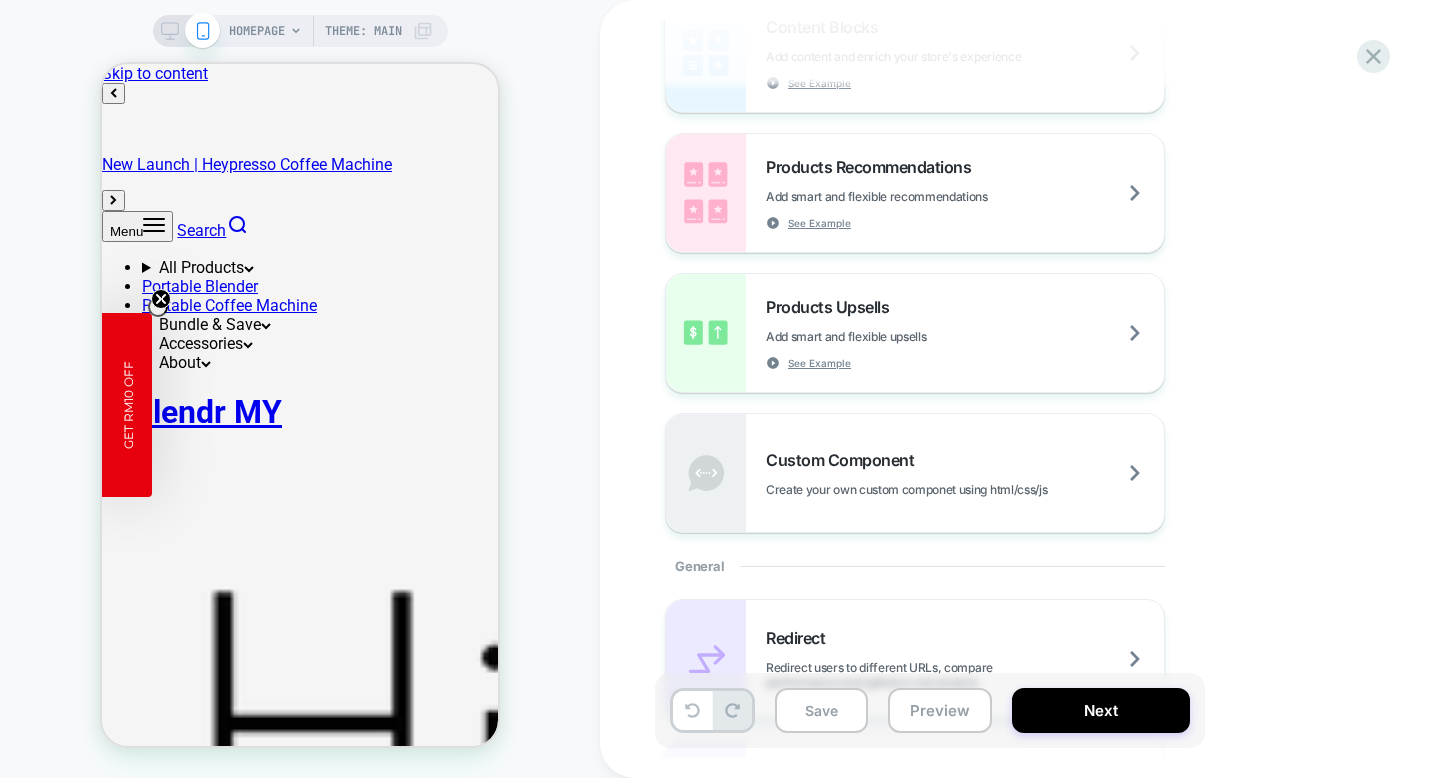 scroll, scrollTop: 510, scrollLeft: 0, axis: vertical 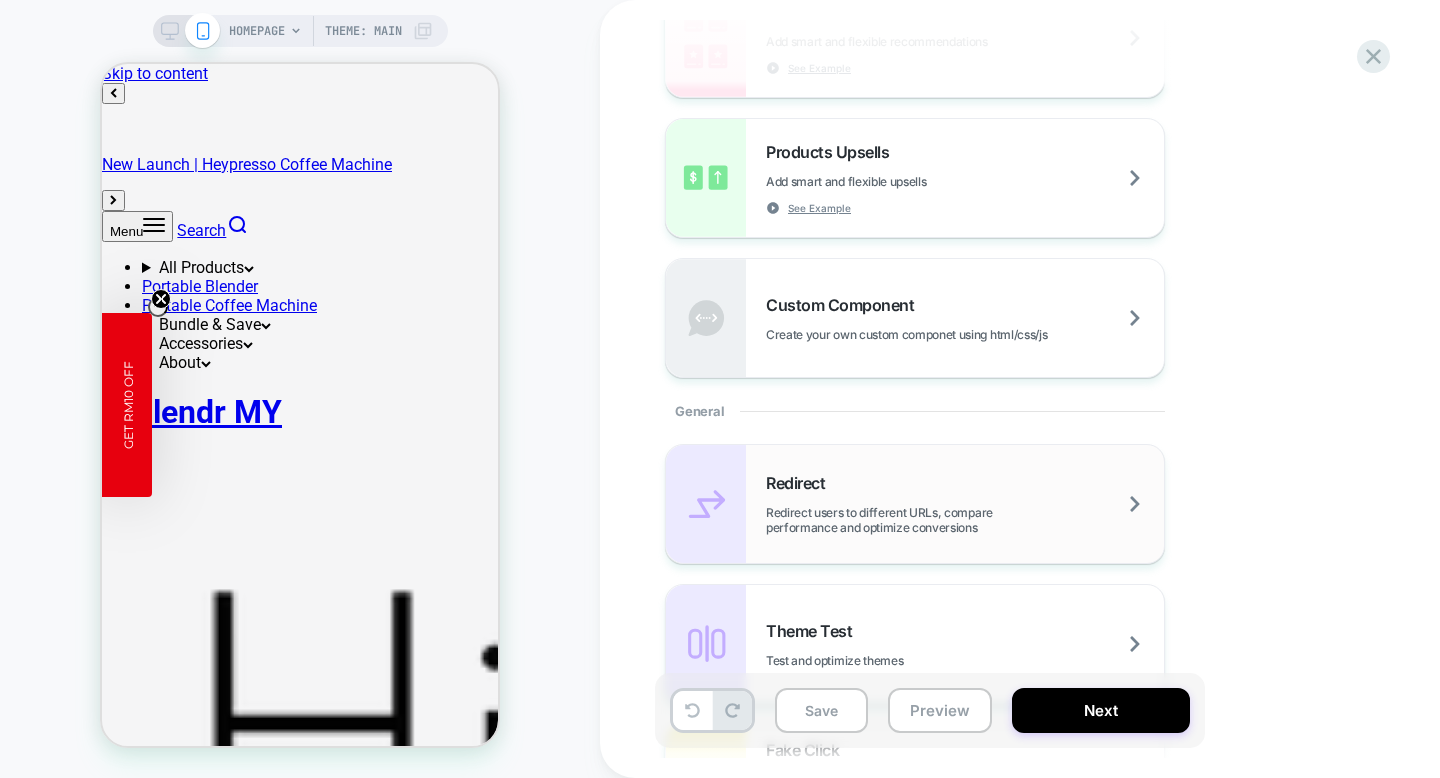click on "Redirect Redirect users to different URLs, compare performance and optimize conversions" at bounding box center [965, 504] 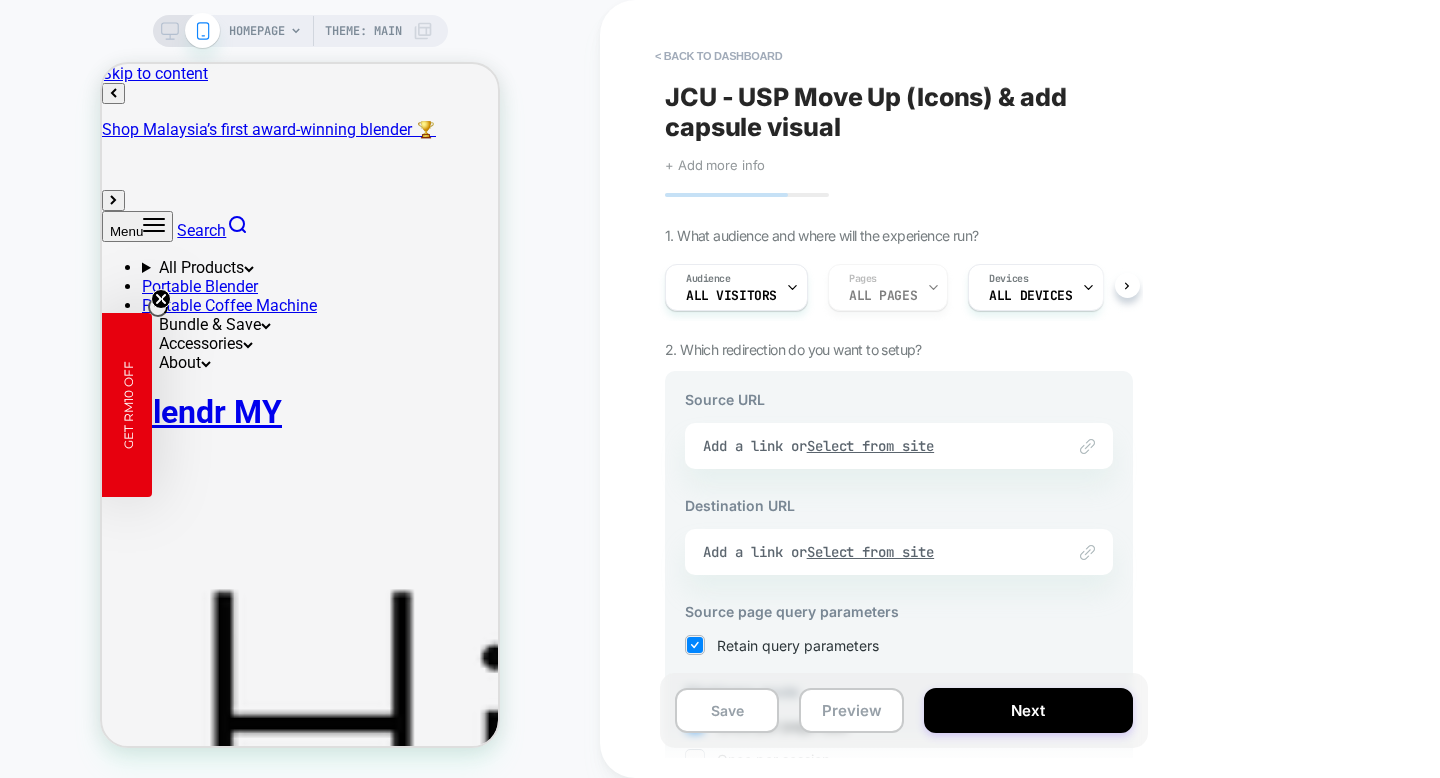 click on "Link to Add a link or  Select from site" at bounding box center (899, 446) 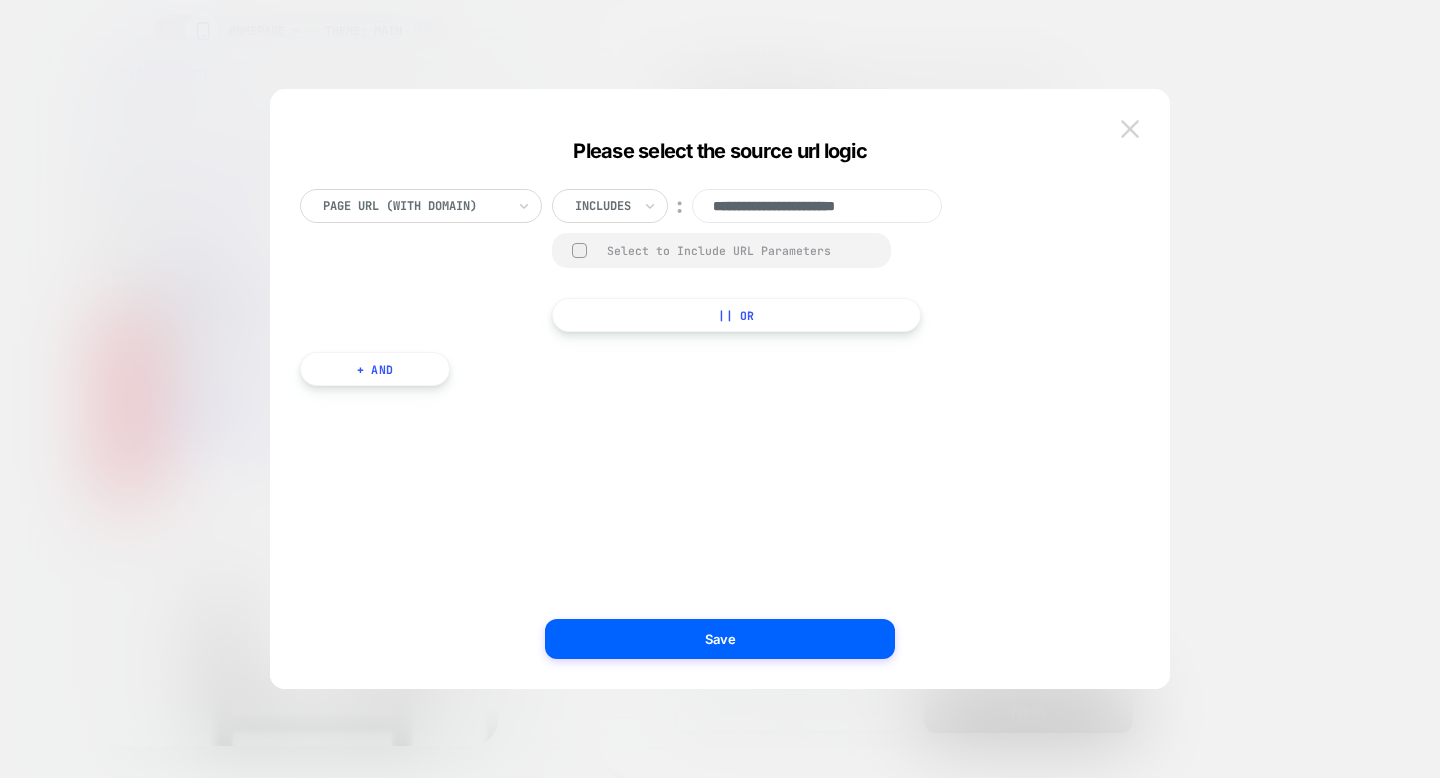 click at bounding box center (1130, 129) 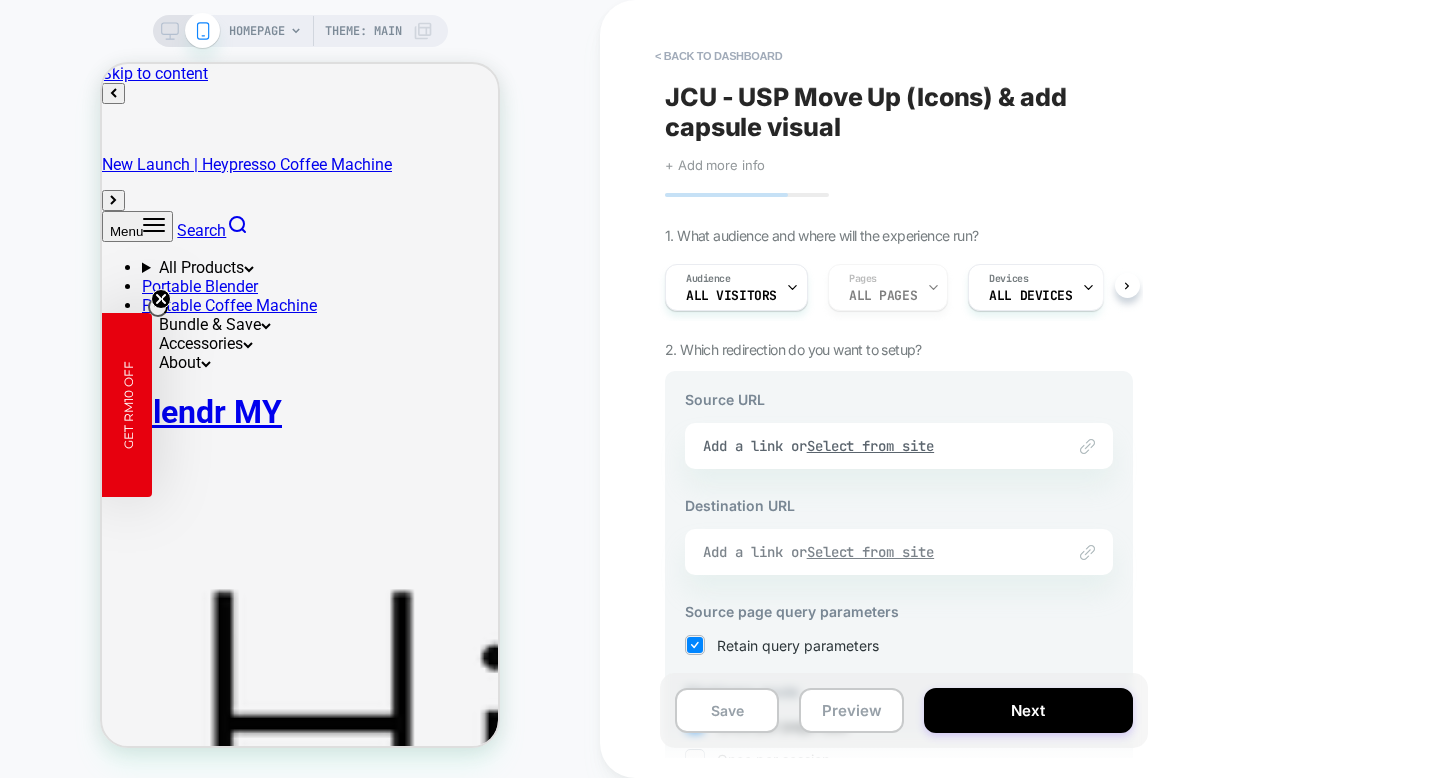 click on "Add a link or  Select from site" at bounding box center (874, 552) 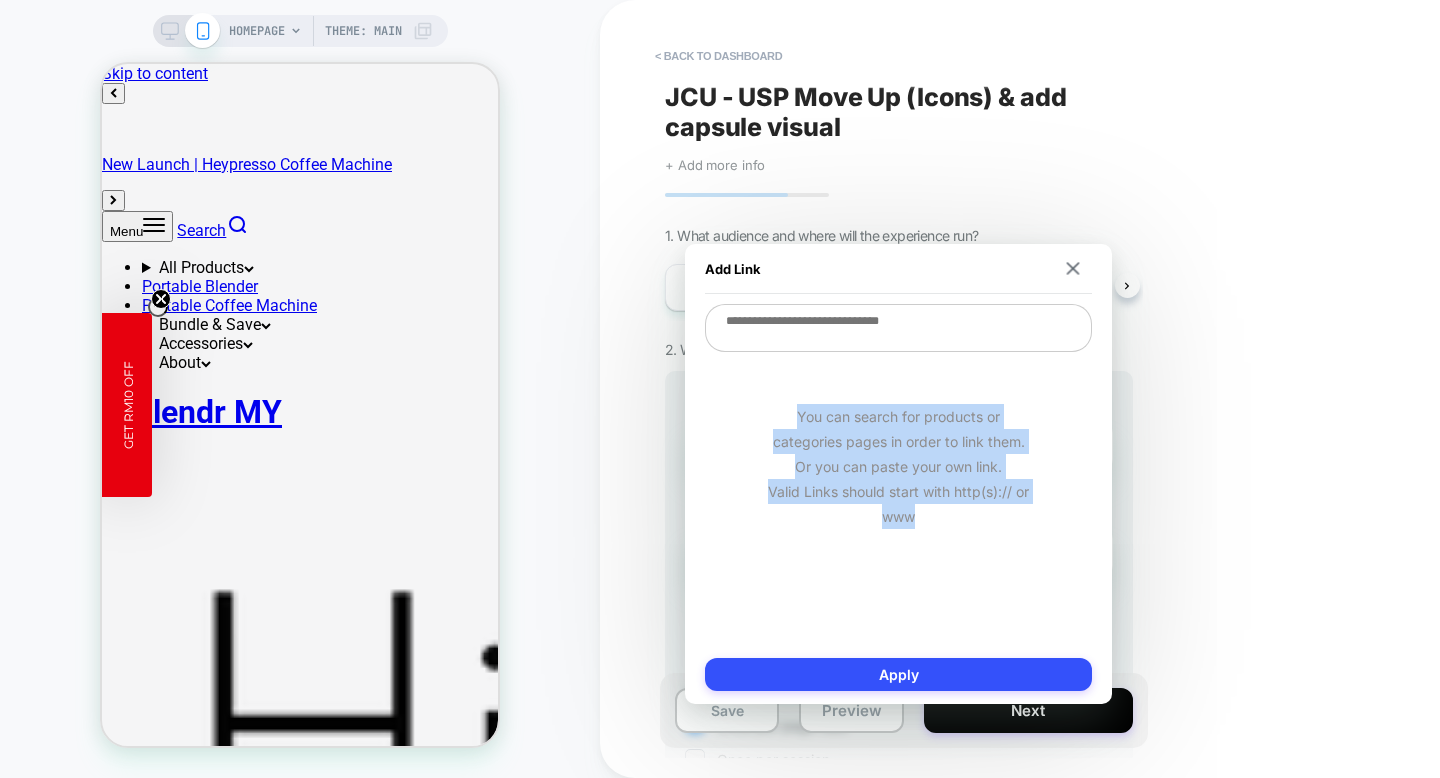 drag, startPoint x: 744, startPoint y: 555, endPoint x: 840, endPoint y: 349, distance: 227.27077 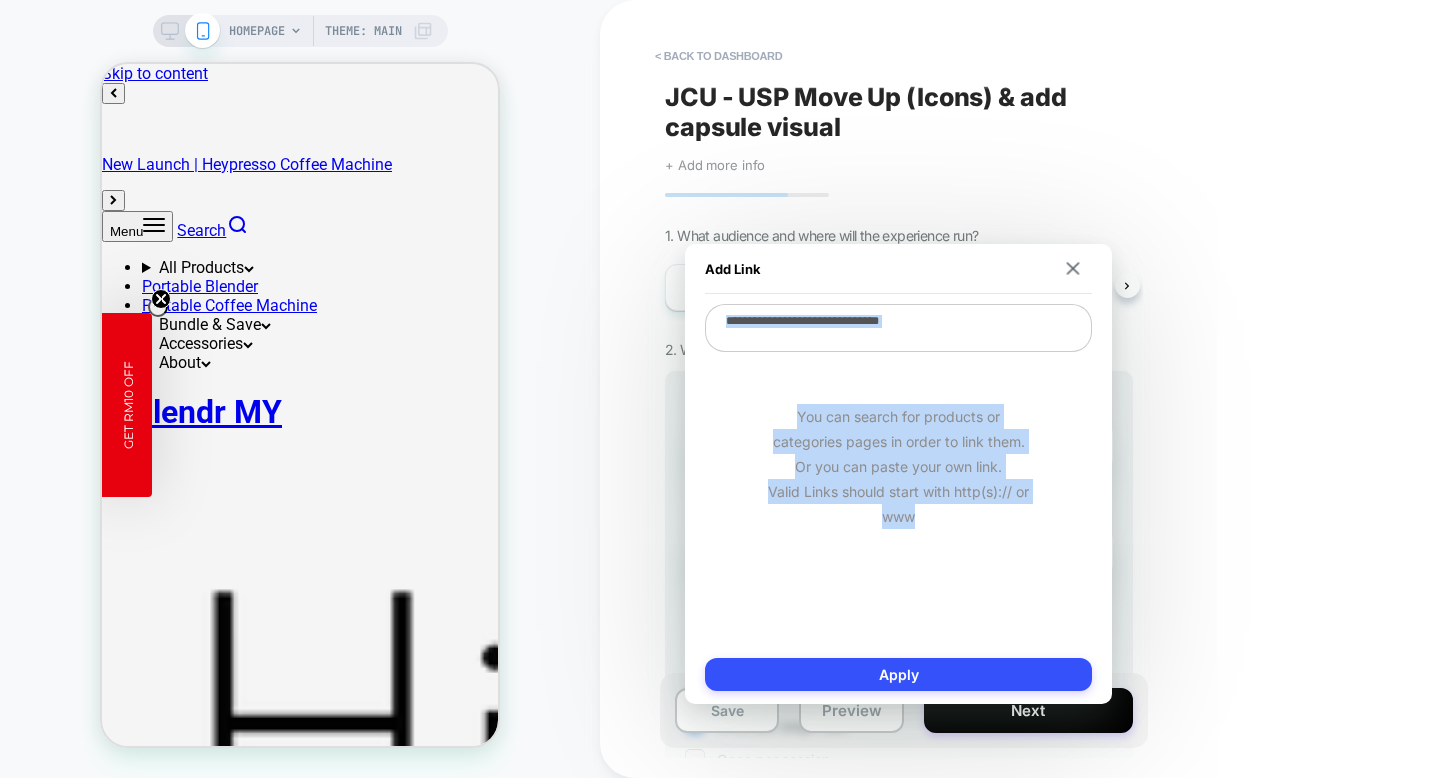 click at bounding box center (898, 328) 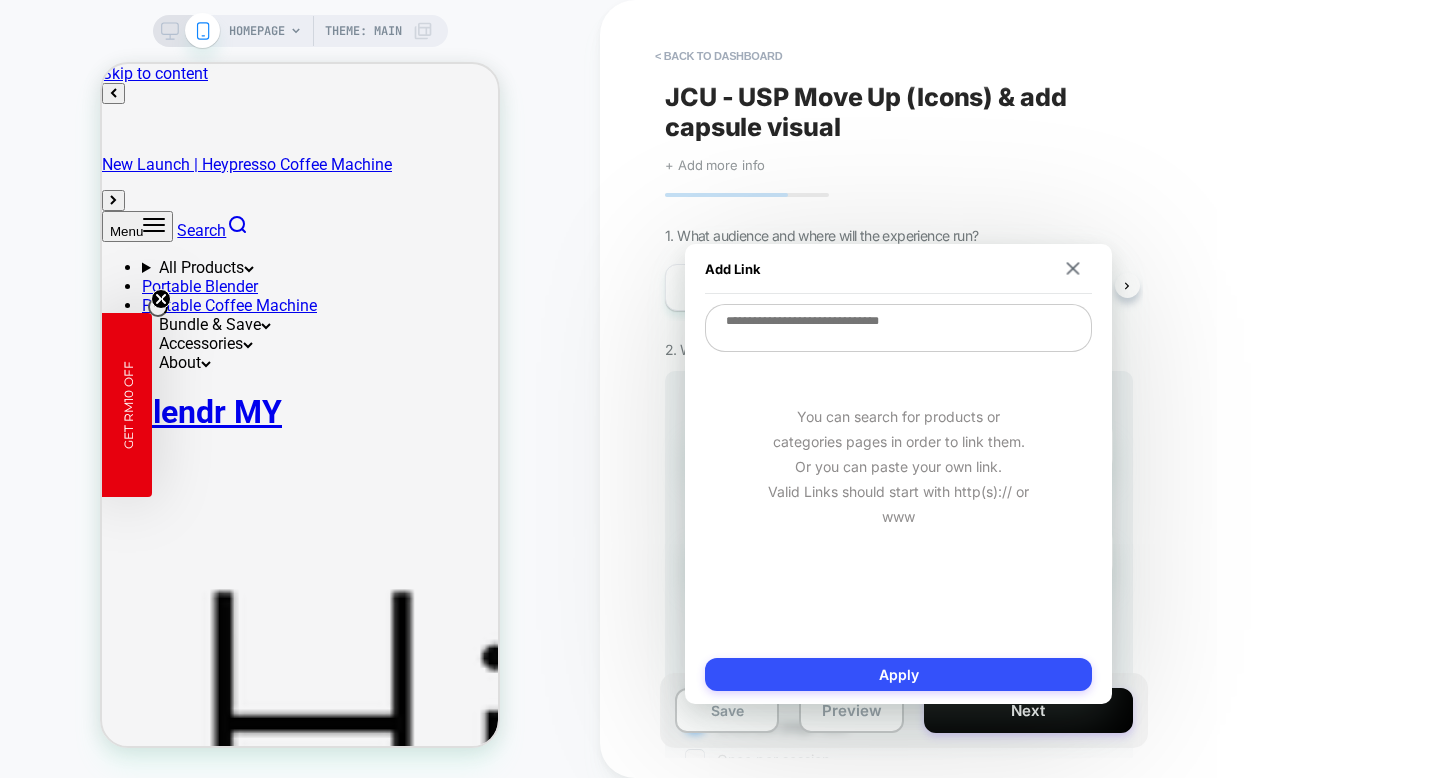 paste on "**********" 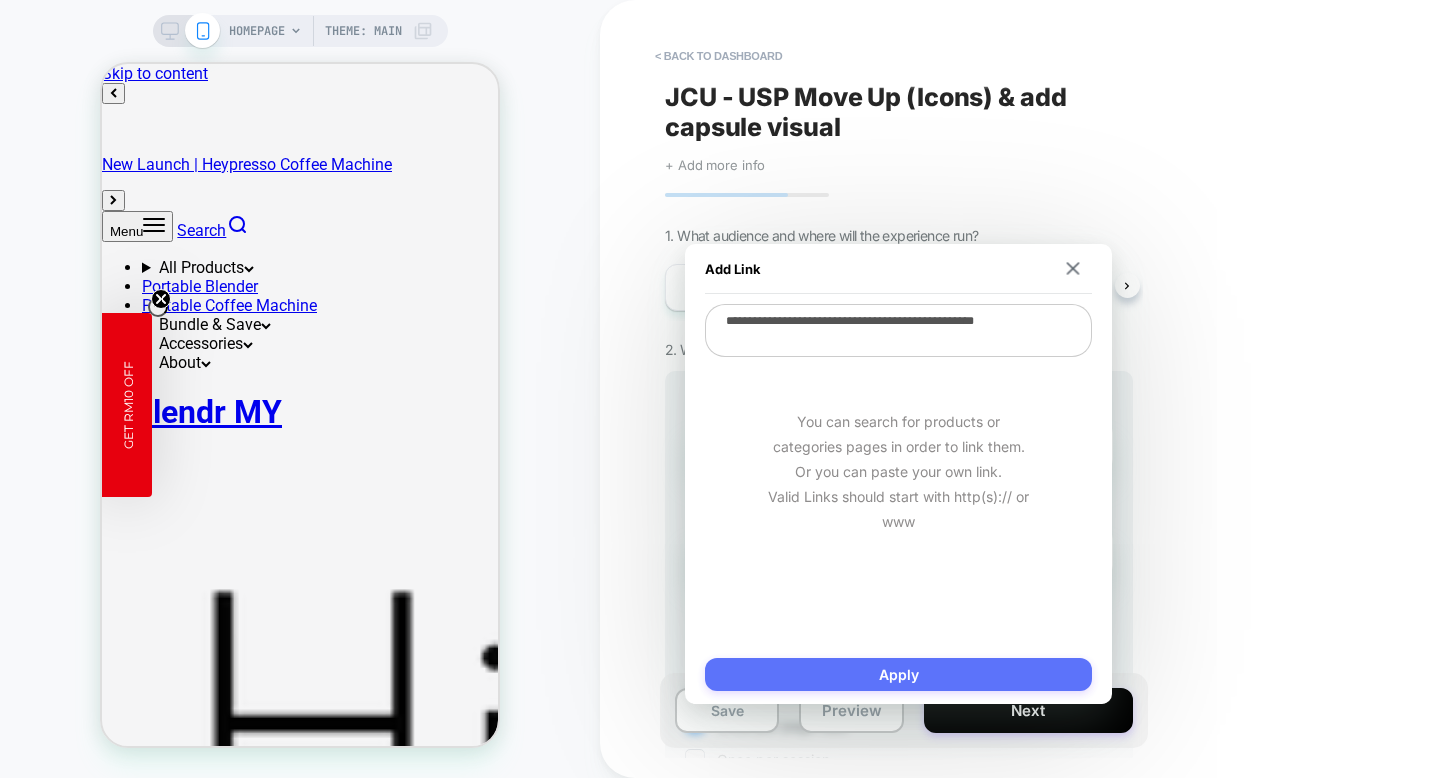 type on "**********" 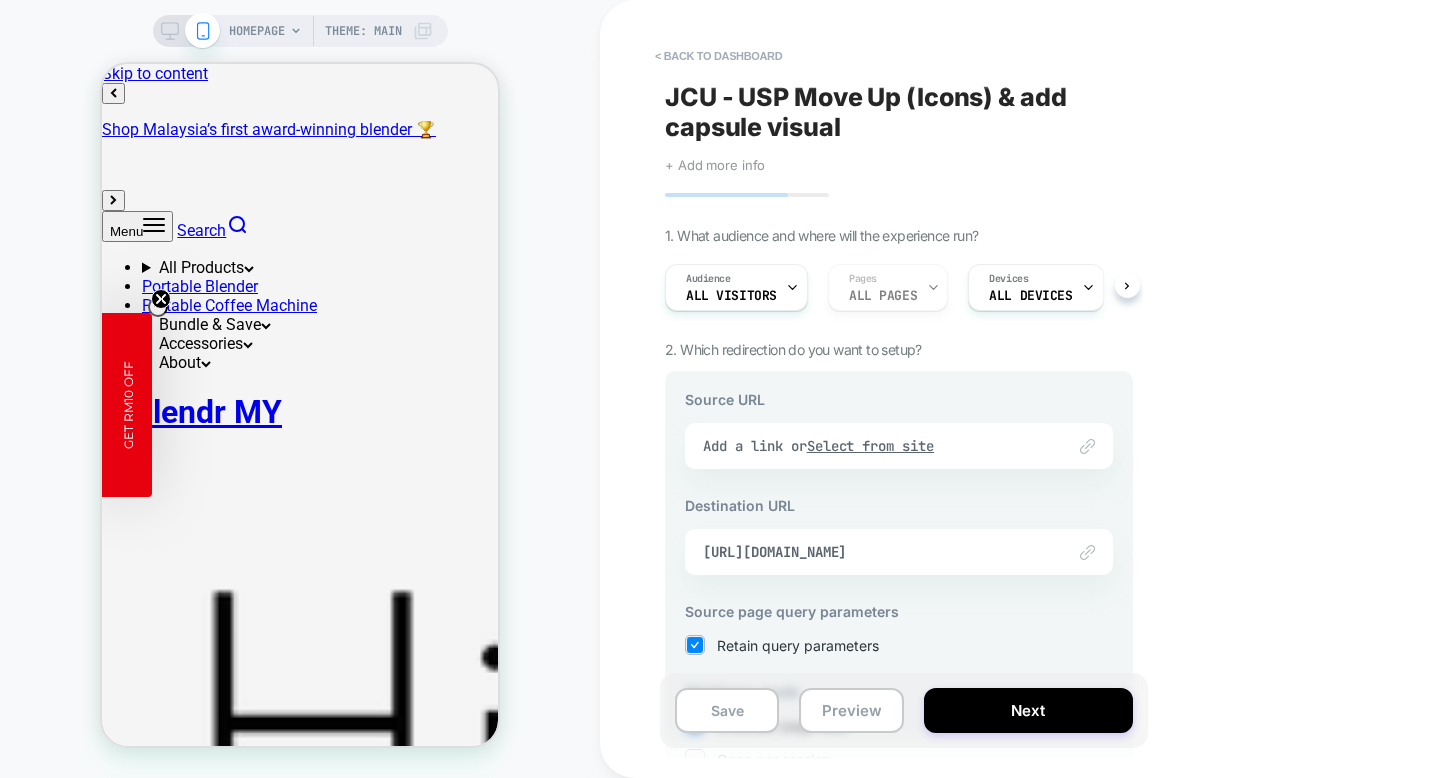 click on "Link to Add a link or  Select from site" at bounding box center [899, 446] 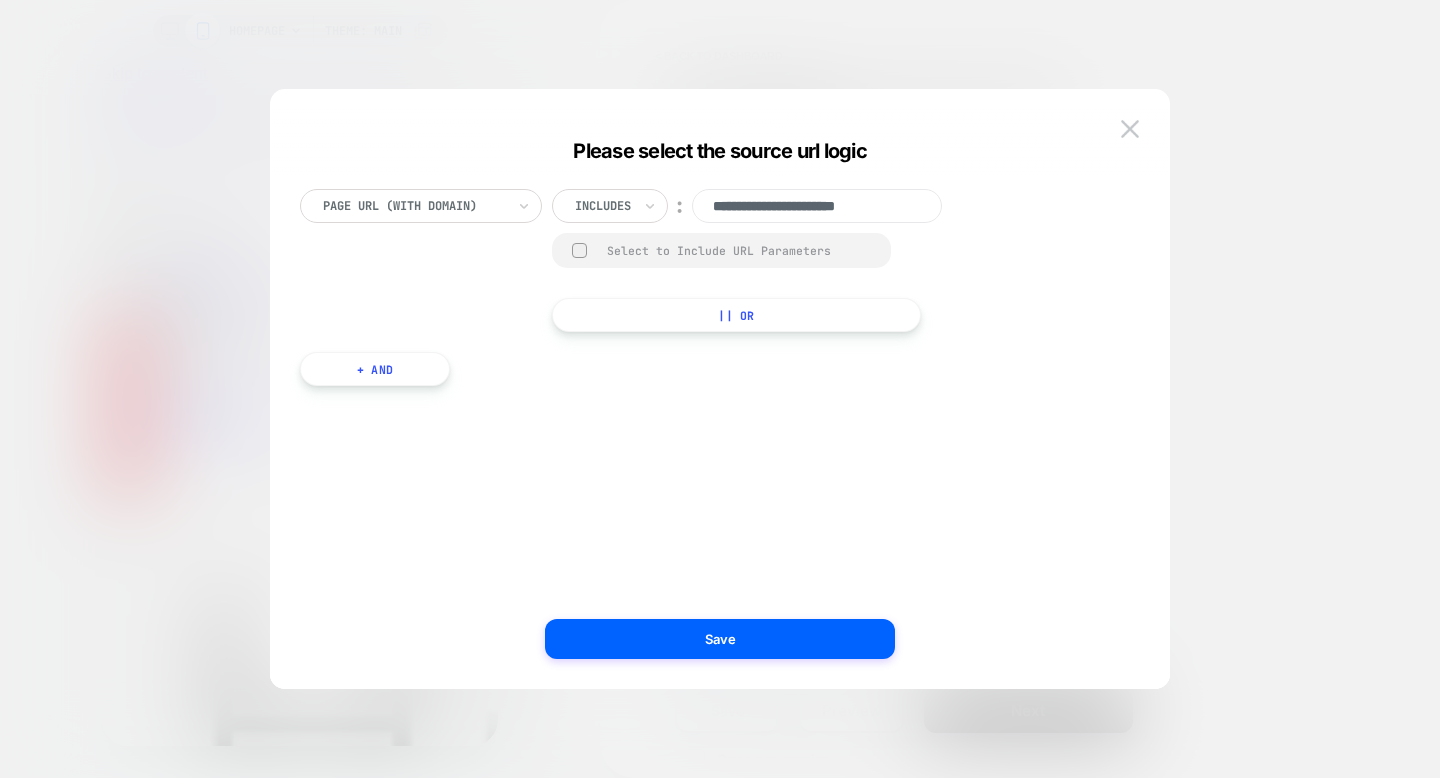 drag, startPoint x: 926, startPoint y: 210, endPoint x: 664, endPoint y: 208, distance: 262.00763 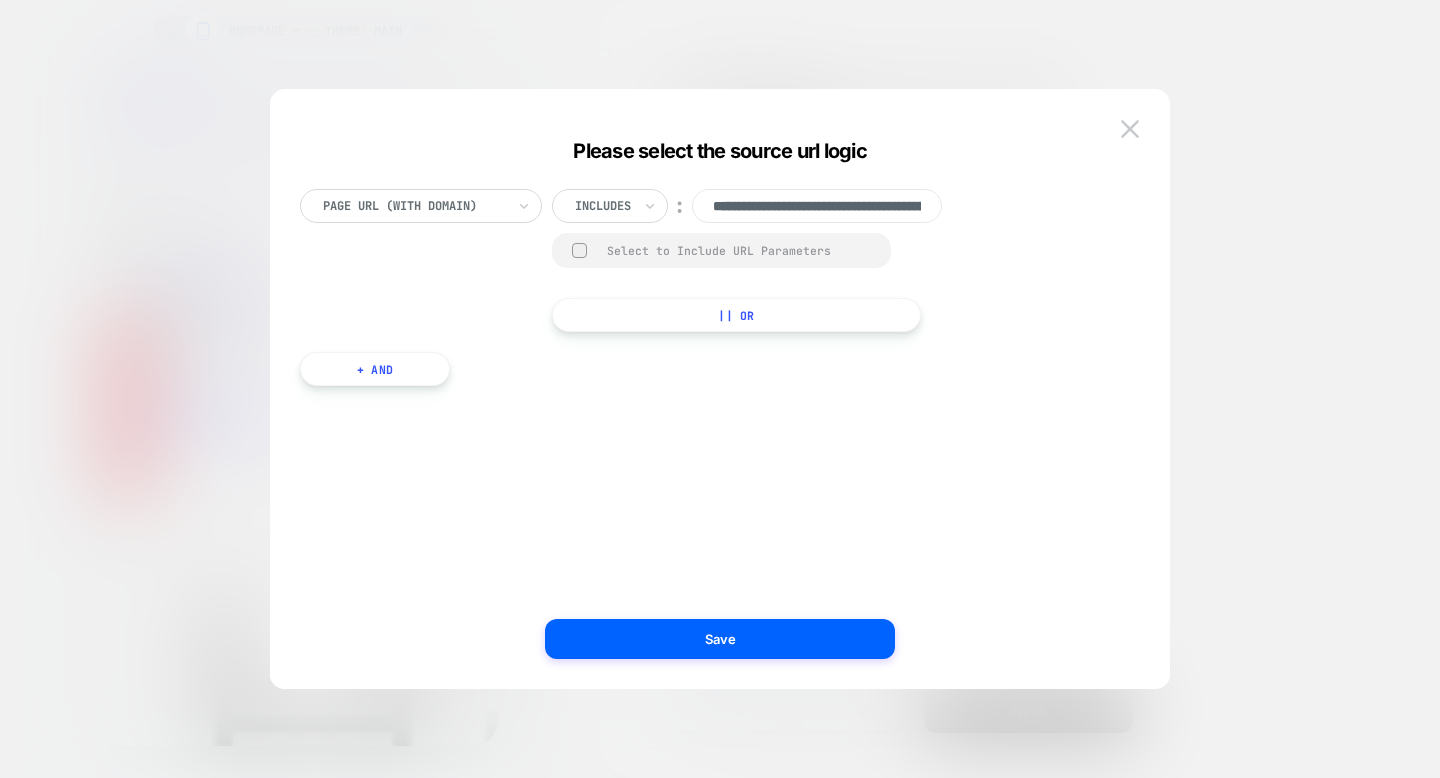 scroll, scrollTop: 0, scrollLeft: 196, axis: horizontal 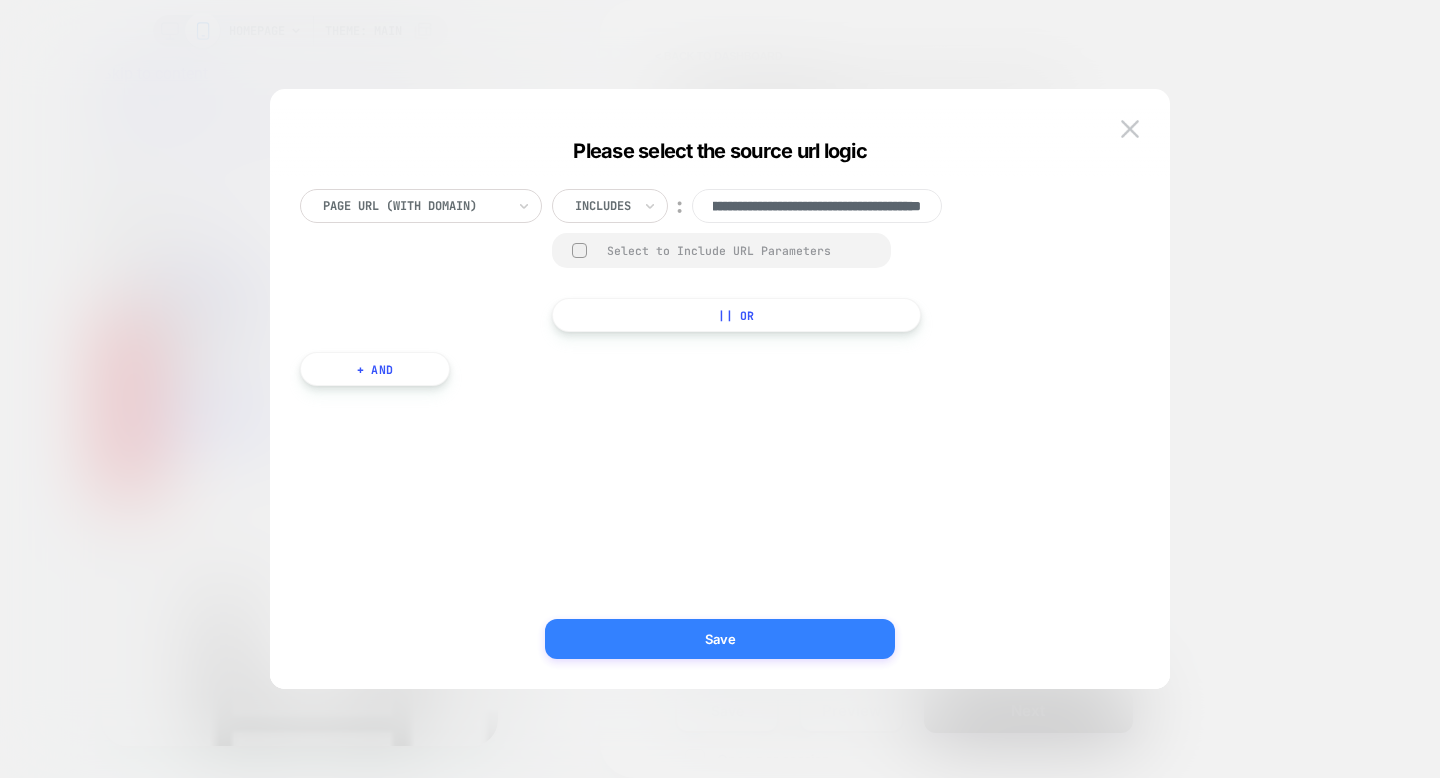type on "**********" 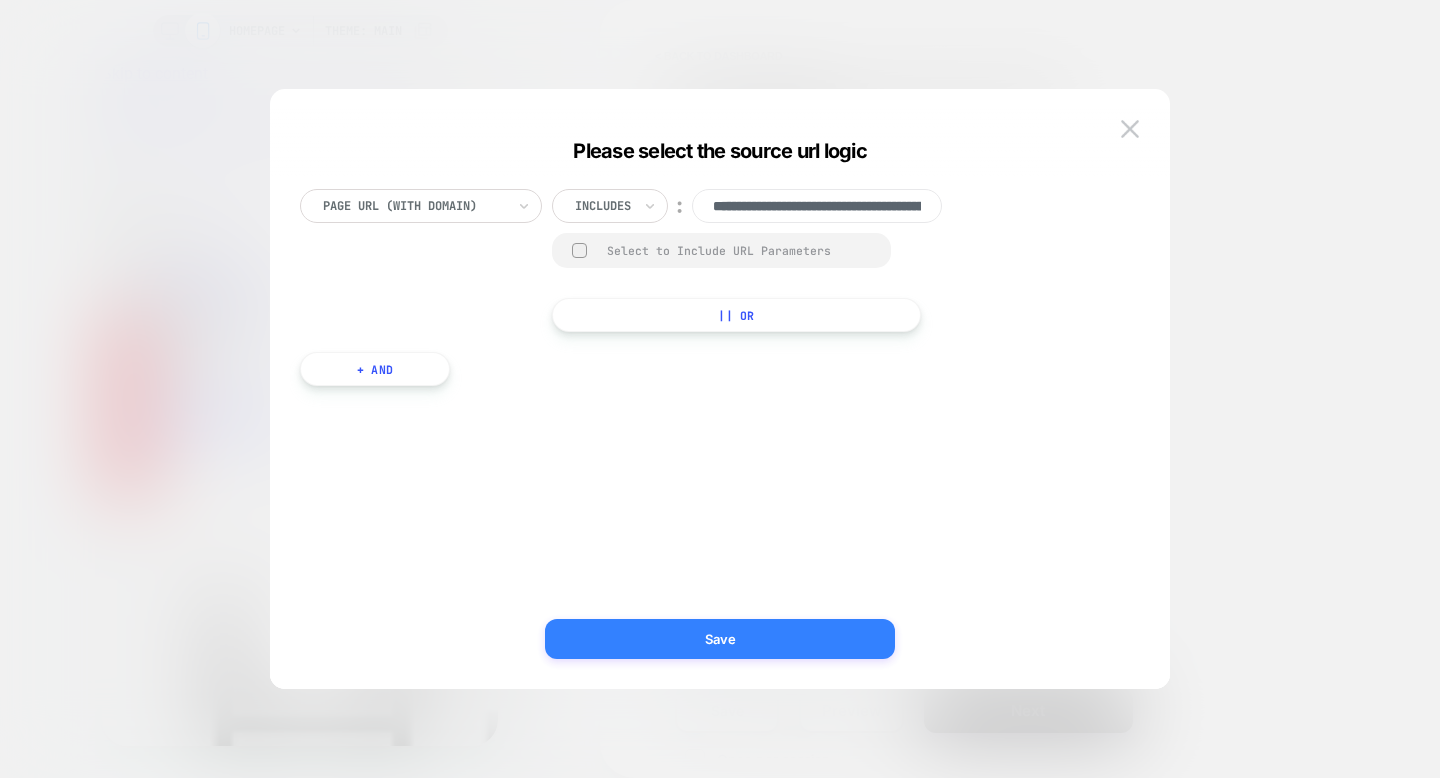 click on "Save" at bounding box center [720, 639] 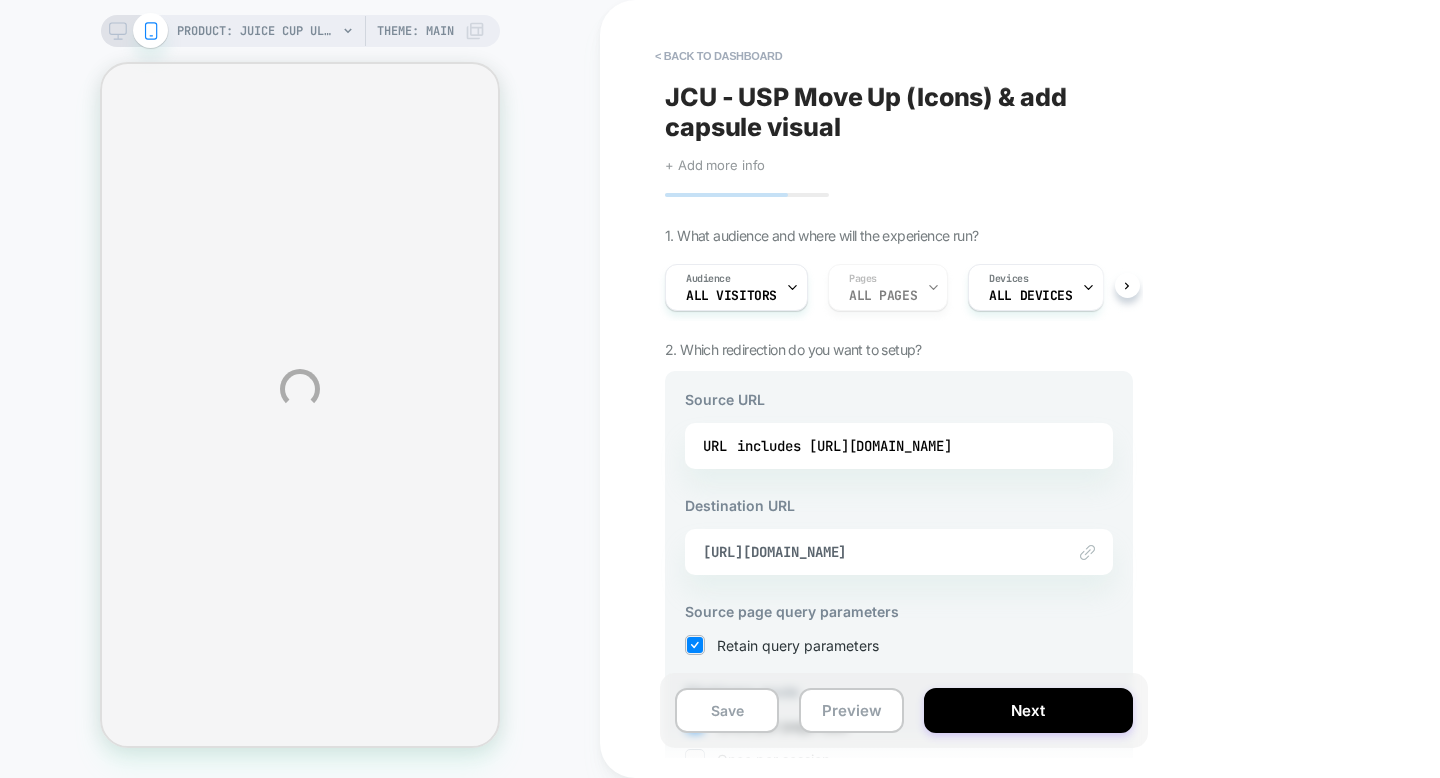 click on "PRODUCT: Juice Cup Ultra (3rd Gen) PRODUCT: Juice Cup Ultra (3rd Gen) Theme: MAIN < back to dashboard JCU - USP Move Up (Icons) & add capsule visual
Click to edit experience details + Add more info 1. What audience and where will the experience run? Audience All Visitors Pages ALL PAGES Devices ALL DEVICES Trigger Page Load 2. Which redirection do you want to setup? Source URL URL   includes   [URL][DOMAIN_NAME] Destination URL Link to [URL][DOMAIN_NAME] Source page query parameters Retain query parameters Stickiness mode Once per page load Once per session Once per user * Note that customers who reach the source URL will automatically be redirected to the destination URL, so we will override & disable the general page targeting of the experiment Save Preview Next" at bounding box center [720, 389] 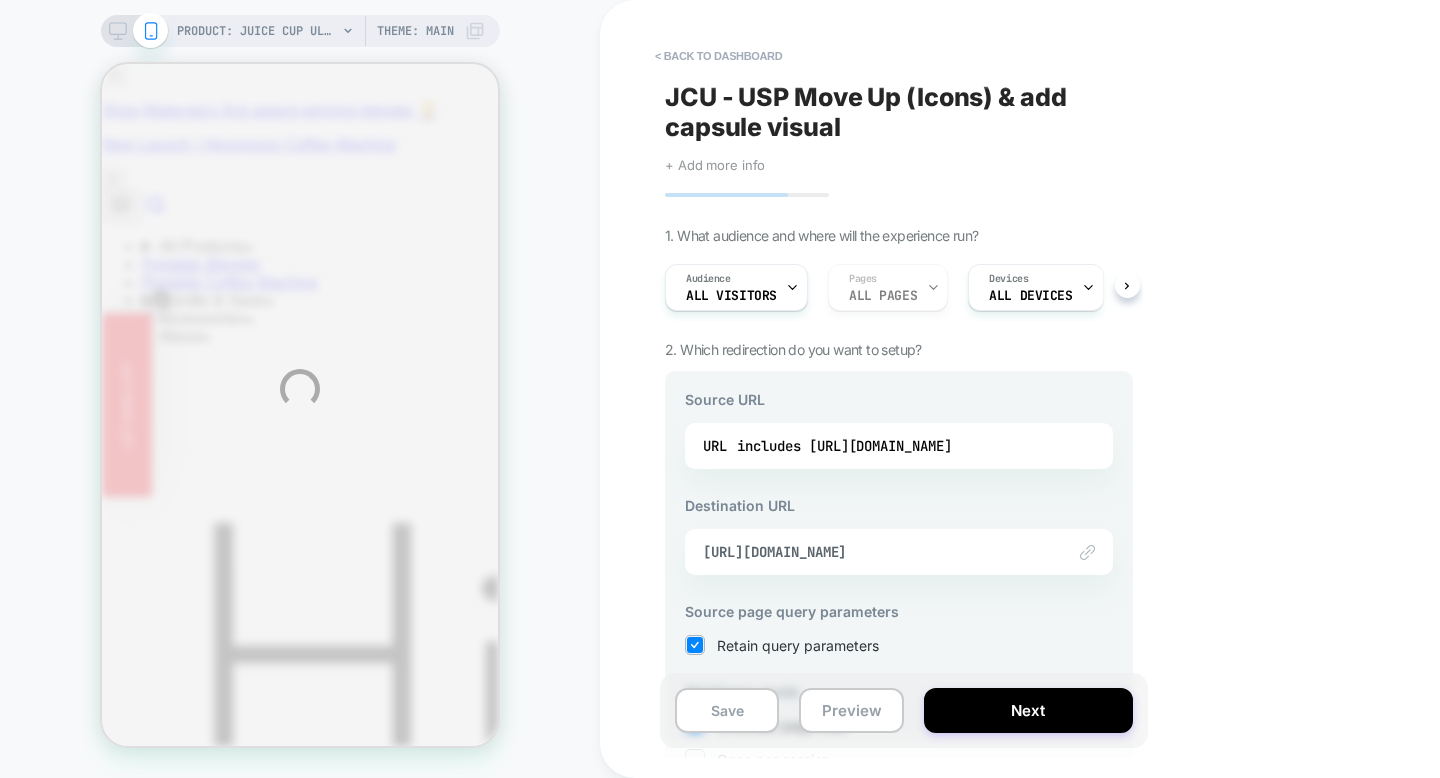 scroll, scrollTop: 0, scrollLeft: 0, axis: both 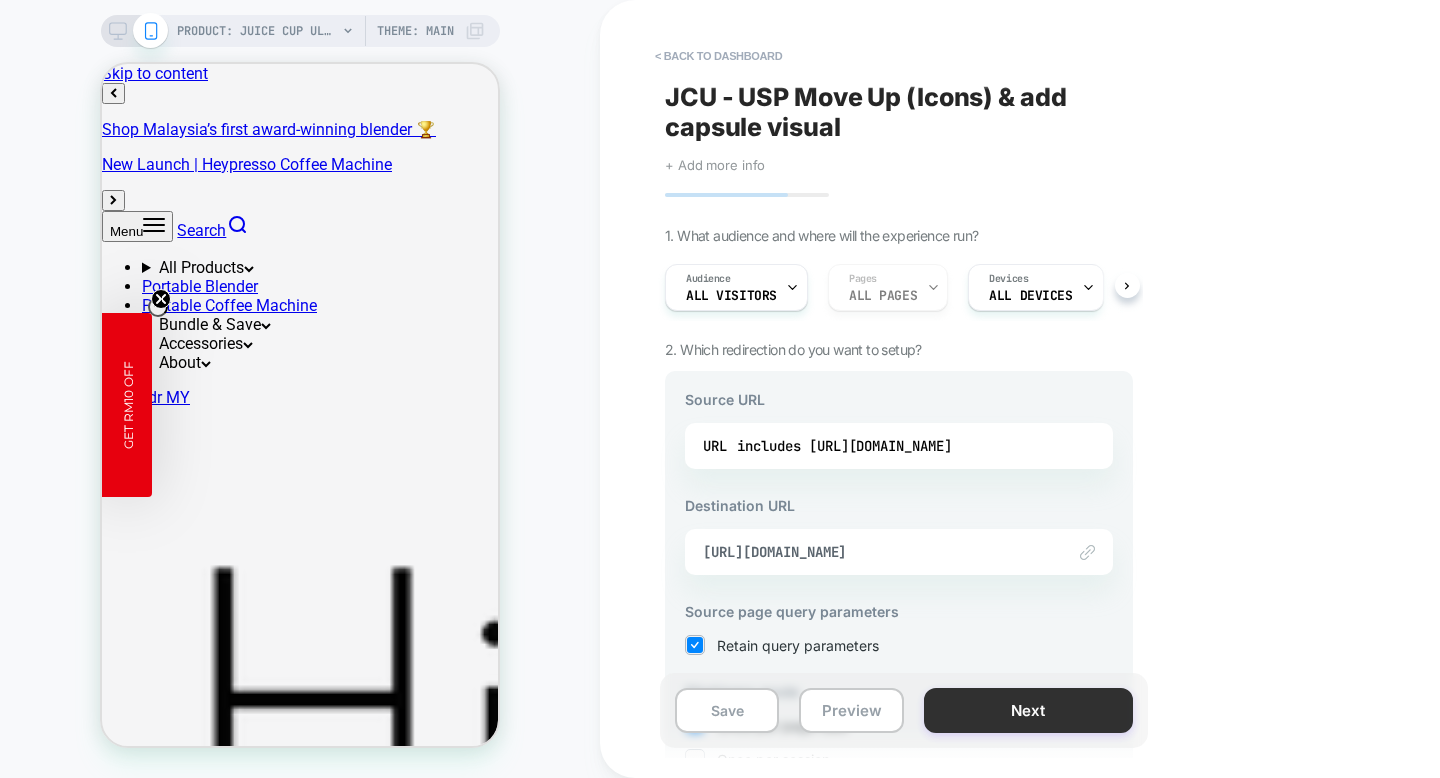 click on "Next" at bounding box center [1028, 710] 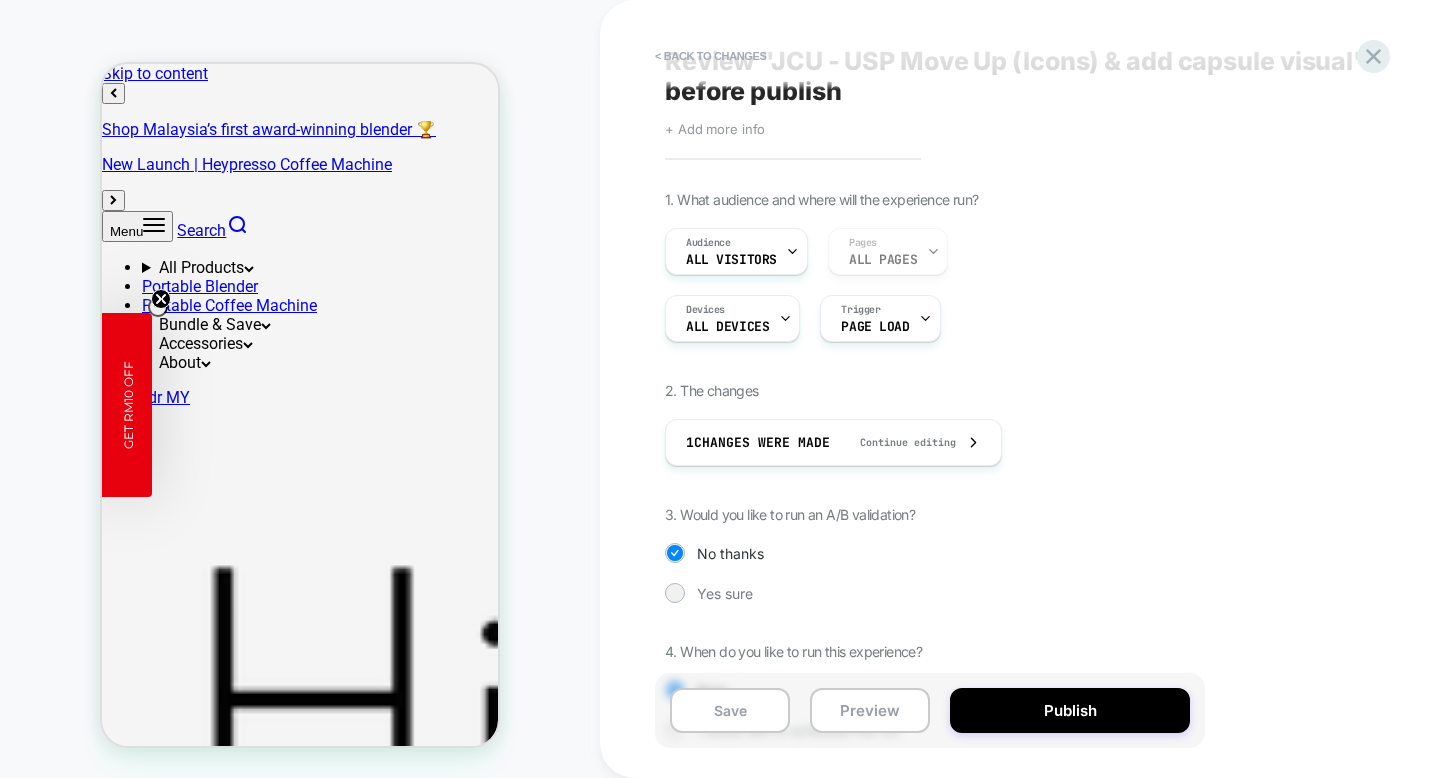 scroll, scrollTop: 127, scrollLeft: 0, axis: vertical 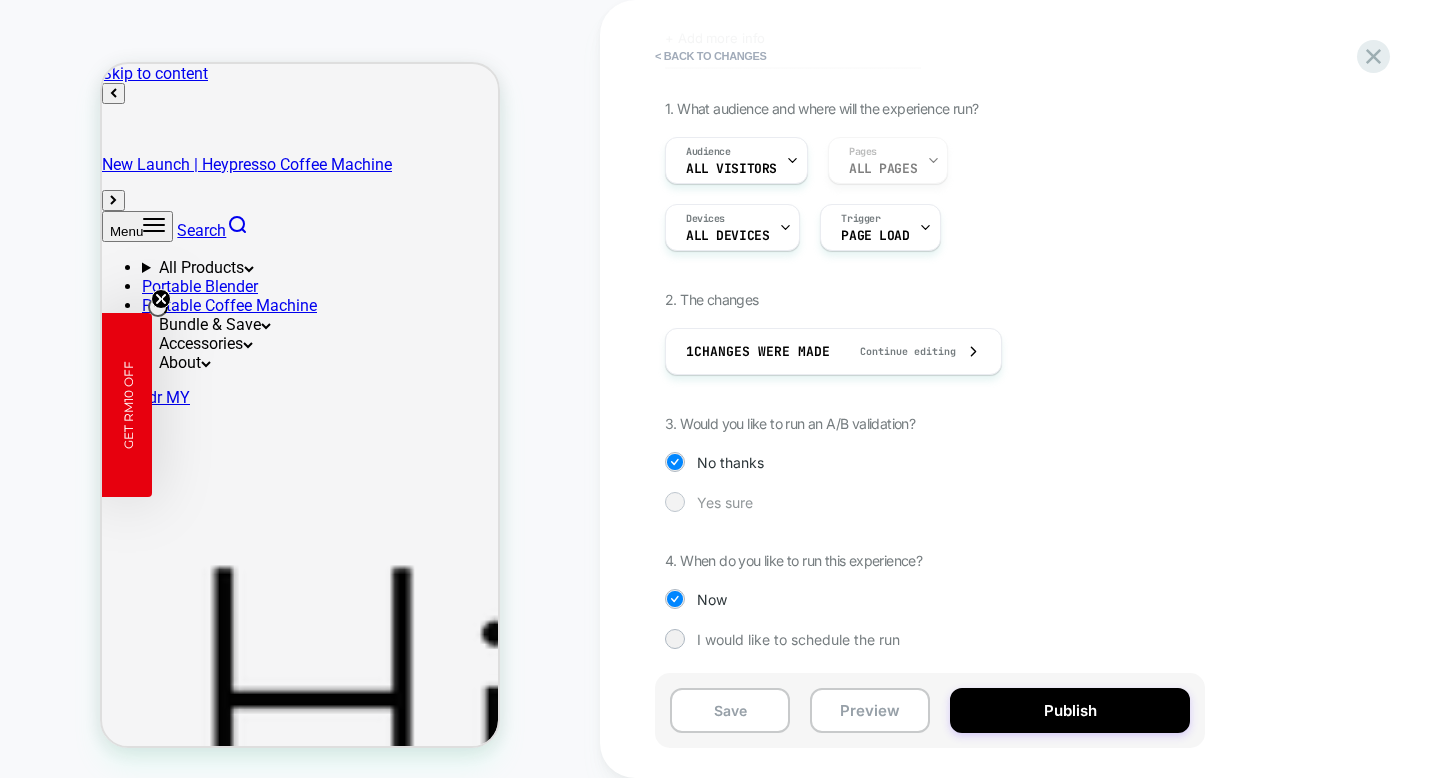 click on "Yes sure" at bounding box center (930, 502) 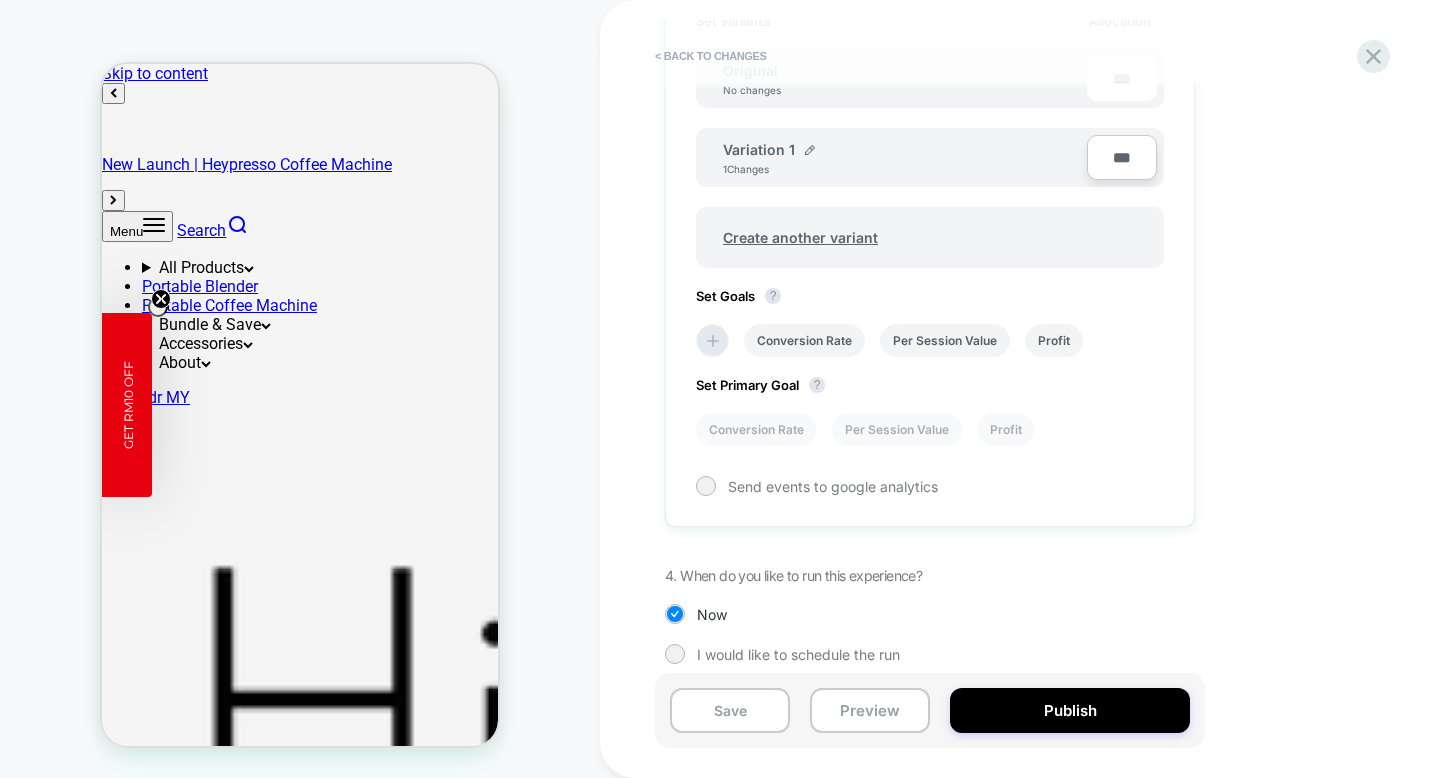 scroll, scrollTop: 657, scrollLeft: 0, axis: vertical 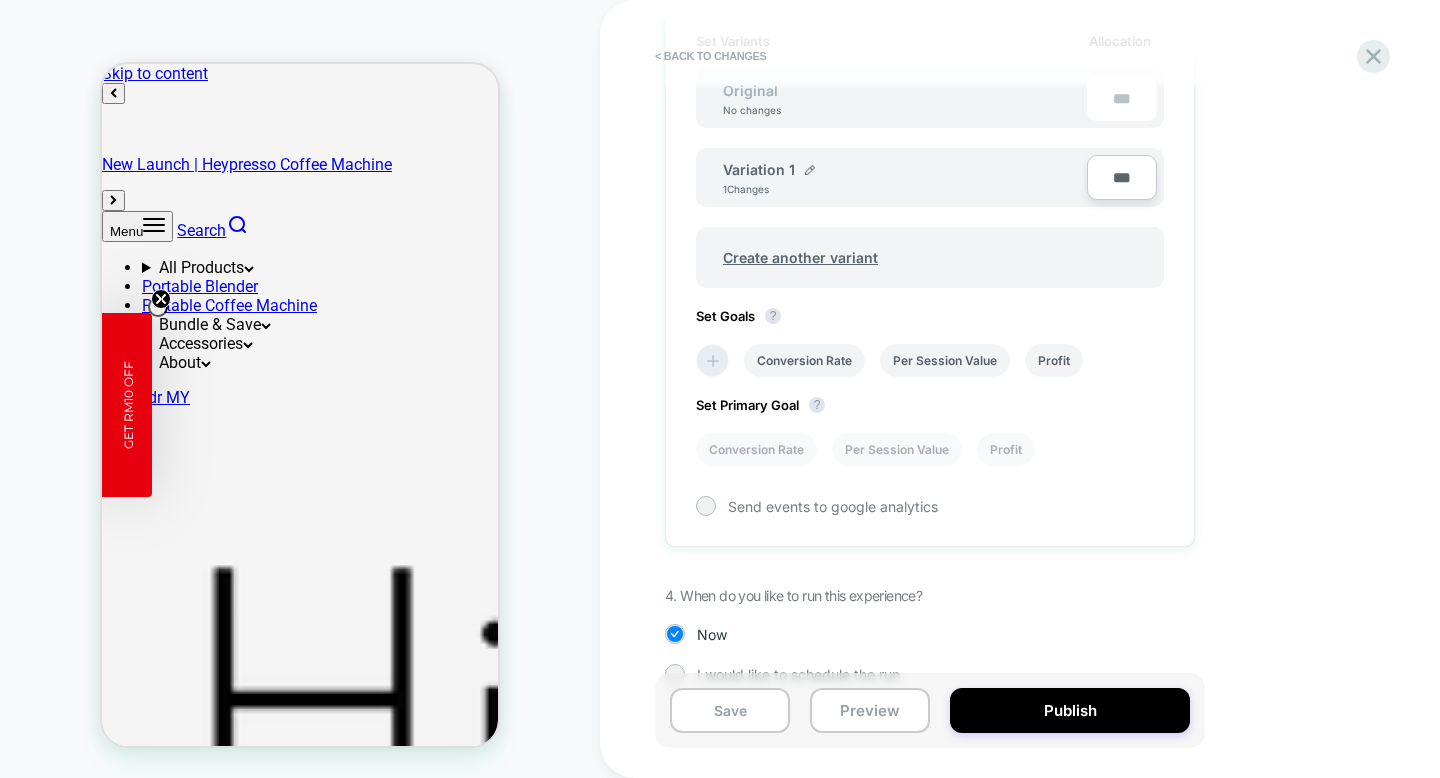click 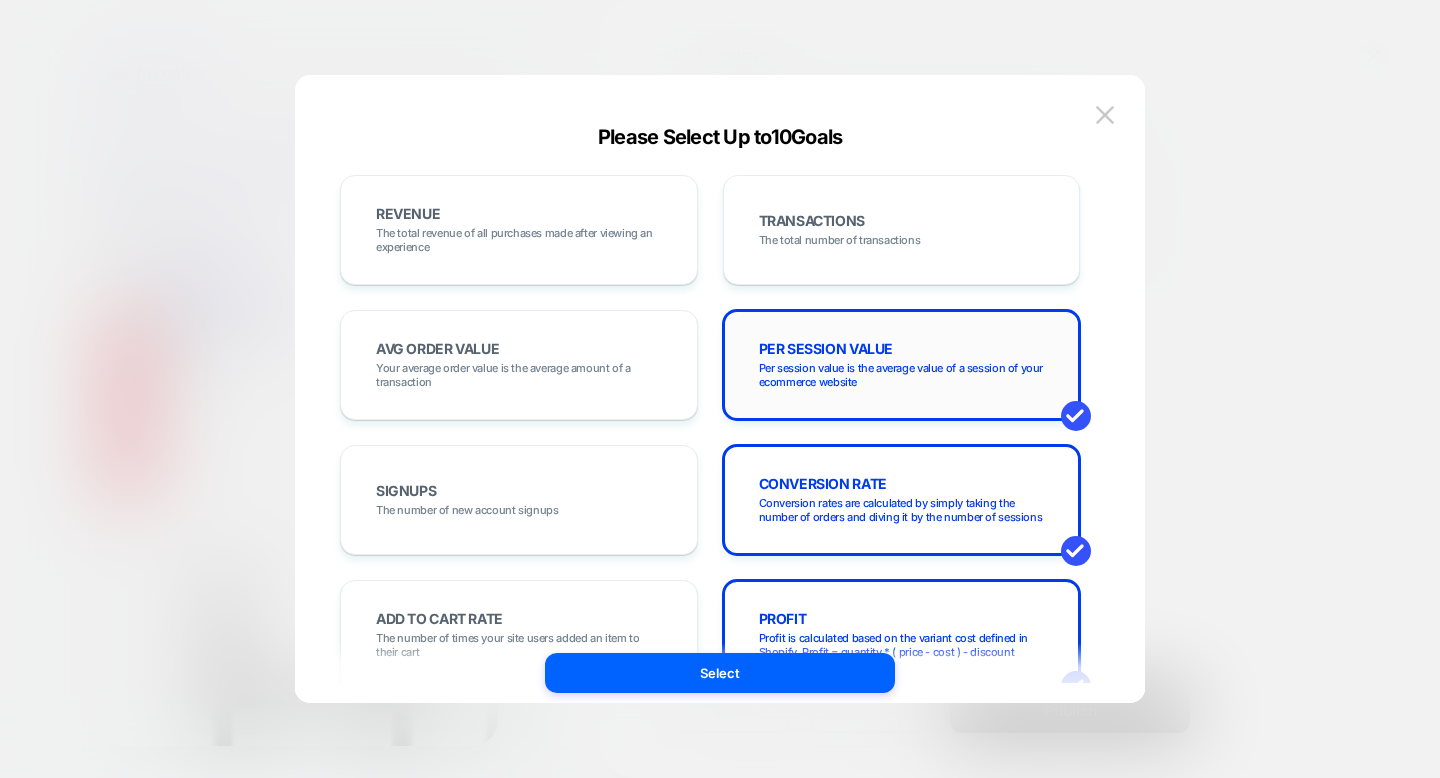 click on "PER SESSION VALUE Per session value is the average value of a session of your ecommerce website" at bounding box center [902, 365] 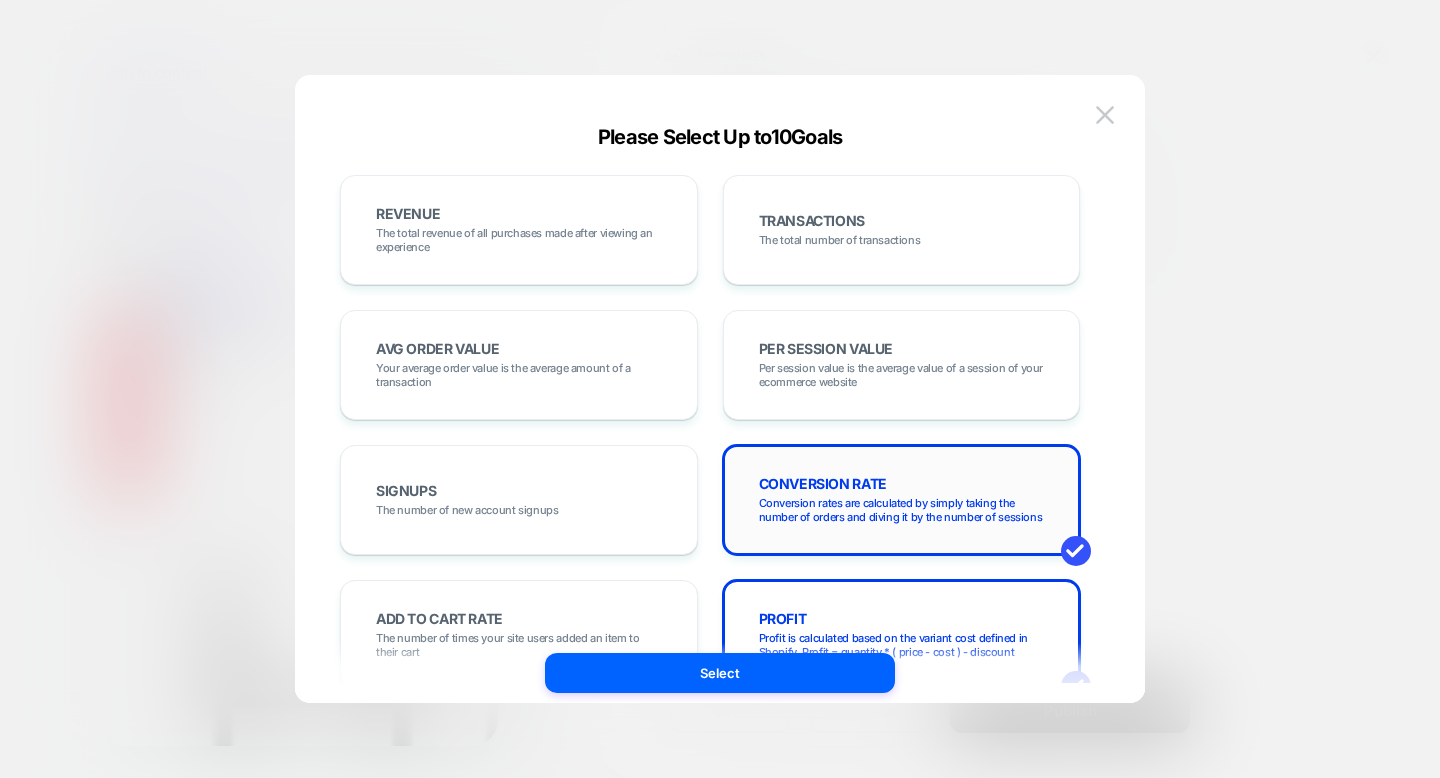 click on "CONVERSION RATE Conversion rates are calculated by simply taking the number of orders and diving it by the number of sessions" at bounding box center (902, 500) 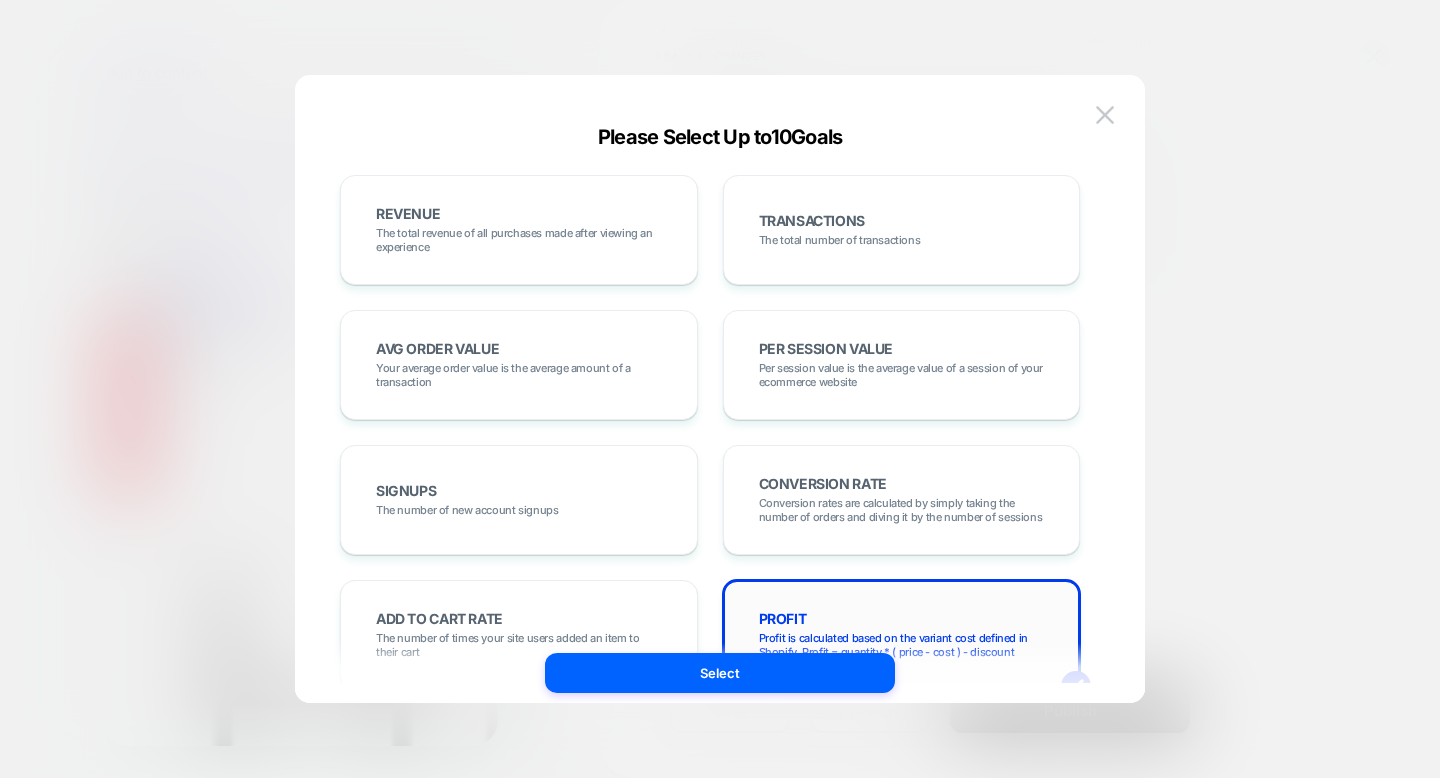 click on "PROFIT Profit is calculated based on the variant cost defined in Shopify, Profit = quantity * ( price - cost ) - discount" at bounding box center (902, 635) 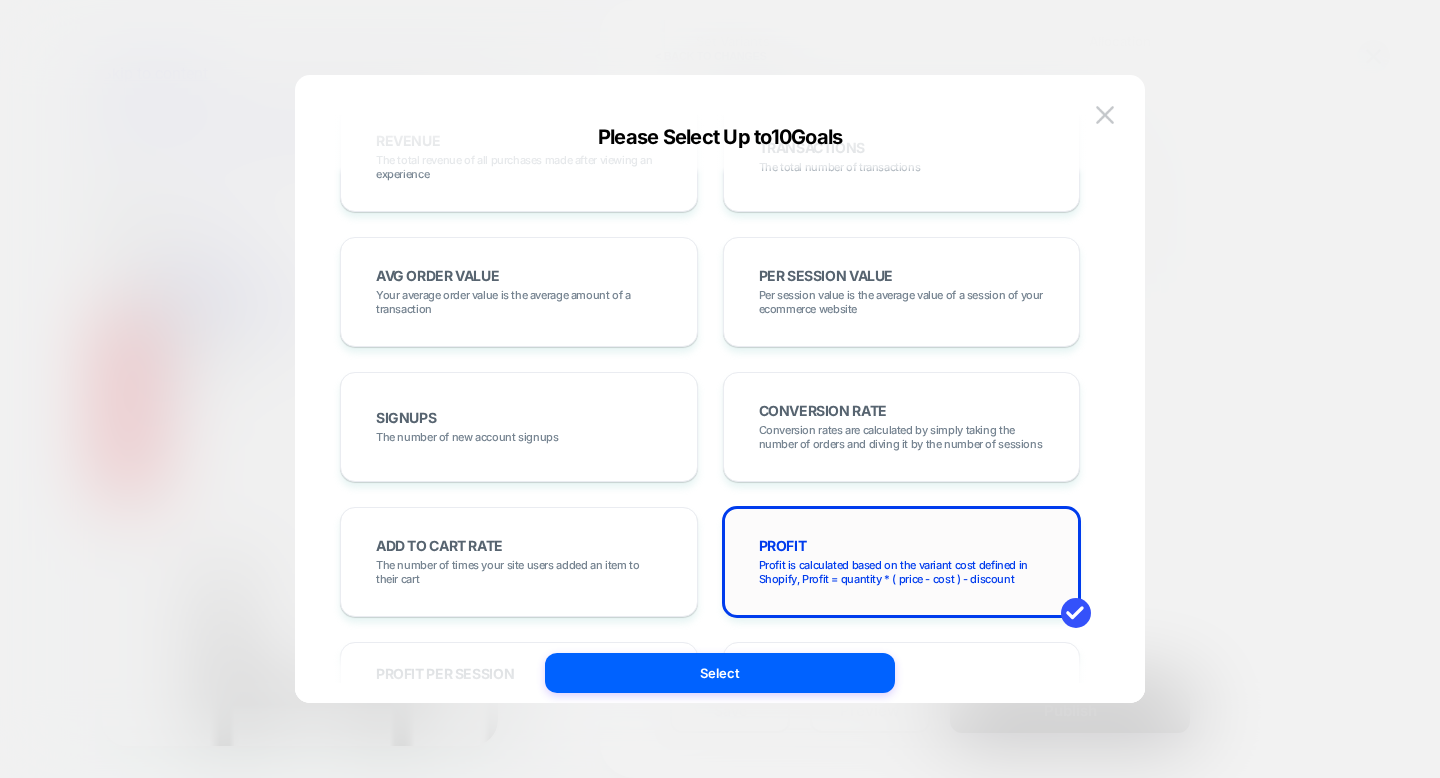 scroll, scrollTop: 392, scrollLeft: 0, axis: vertical 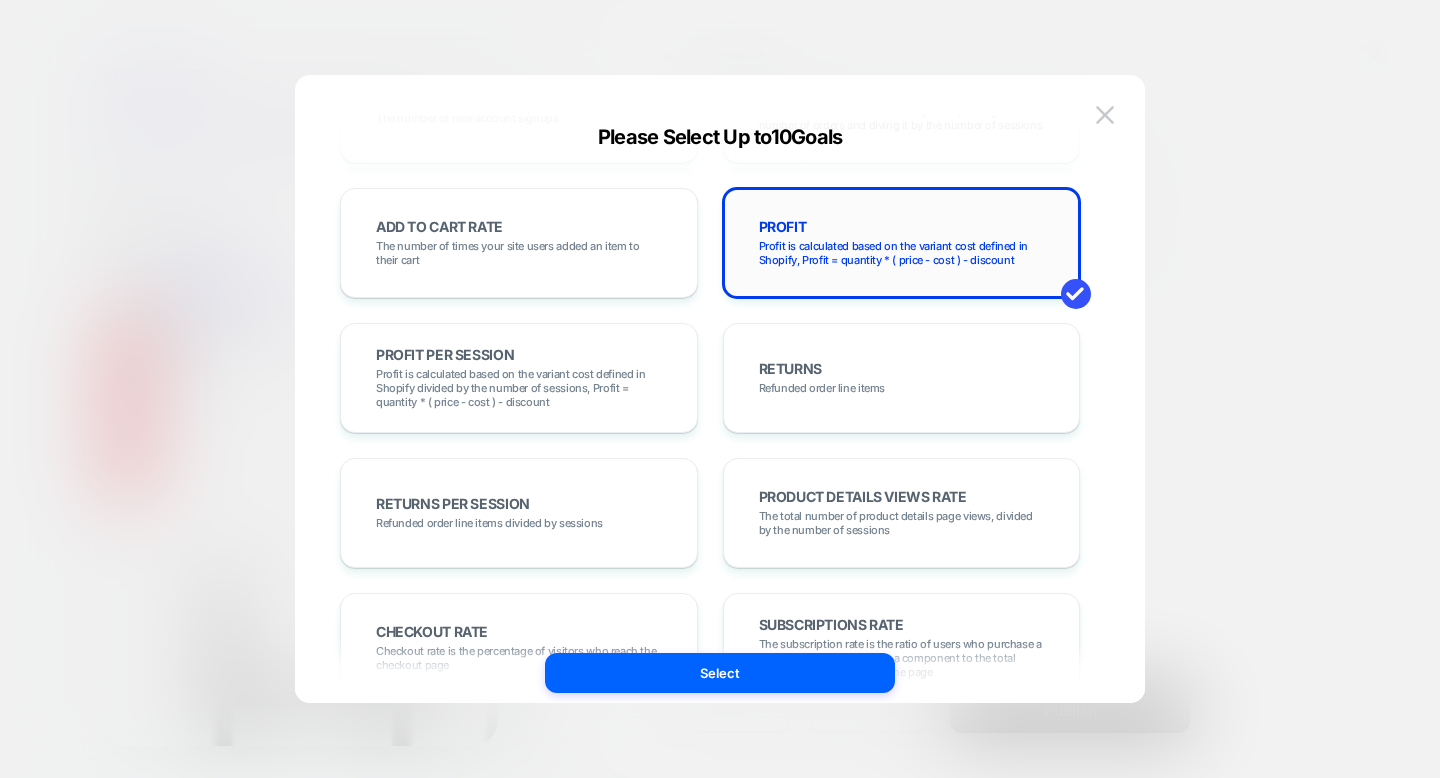 click on "Profit is calculated based on the variant cost defined in Shopify, Profit = quantity * ( price - cost ) - discount" at bounding box center [902, 253] 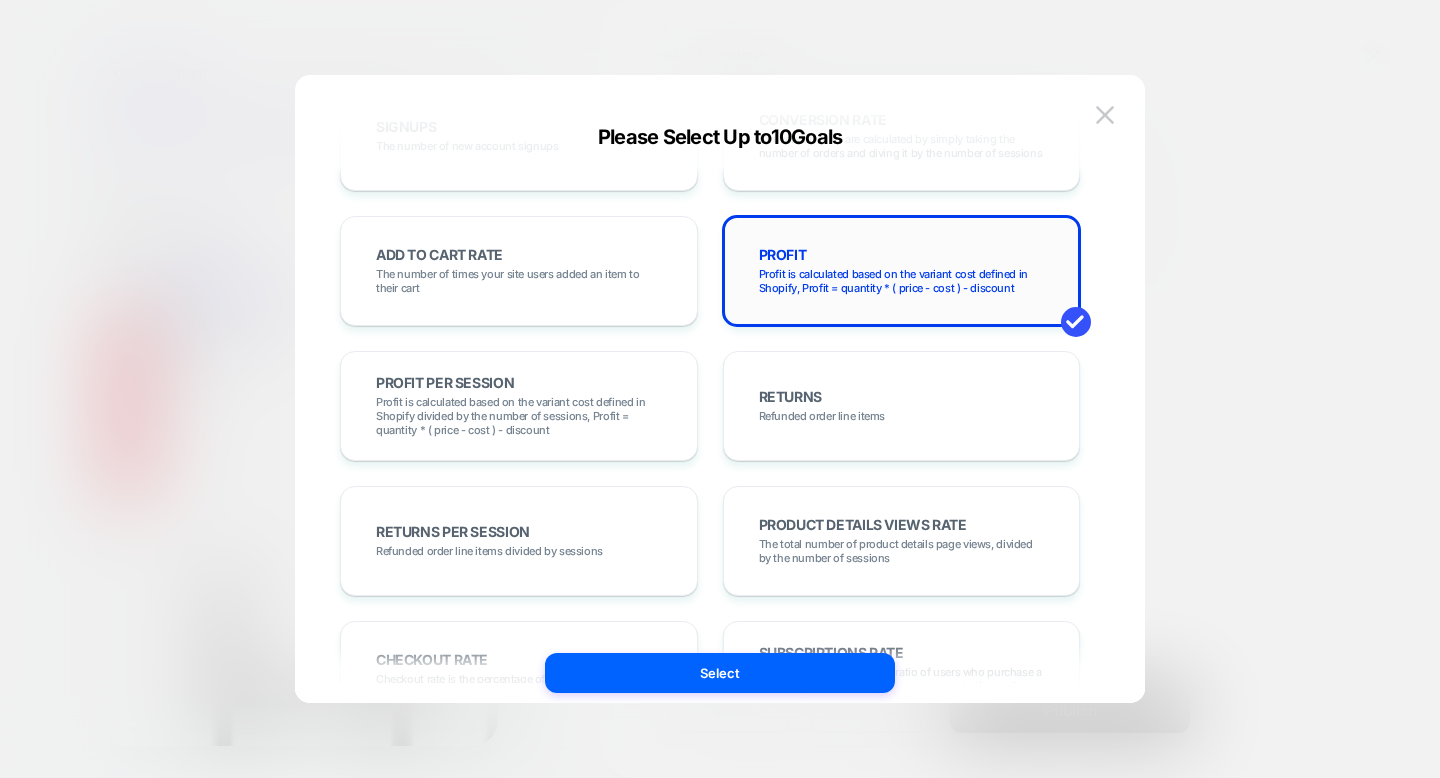 scroll, scrollTop: 187, scrollLeft: 0, axis: vertical 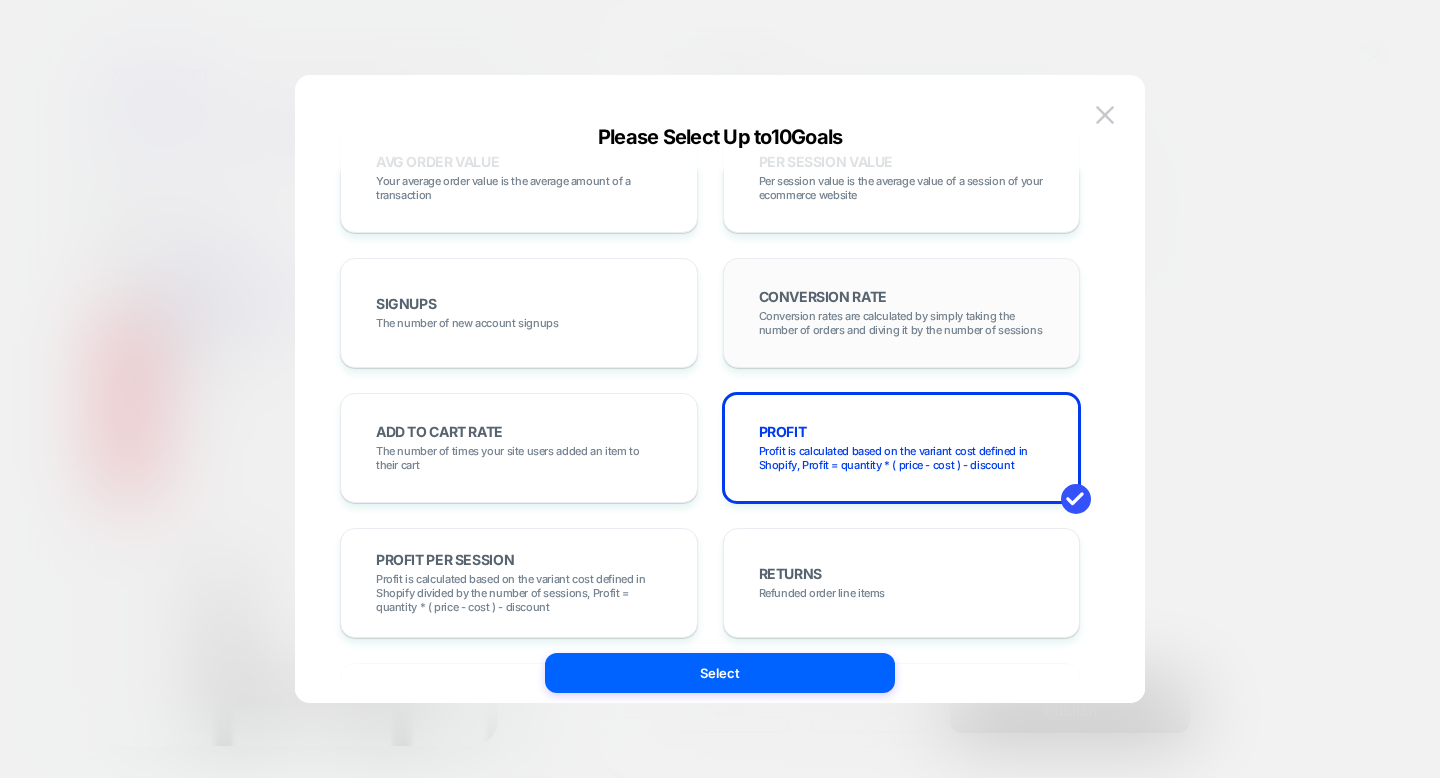 click on "Conversion rates are calculated by simply taking the number of orders and diving it by the number of sessions" at bounding box center [902, 323] 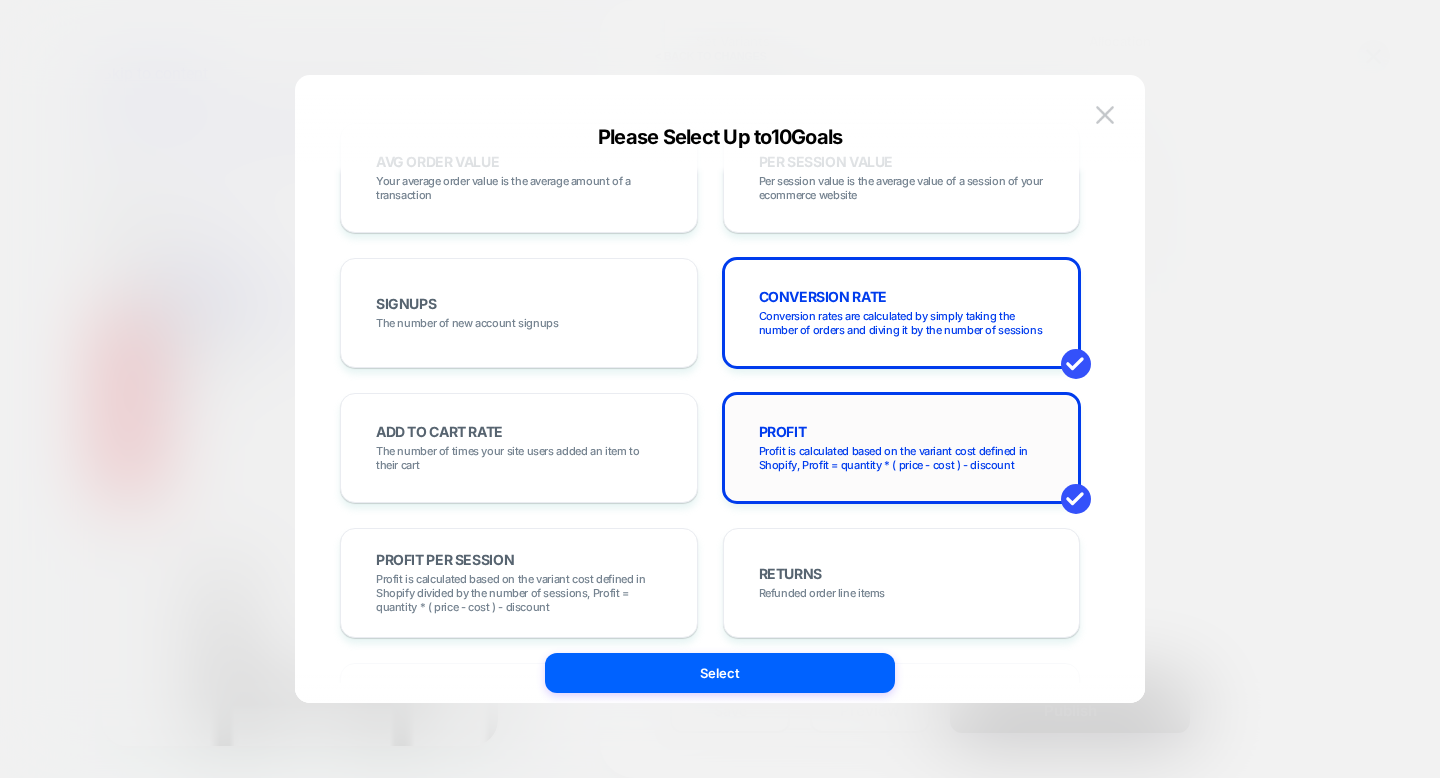 click on "Profit is calculated based on the variant cost defined in Shopify, Profit = quantity * ( price - cost ) - discount" at bounding box center [902, 458] 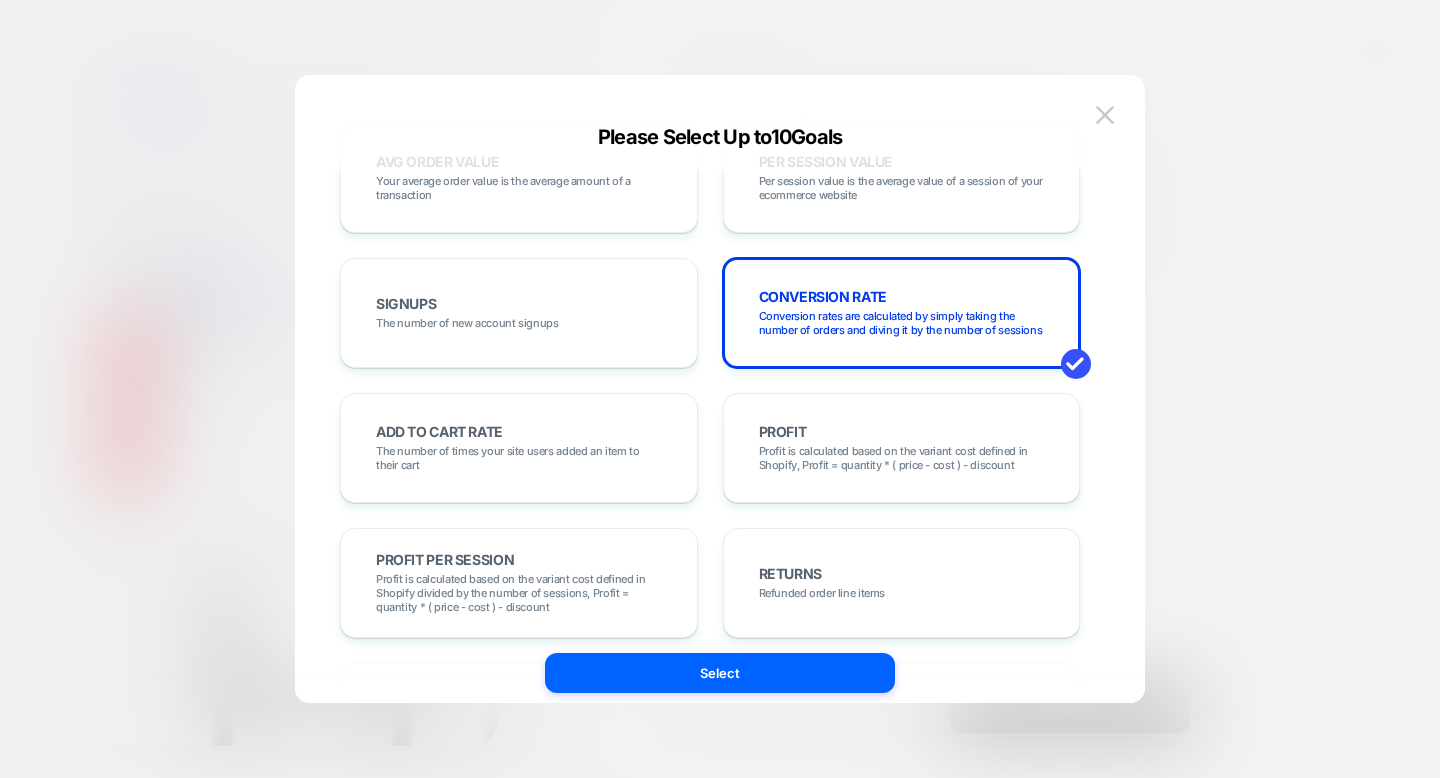 scroll, scrollTop: 607, scrollLeft: 0, axis: vertical 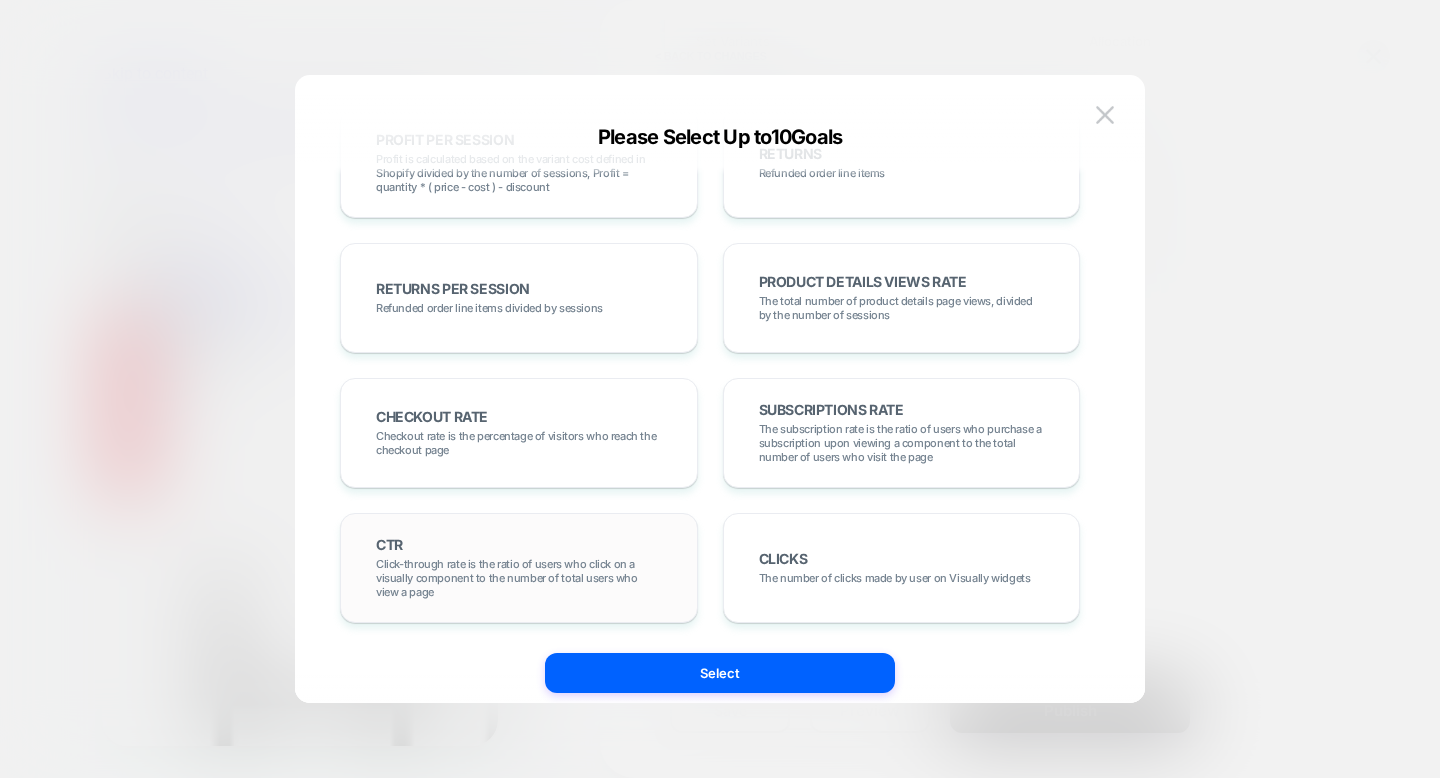 click on "Click-through rate is the ratio of users who click on a visually component to the number of total users who view a page" at bounding box center [519, 578] 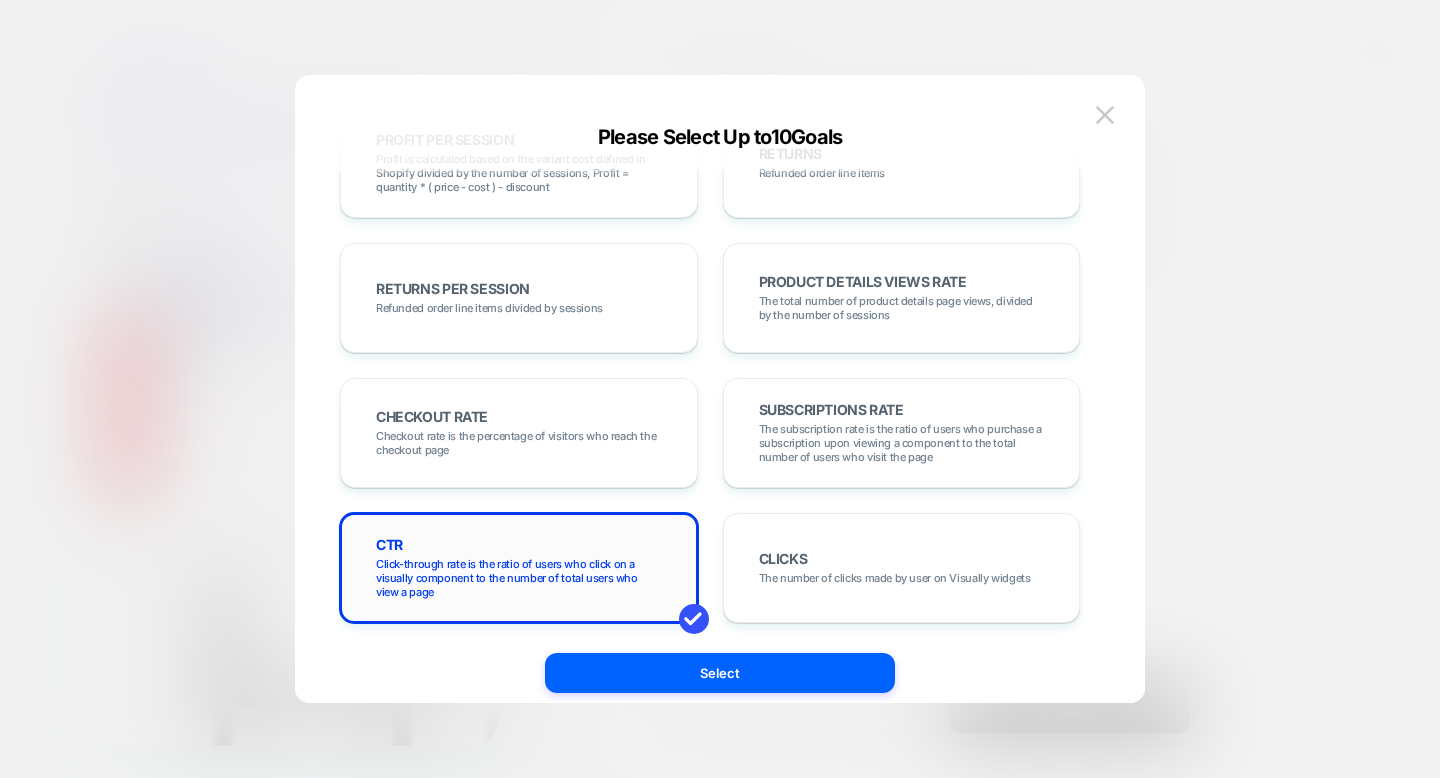 click on "Click-through rate is the ratio of users who click on a visually component to the number of total users who view a page" at bounding box center (519, 578) 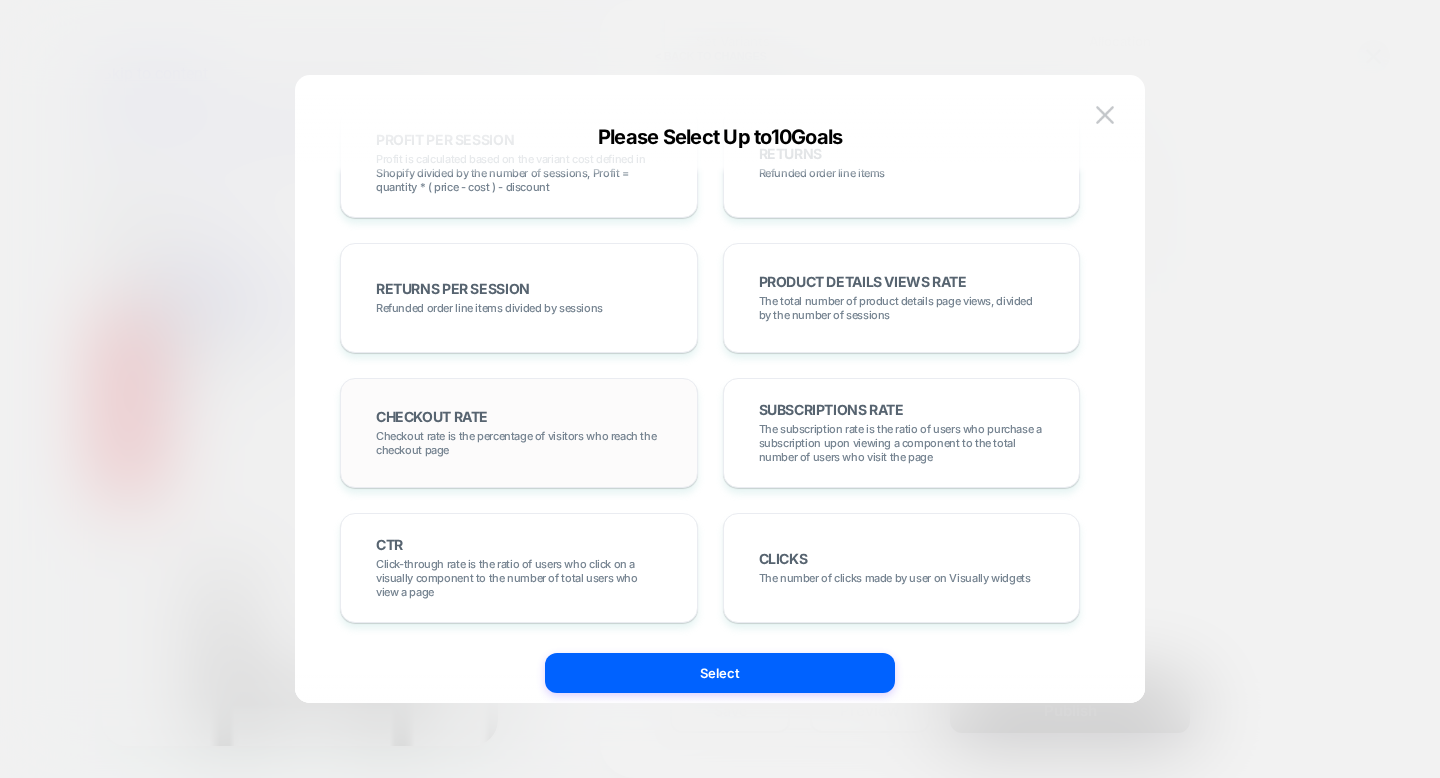 scroll, scrollTop: 0, scrollLeft: 0, axis: both 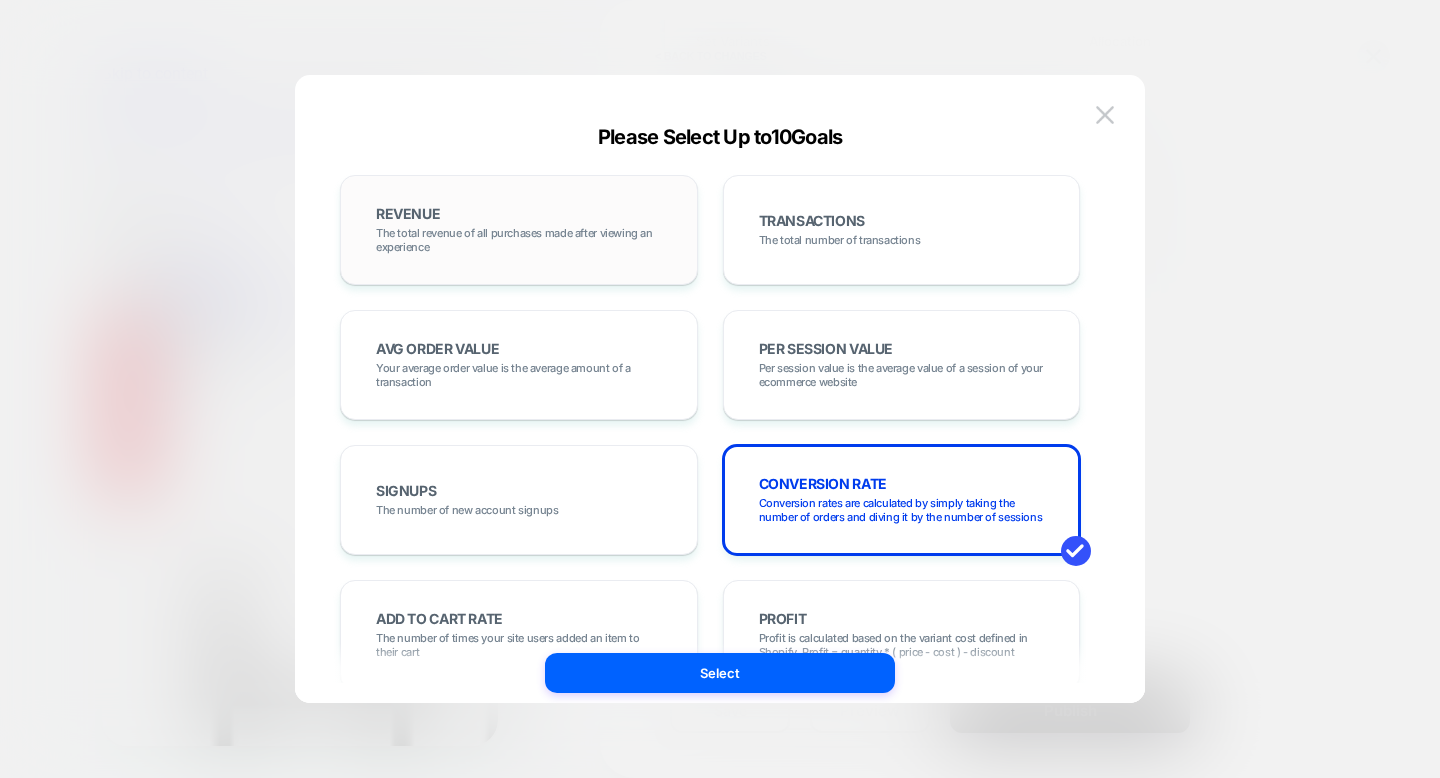 click on "REVENUE The total revenue of all purchases made after viewing an experience" at bounding box center [519, 230] 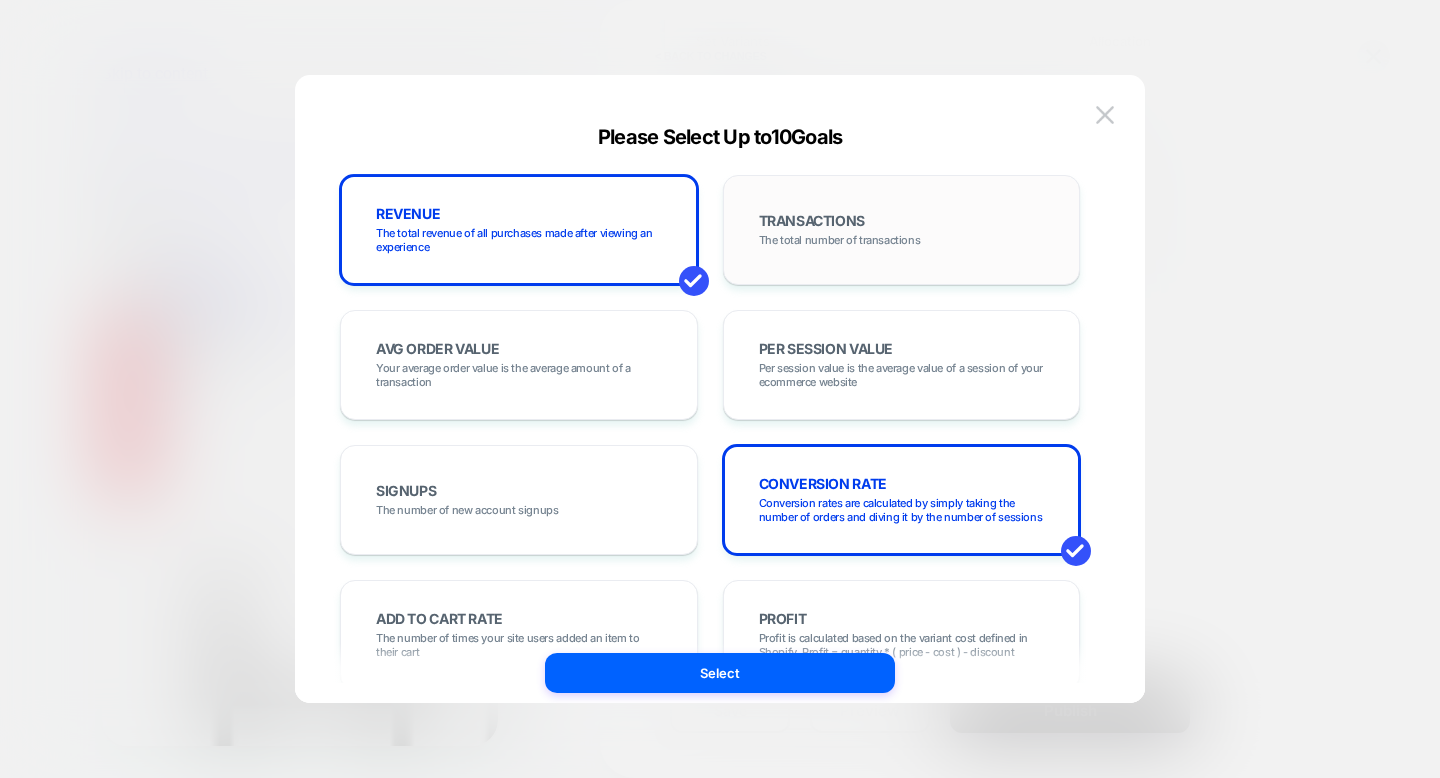click on "TRANSACTIONS The total number of transactions" at bounding box center [902, 230] 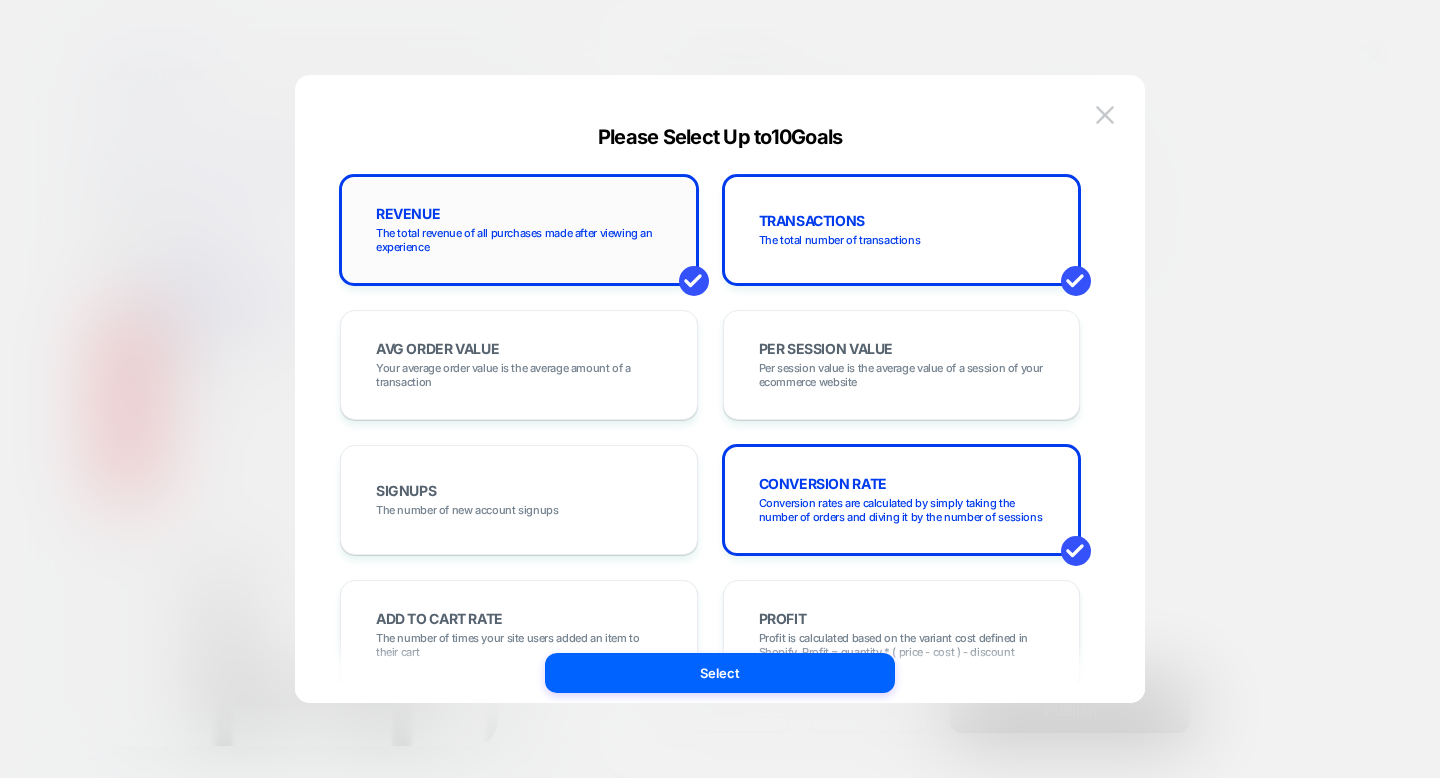 click on "REVENUE The total revenue of all purchases made after viewing an experience" at bounding box center [519, 230] 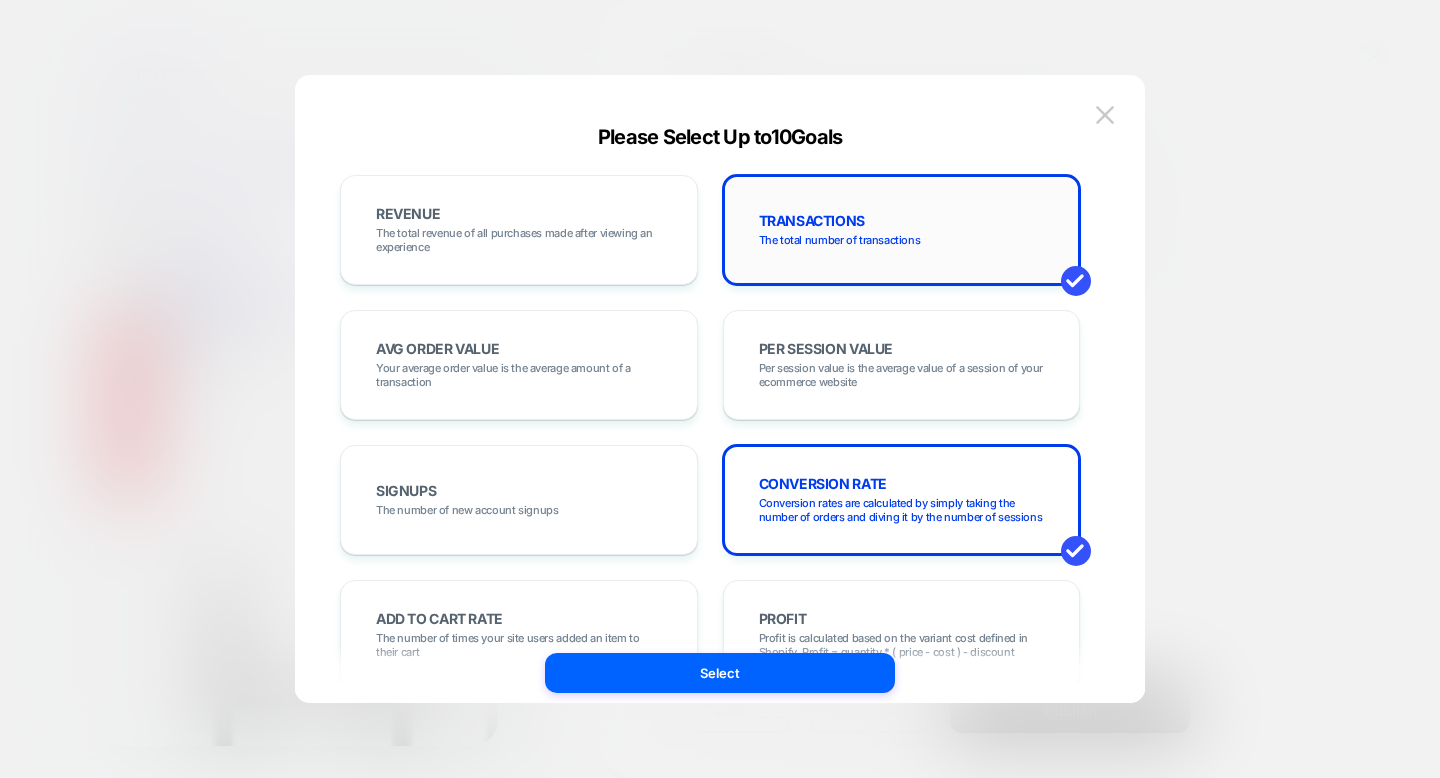 click on "TRANSACTIONS The total number of transactions" at bounding box center [902, 230] 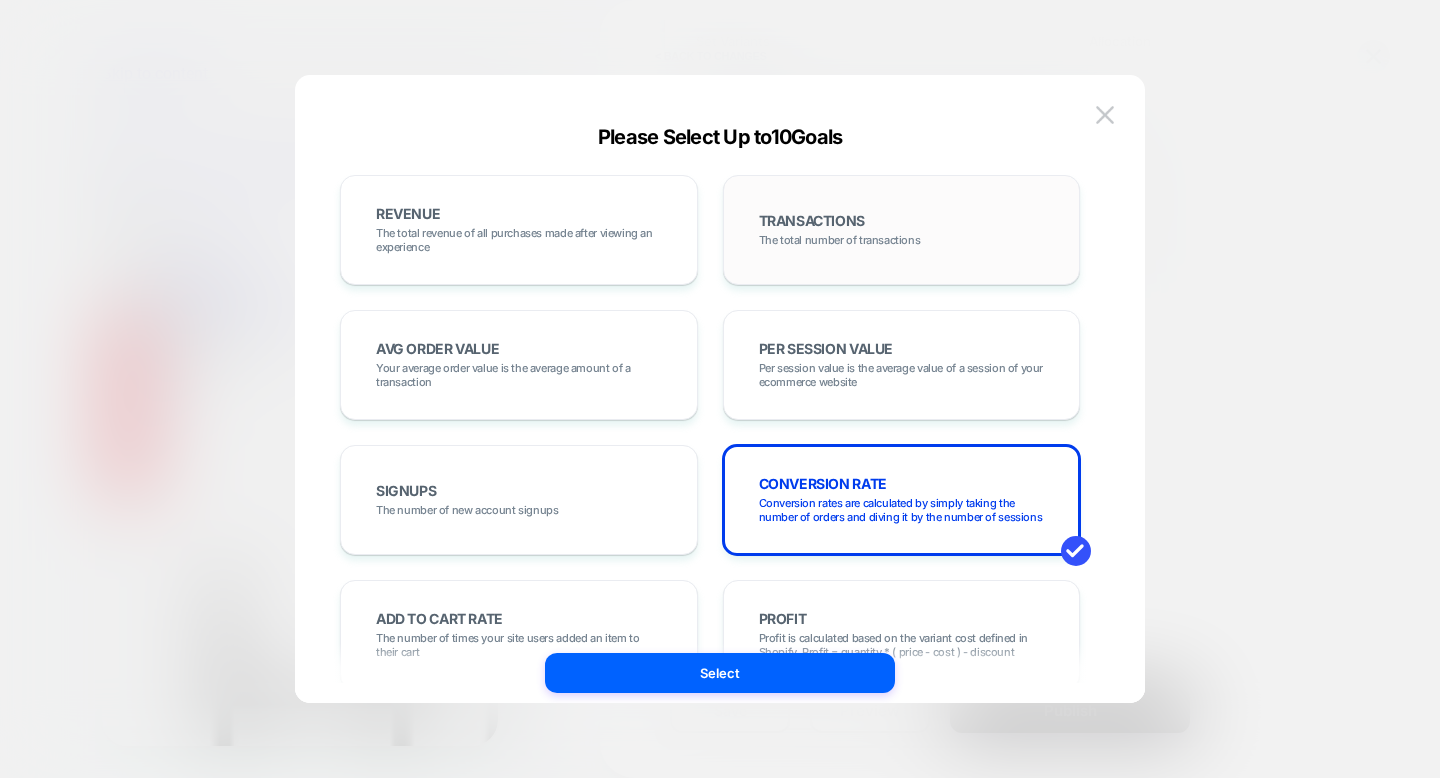 click on "TRANSACTIONS The total number of transactions" at bounding box center [902, 230] 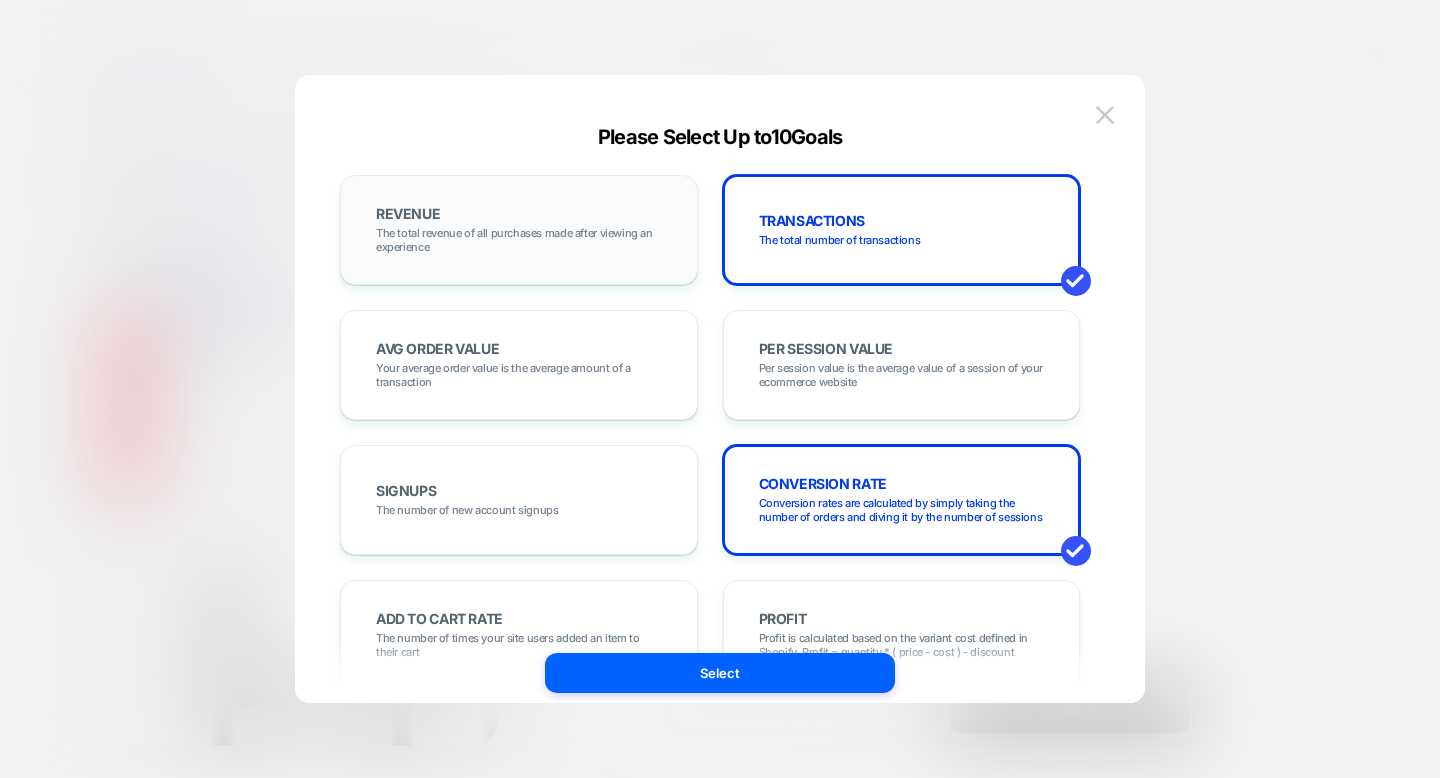 click on "The total revenue of all purchases made after viewing an experience" at bounding box center (519, 240) 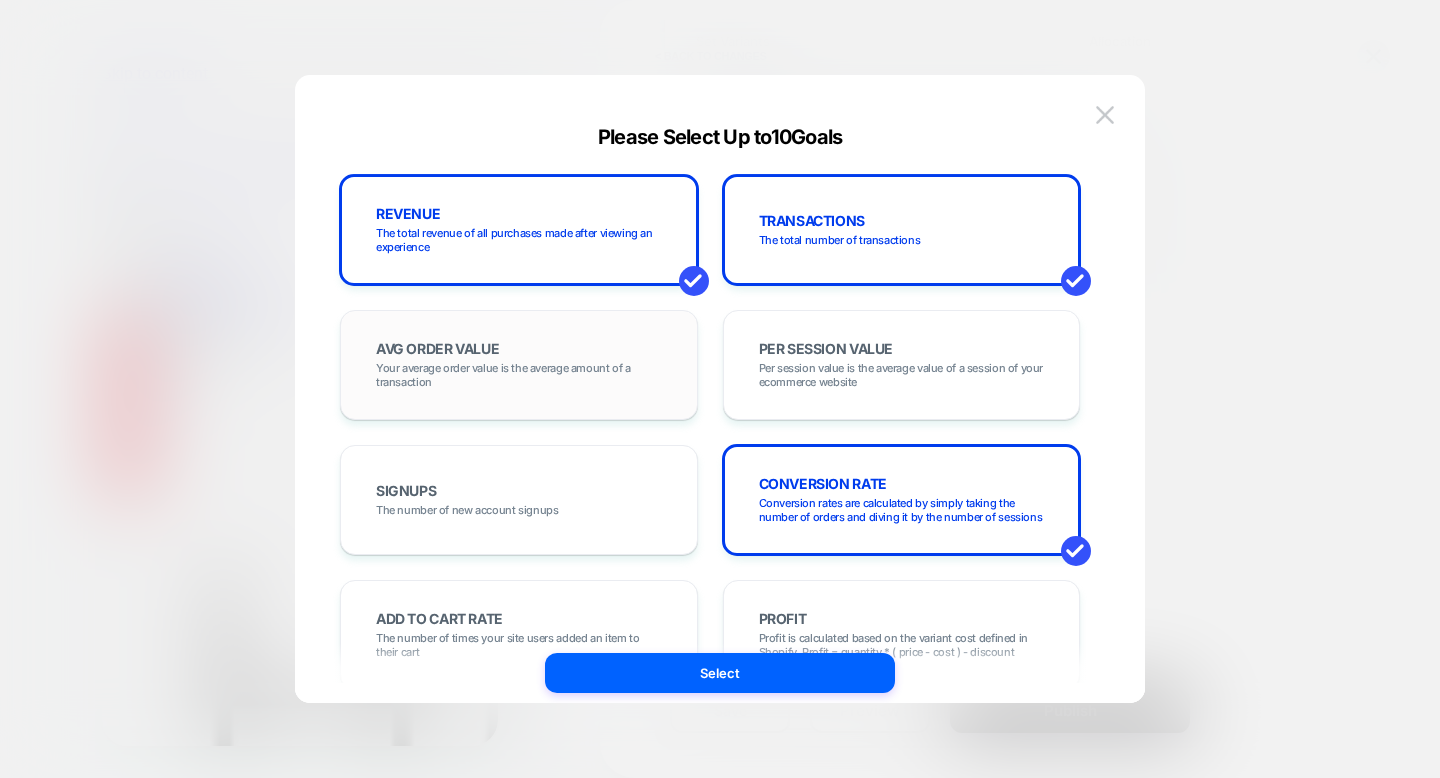 click on "AVG ORDER VALUE Your average order value is the average amount of a transaction" at bounding box center [519, 365] 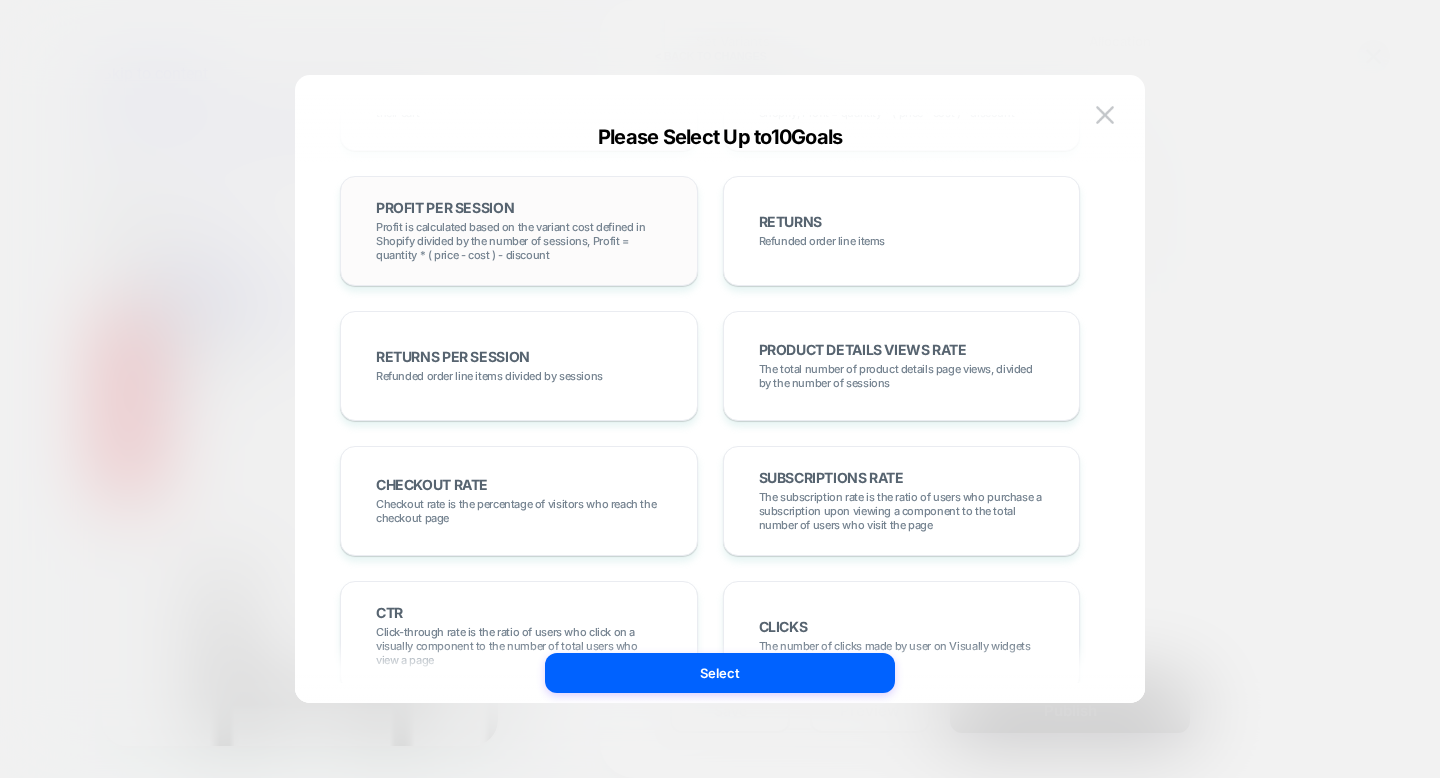 scroll, scrollTop: 607, scrollLeft: 0, axis: vertical 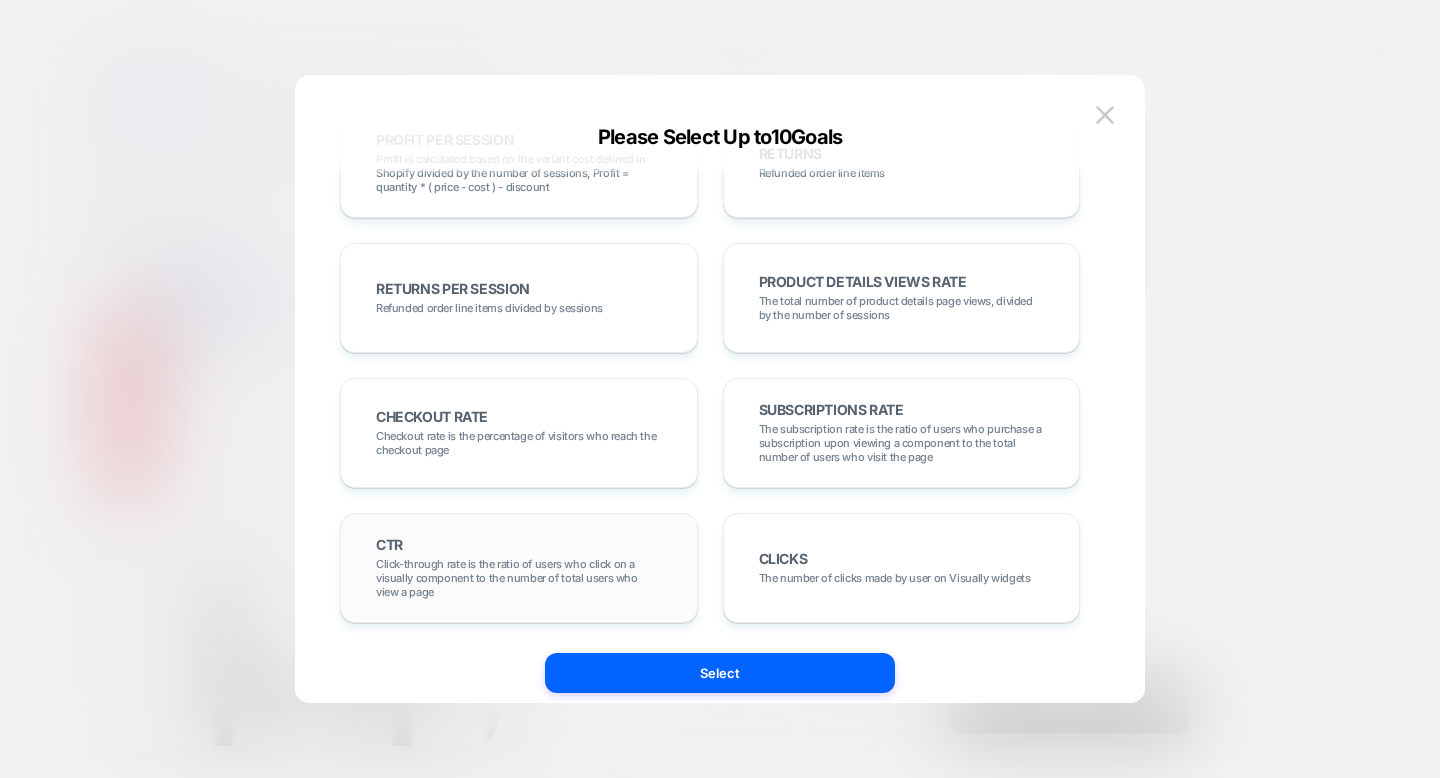 drag, startPoint x: 823, startPoint y: 529, endPoint x: 637, endPoint y: 544, distance: 186.60385 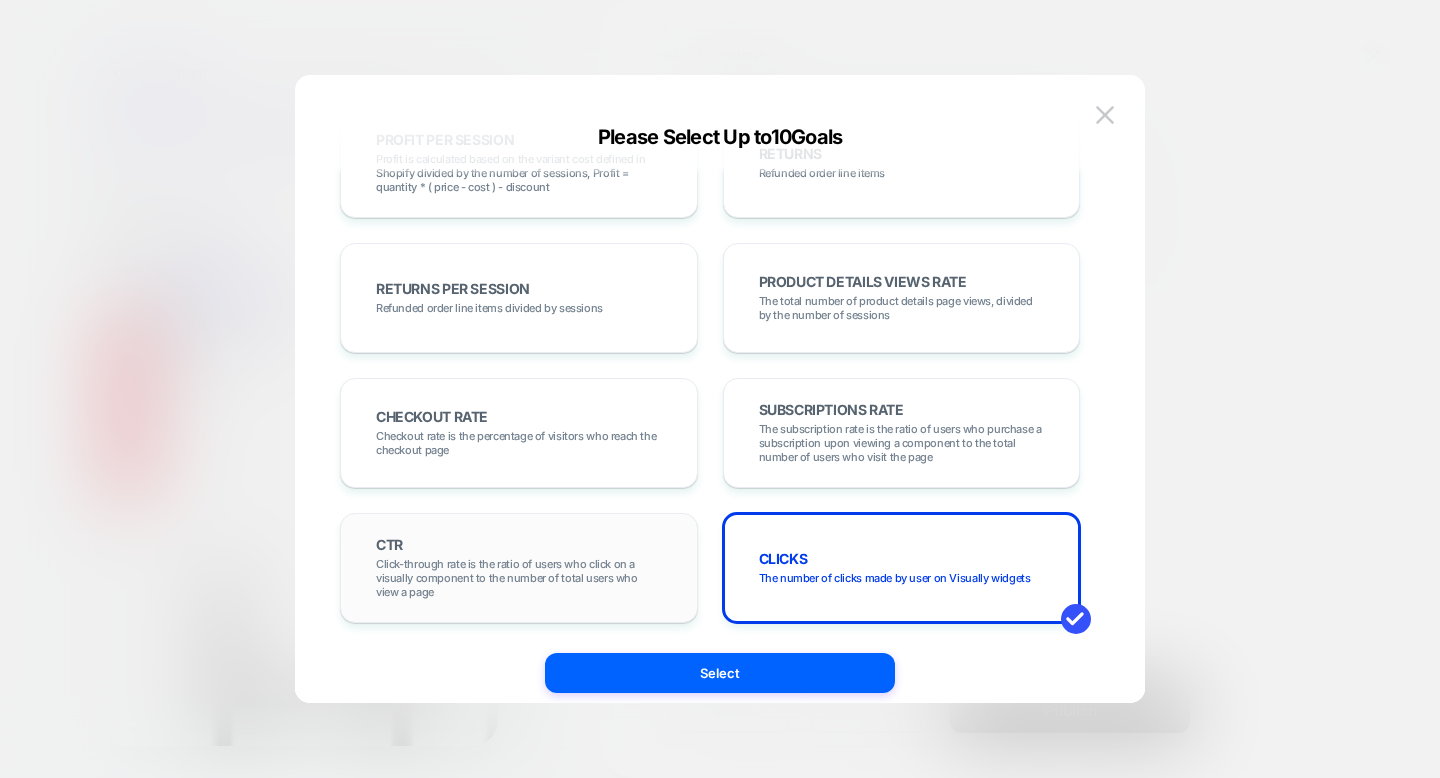 click on "CTR Click-through rate is the ratio of users who click on a visually component to the number of total users who view a page" at bounding box center (519, 568) 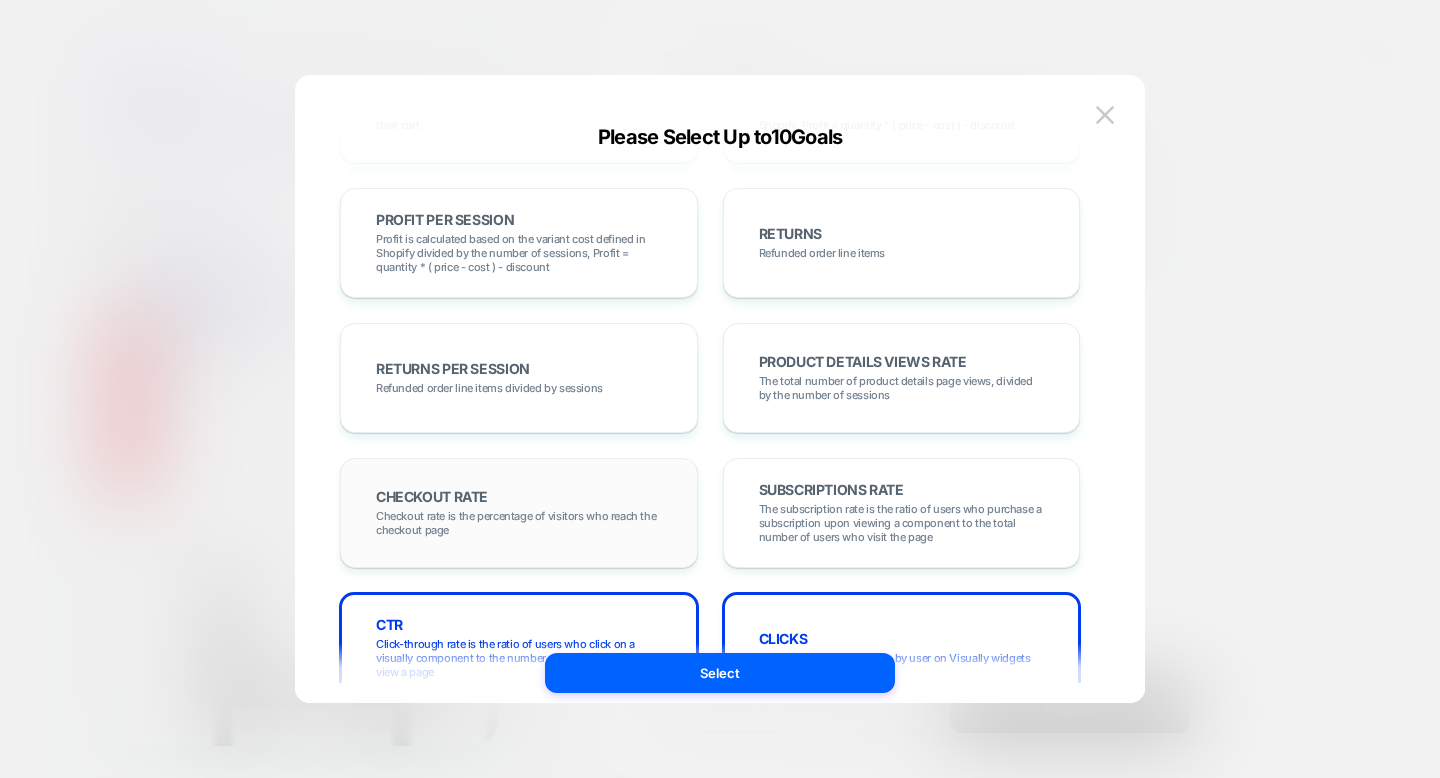 click on "CHECKOUT RATE Checkout rate is the percentage of visitors who reach the checkout page" at bounding box center (519, 513) 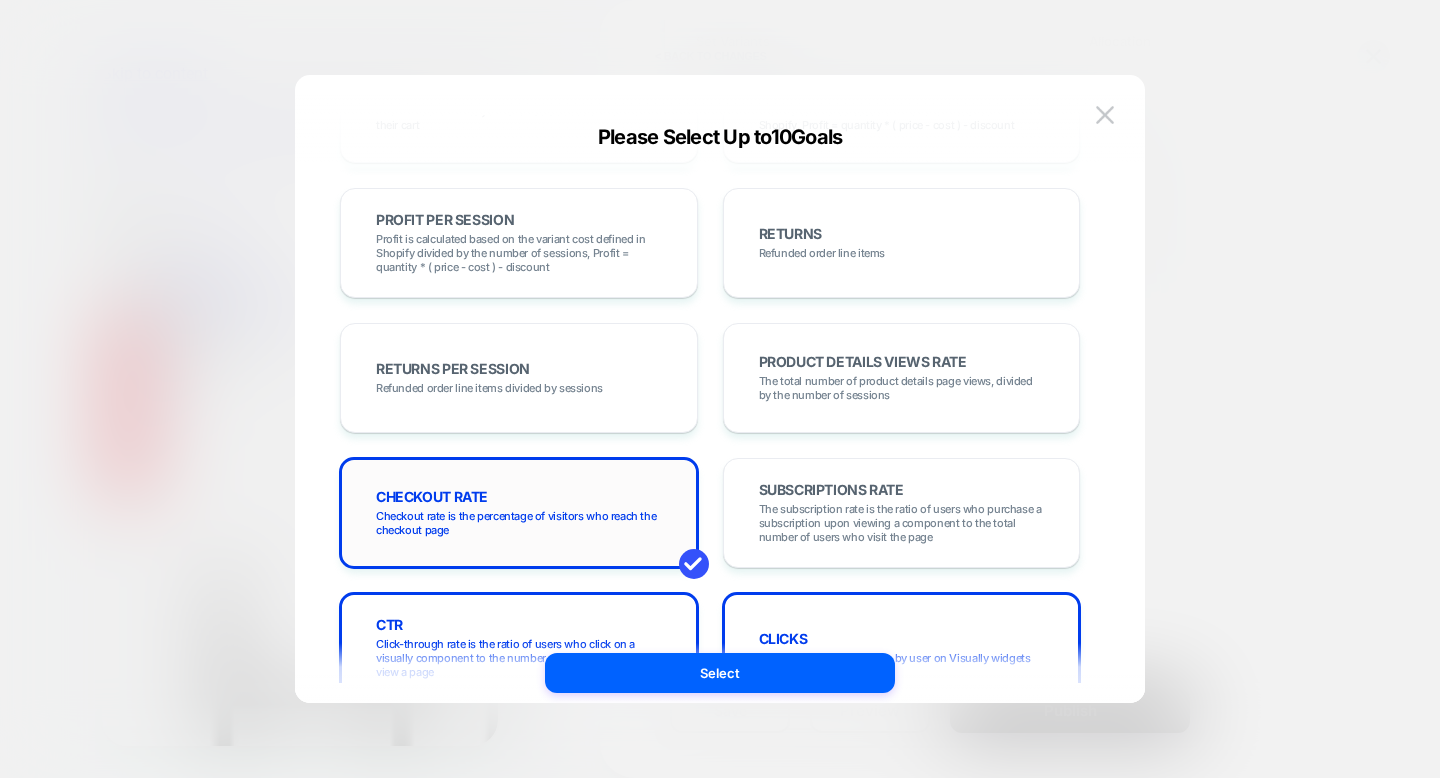 click on "CHECKOUT RATE Checkout rate is the percentage of visitors who reach the checkout page" at bounding box center [519, 513] 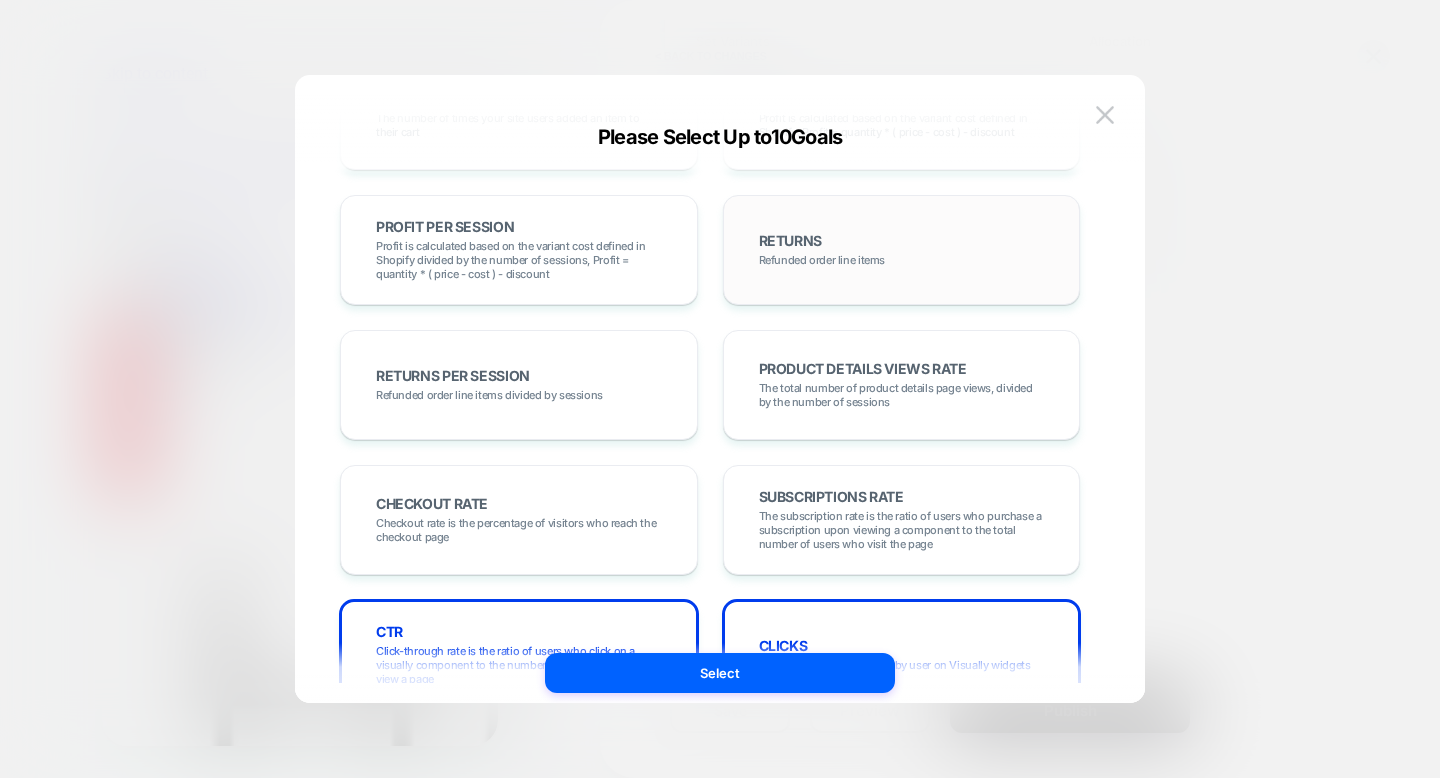 scroll, scrollTop: 607, scrollLeft: 0, axis: vertical 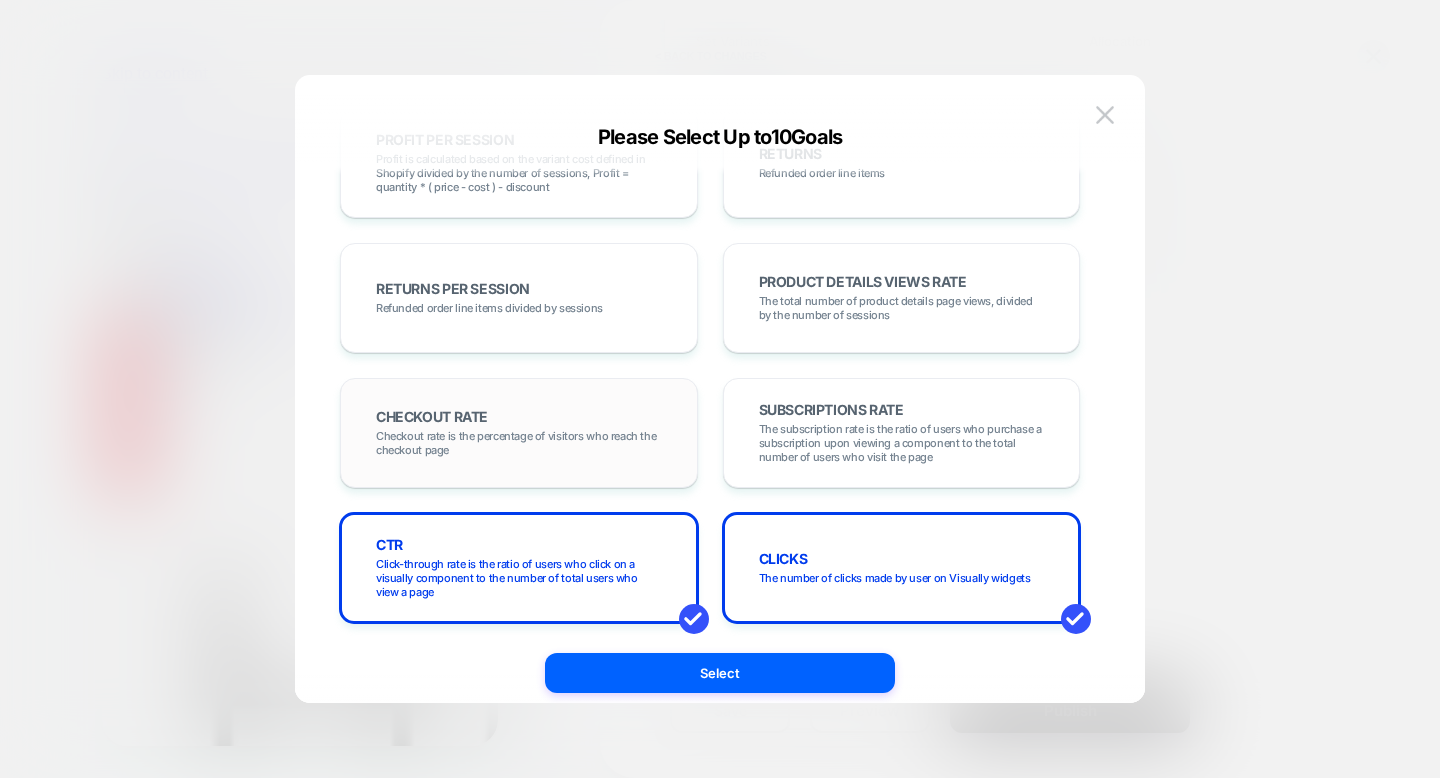 click on "Checkout rate is the percentage of visitors who reach the checkout page" at bounding box center (519, 443) 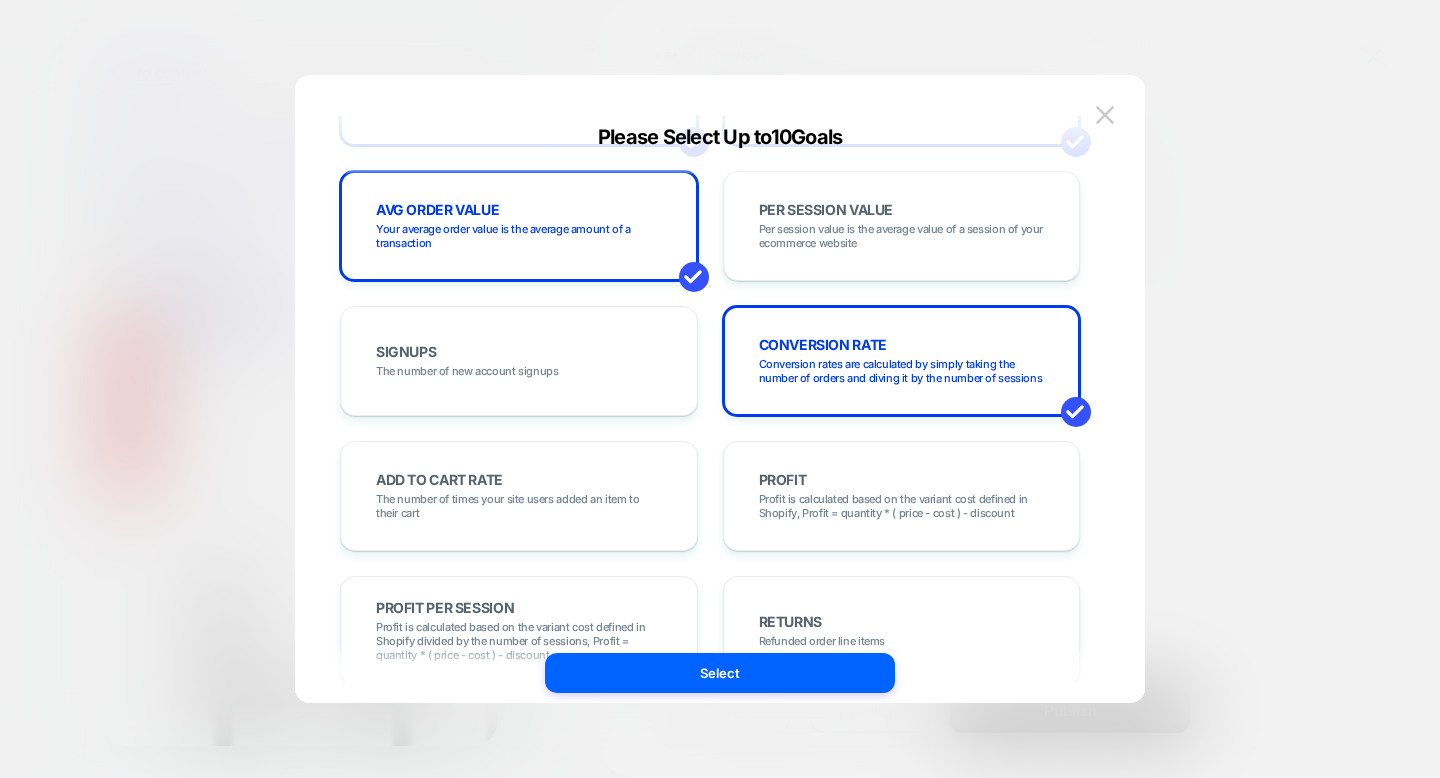 scroll, scrollTop: 0, scrollLeft: 0, axis: both 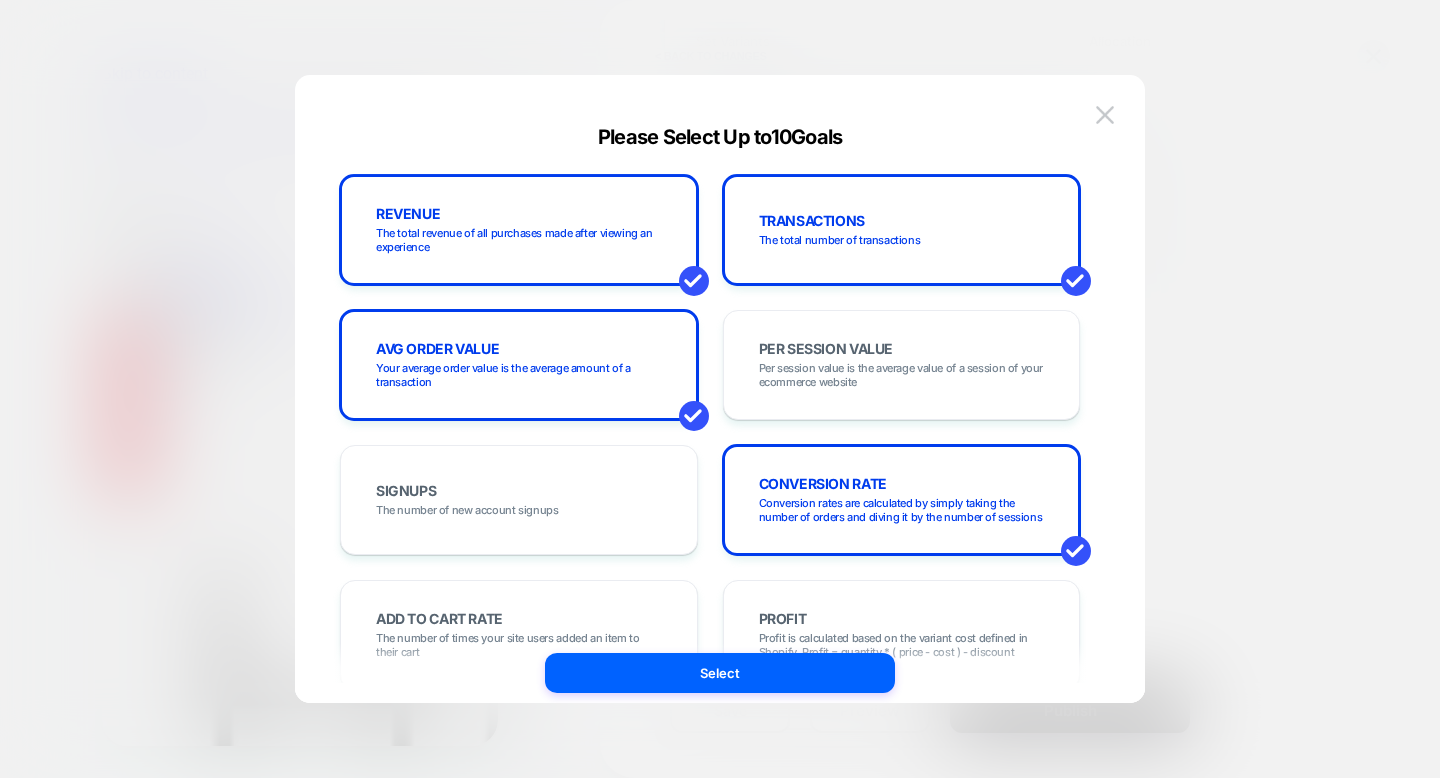 click on "REVENUE The total revenue of all purchases made after viewing an experience TRANSACTIONS The total number of transactions AVG ORDER VALUE Your average order value is the average amount of a transaction PER SESSION VALUE Per session value is the average value of a session of your ecommerce website SIGNUPS The number of new account signups CONVERSION RATE Conversion rates are calculated by simply taking the number of orders and diving it by the number of sessions ADD TO CART RATE The number of times your site users added an item to their cart PROFIT Profit is calculated based on the variant cost defined in Shopify, Profit = quantity * ( price - cost ) - discount PROFIT PER SESSION Profit is calculated based on the variant cost defined in Shopify divided by the number of sessions, Profit = quantity * ( price - cost ) - discount RETURNS Refunded order line items RETURNS PER SESSION Refunded order line items divided by sessions PRODUCT DETAILS VIEWS RATE CHECKOUT RATE SUBSCRIPTIONS RATE CTR CLICKS" at bounding box center (720, 409) 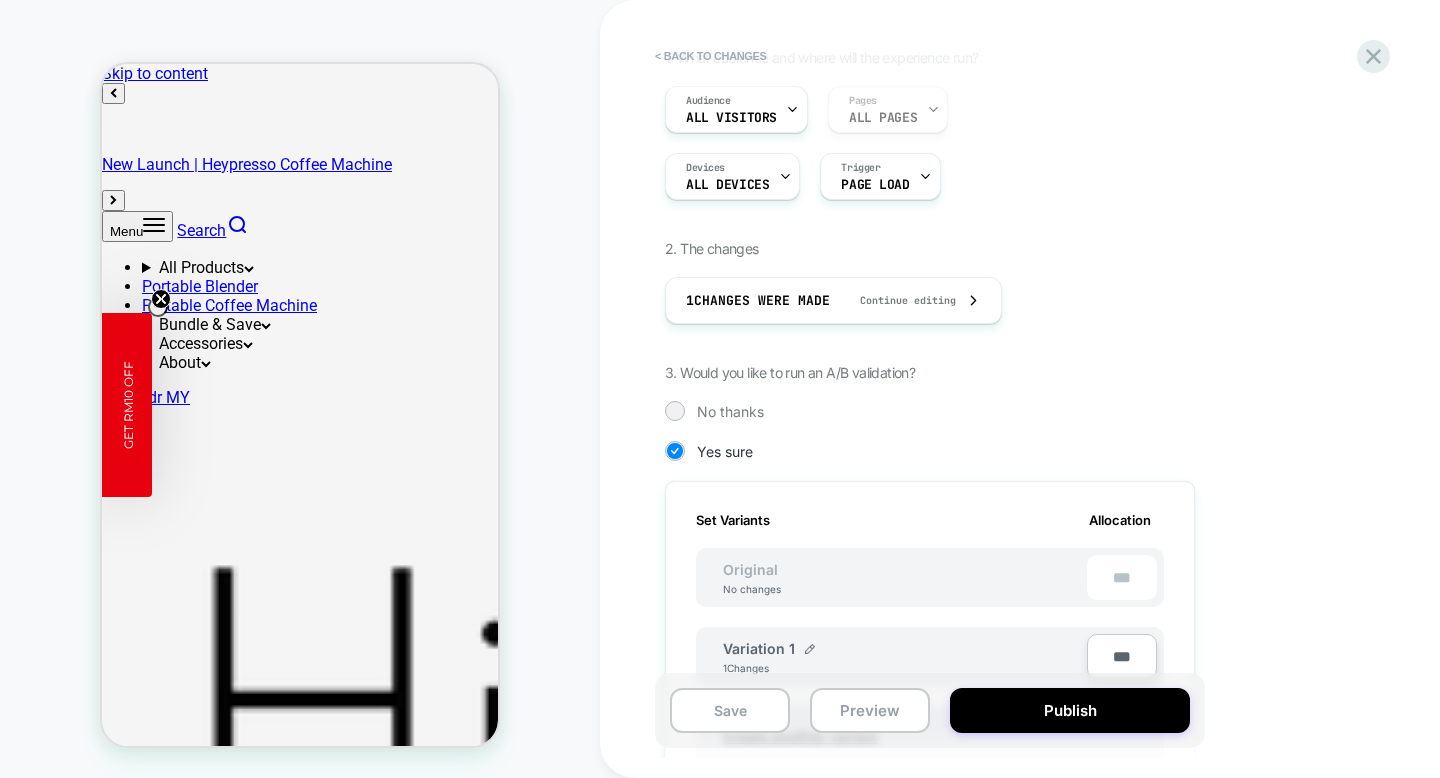 scroll, scrollTop: 171, scrollLeft: 0, axis: vertical 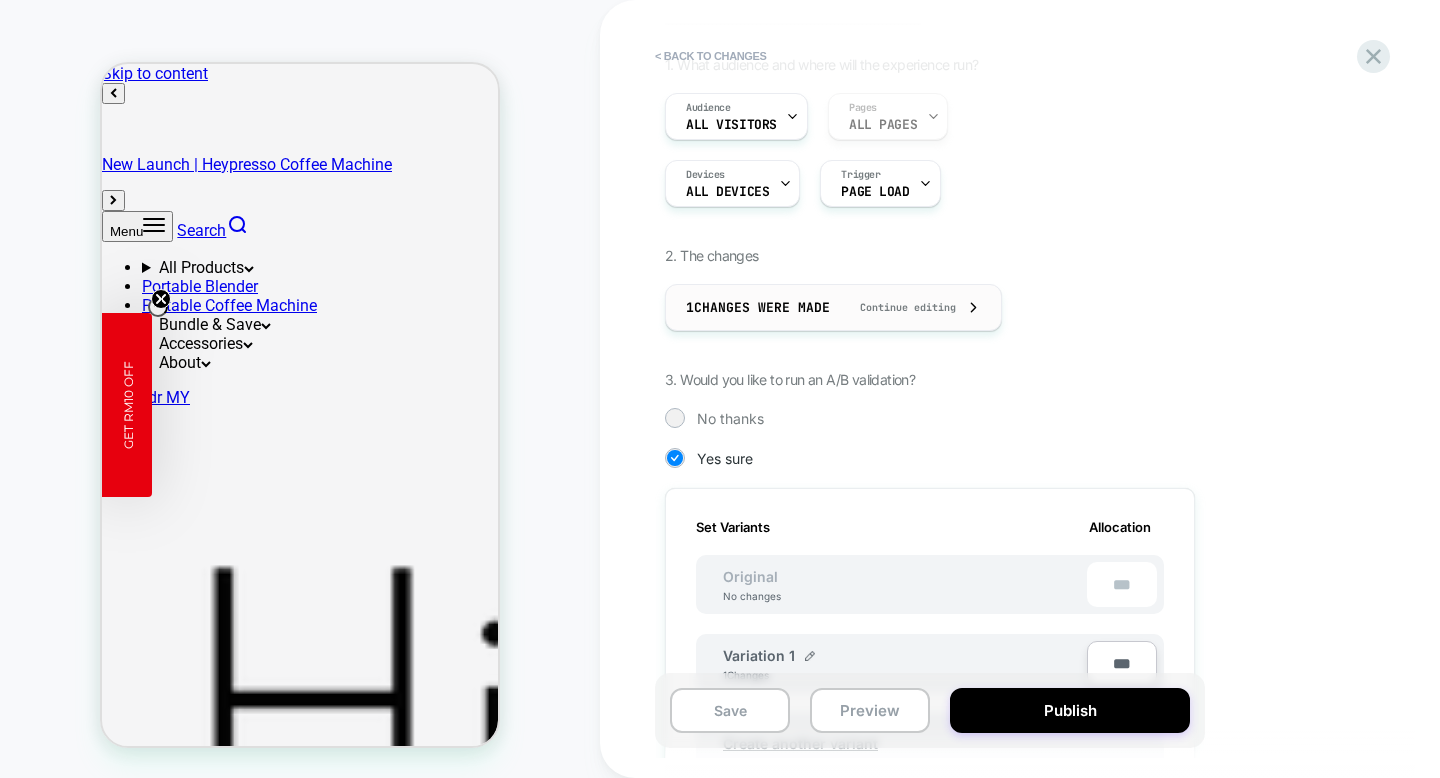 click 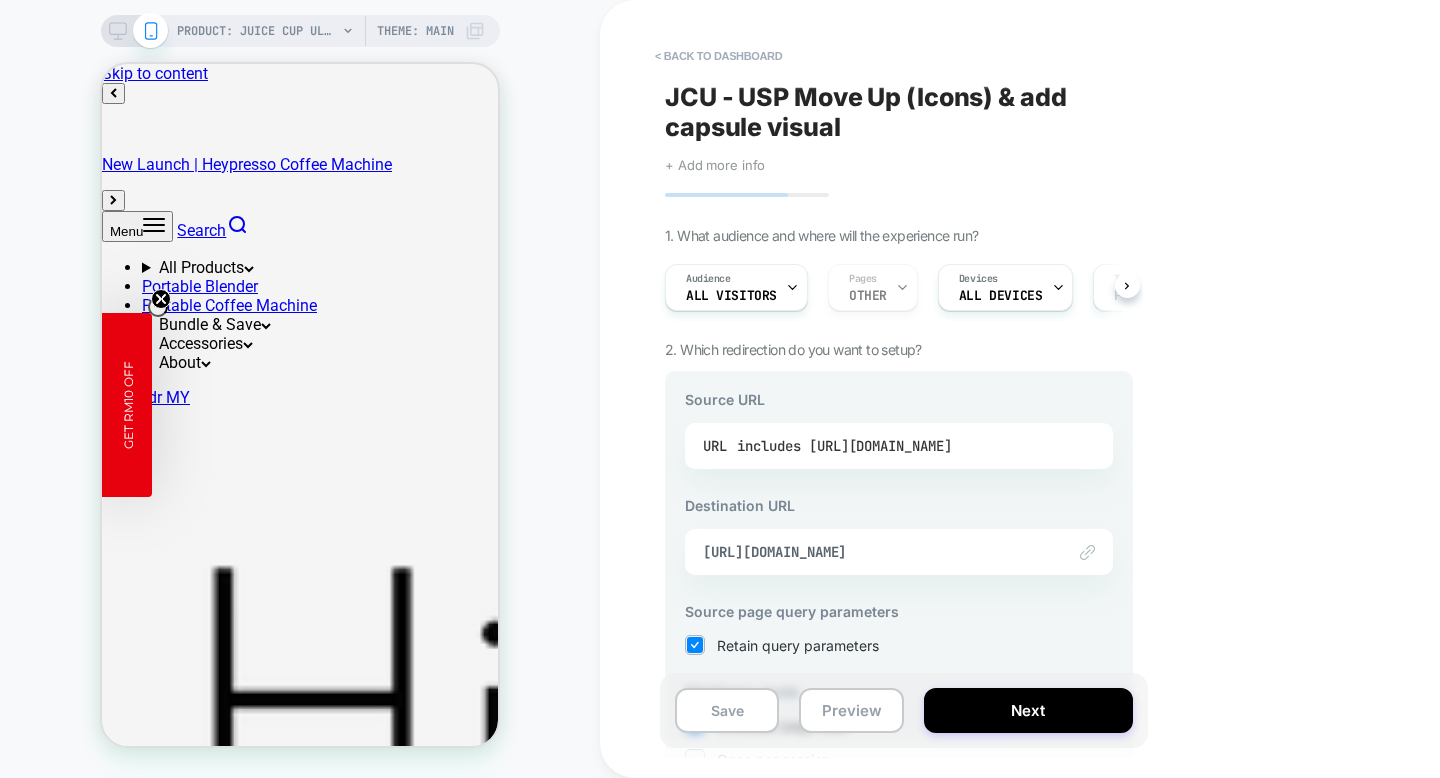 click on "includes   [URL][DOMAIN_NAME]" at bounding box center [844, 446] 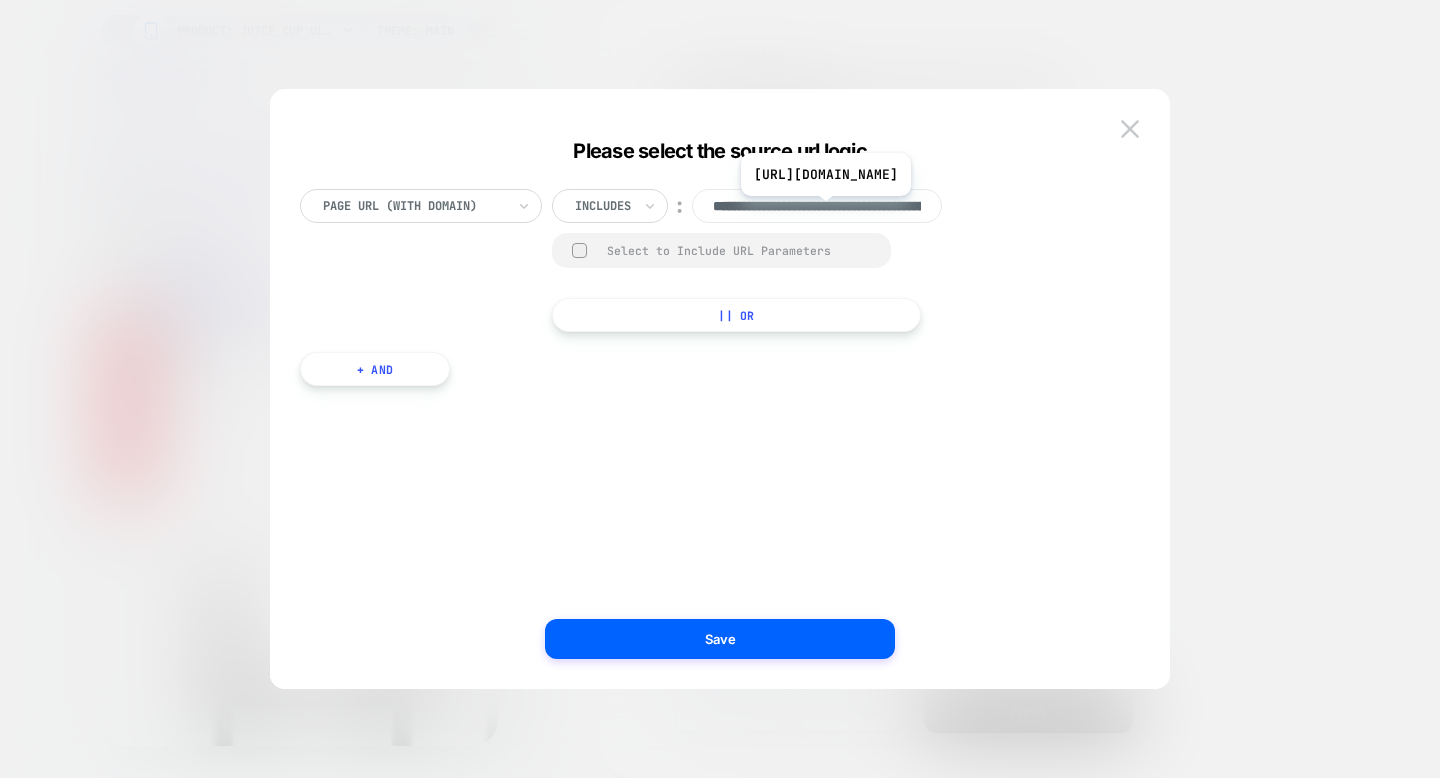 scroll, scrollTop: 0, scrollLeft: 196, axis: horizontal 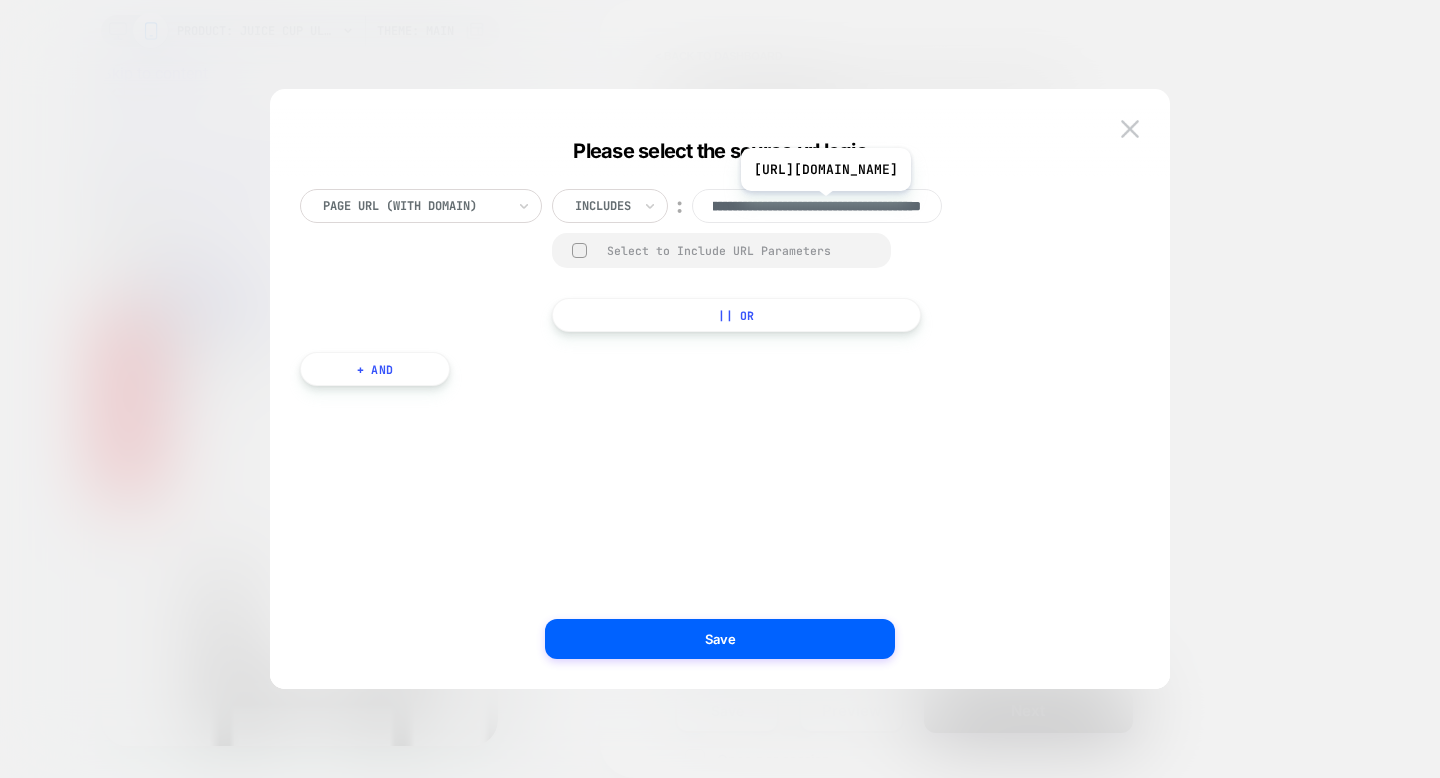 drag, startPoint x: 810, startPoint y: 206, endPoint x: 941, endPoint y: 206, distance: 131 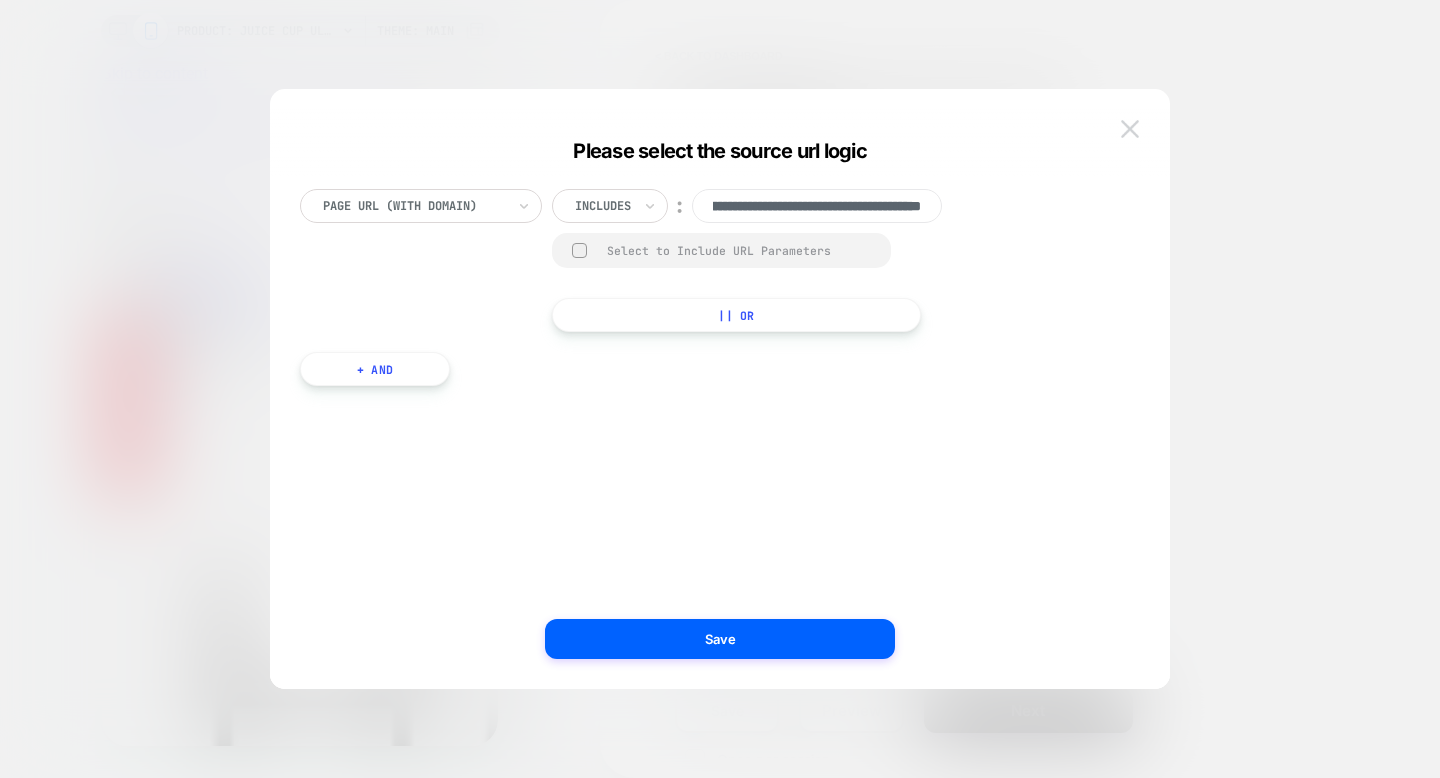 scroll, scrollTop: 0, scrollLeft: 0, axis: both 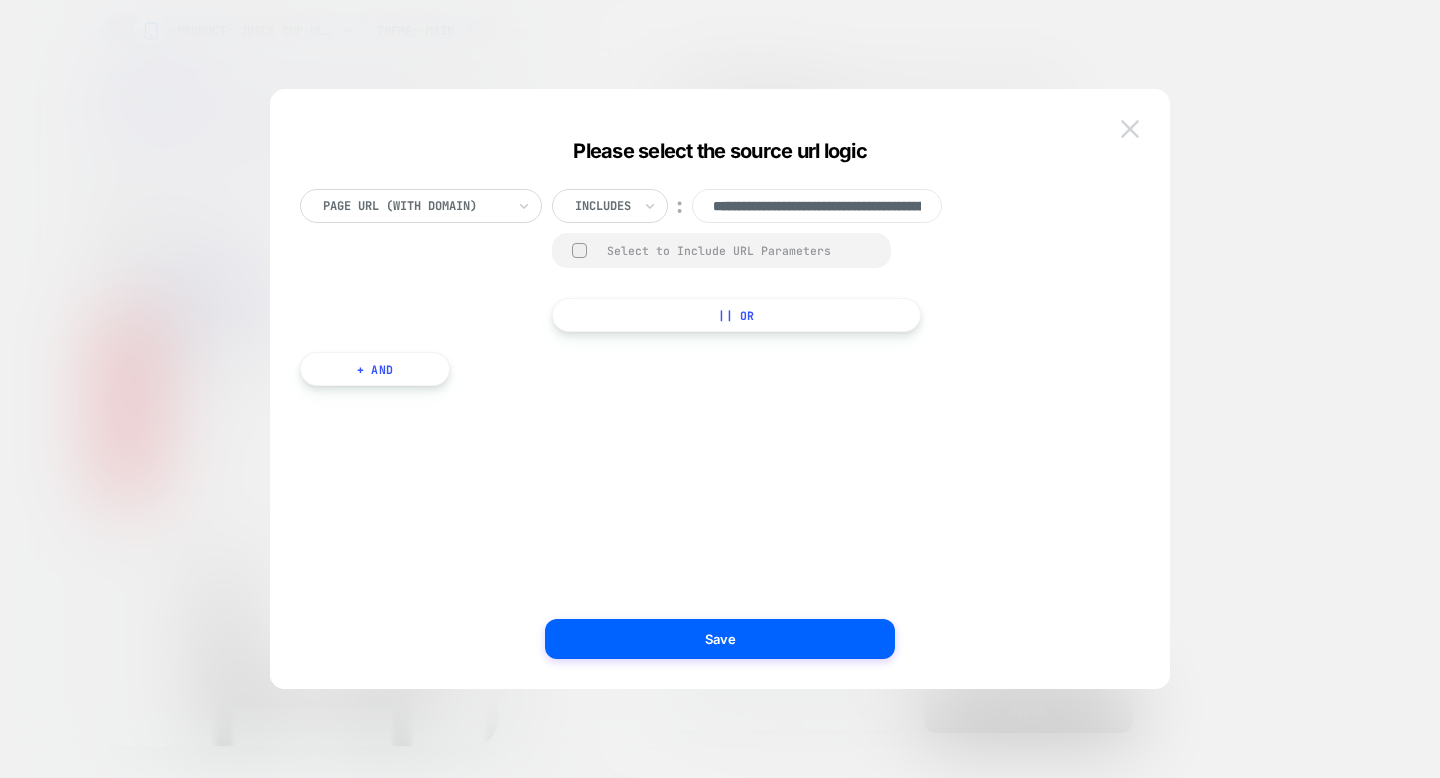 click at bounding box center [1130, 128] 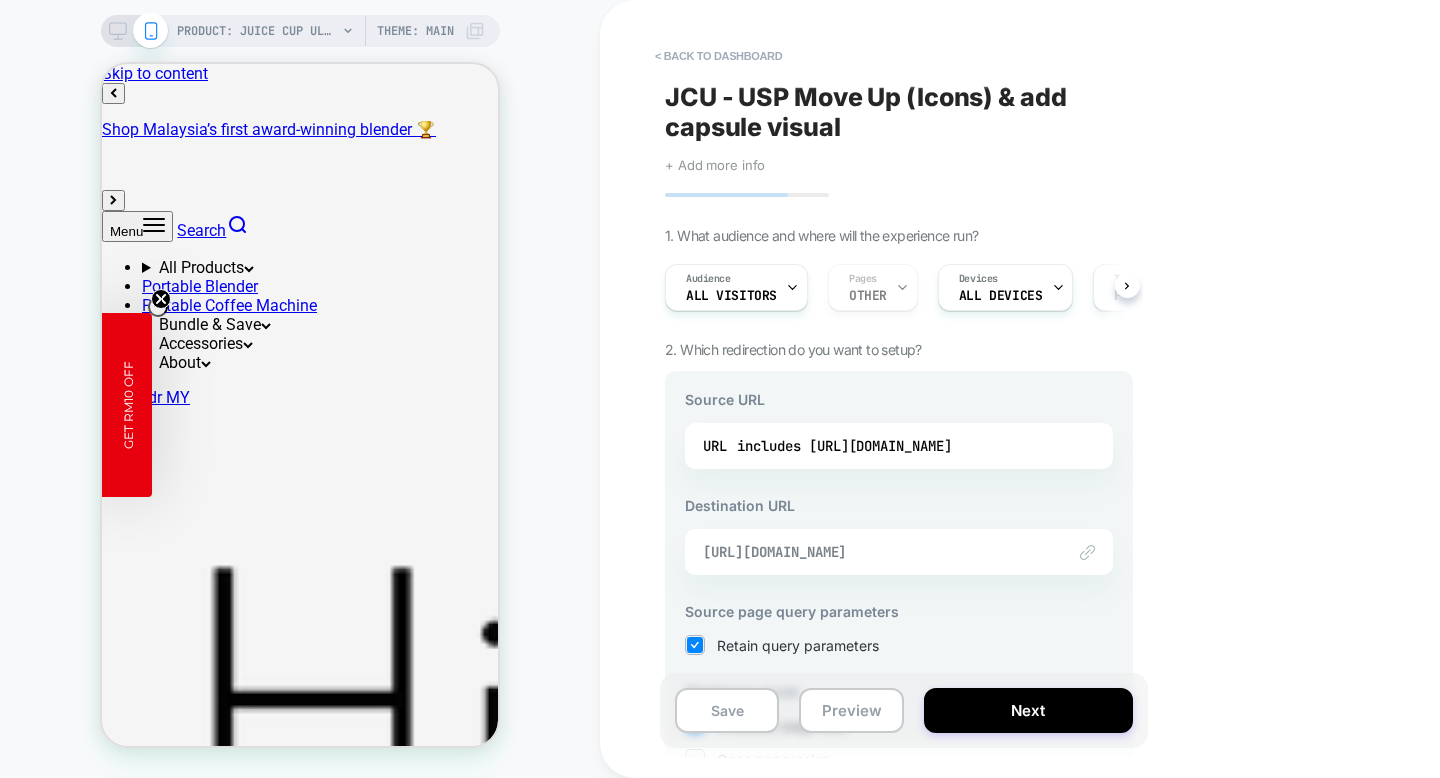 click on "[URL][DOMAIN_NAME]" at bounding box center [874, 552] 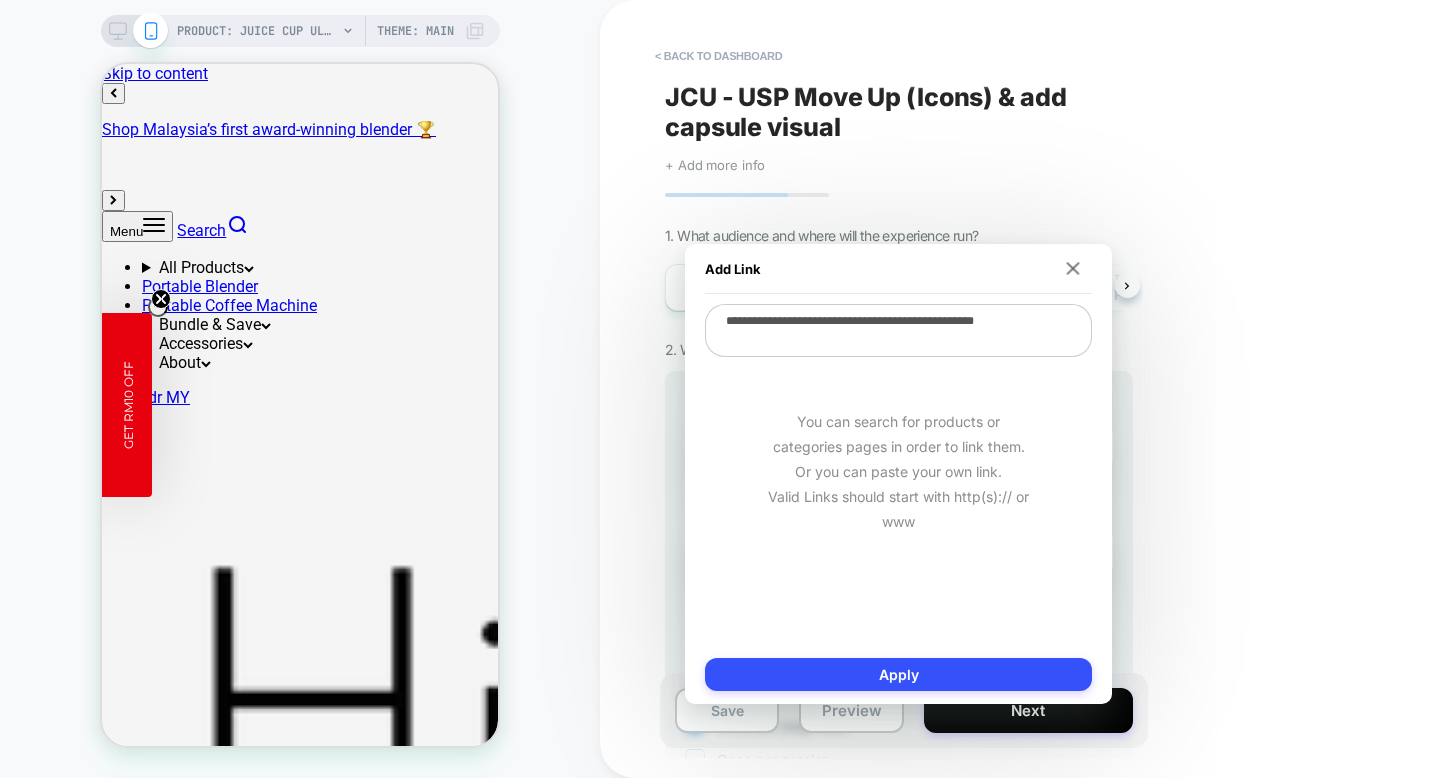 click on "JCU - USP Move Up (Icons) & add capsule visual" at bounding box center [899, 112] 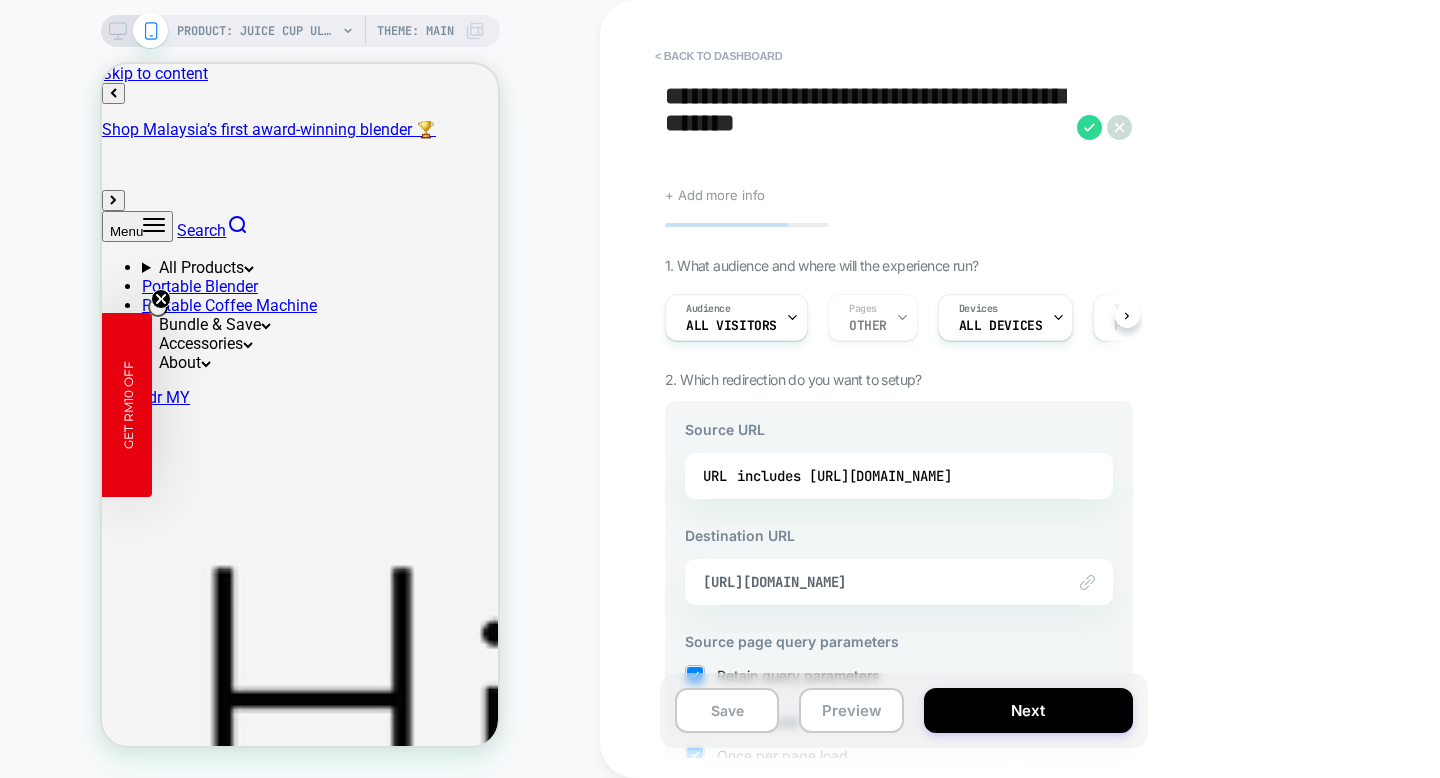 click on "**********" at bounding box center (866, 127) 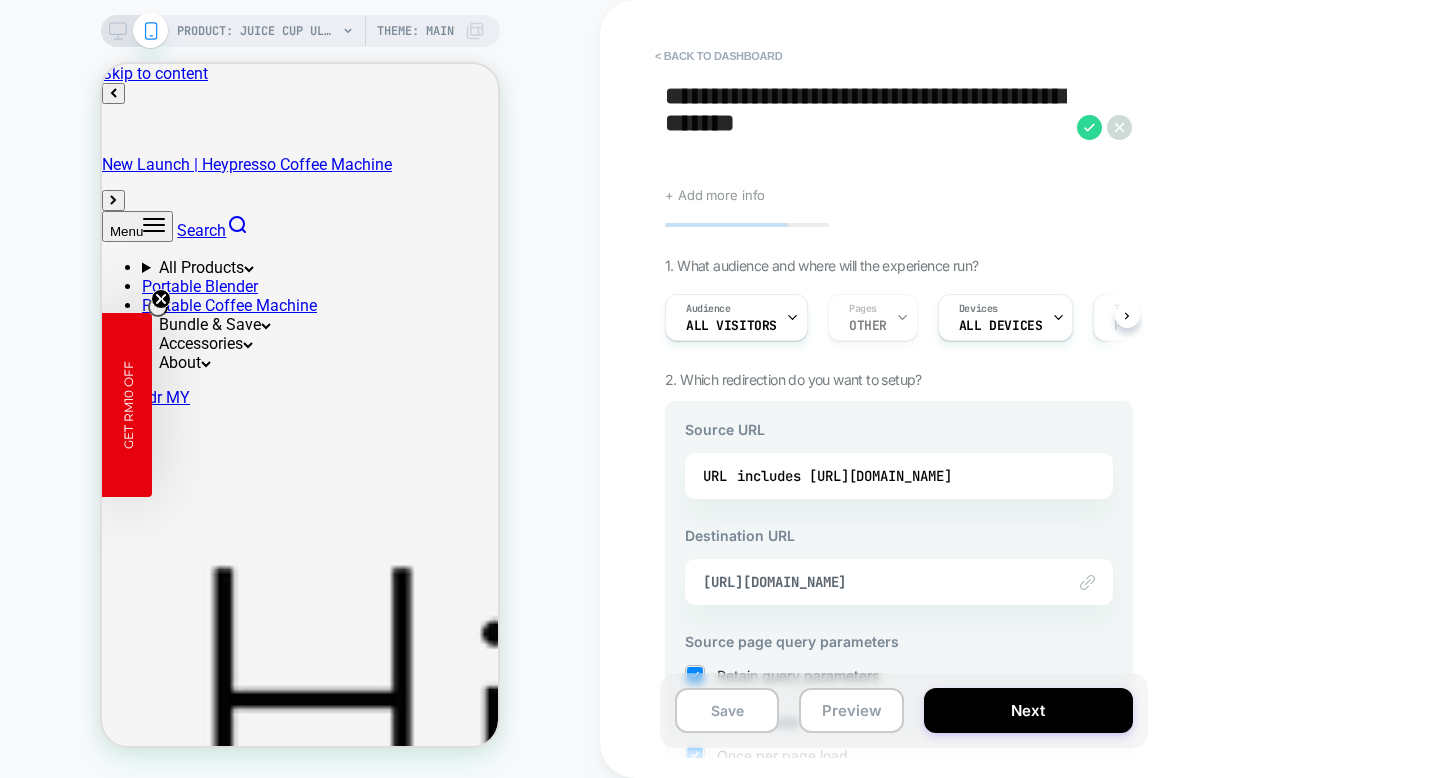 drag, startPoint x: 913, startPoint y: 129, endPoint x: 645, endPoint y: 93, distance: 270.4071 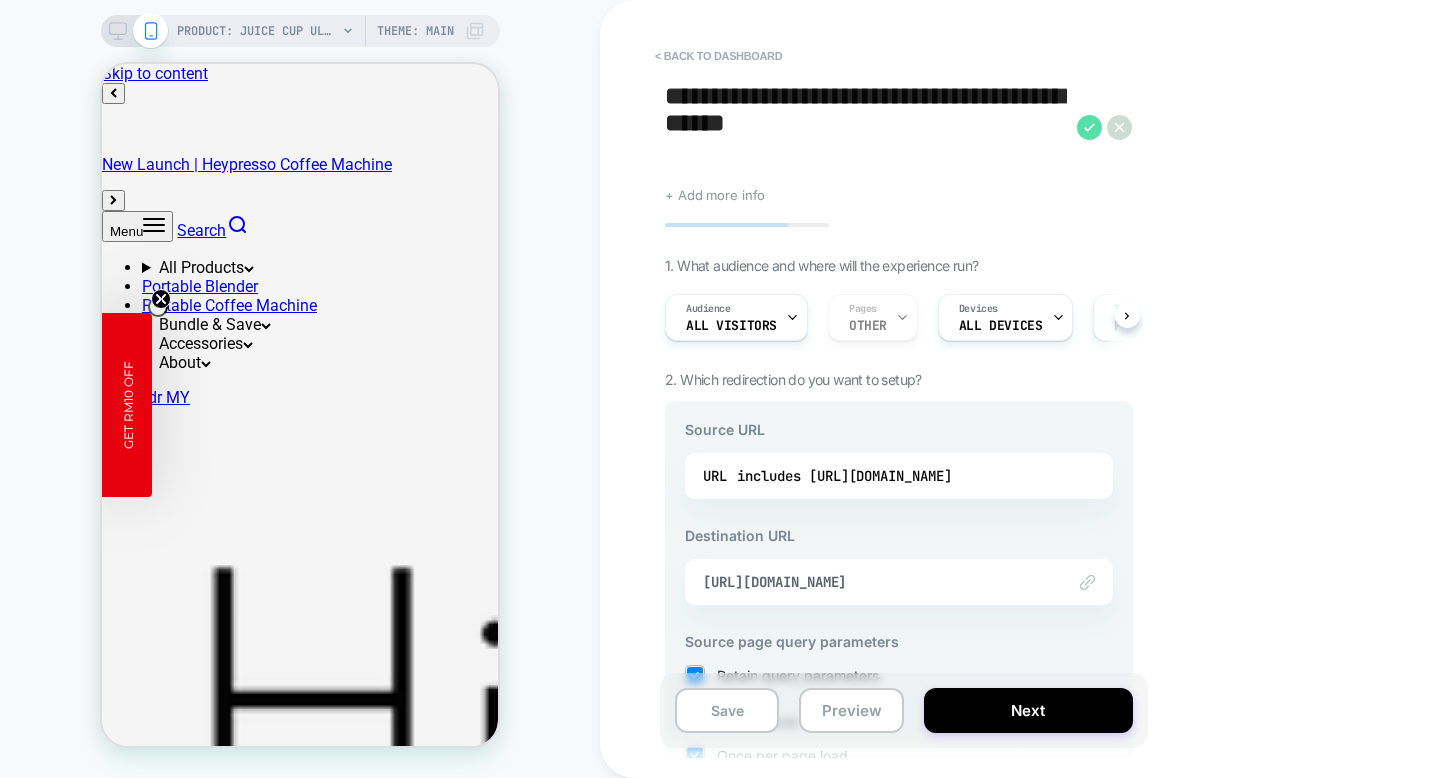 type on "**********" 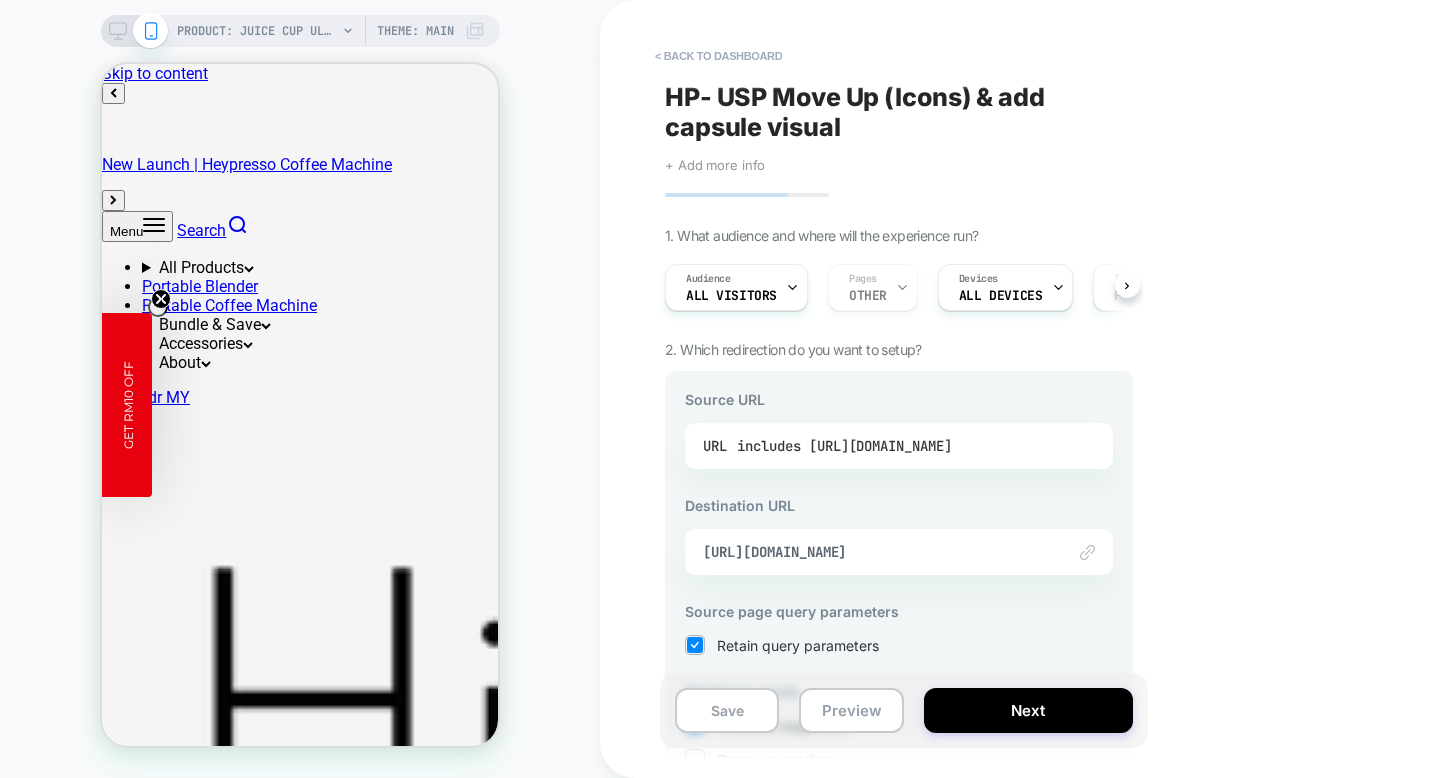 click on "includes   [URL][DOMAIN_NAME]" at bounding box center [844, 446] 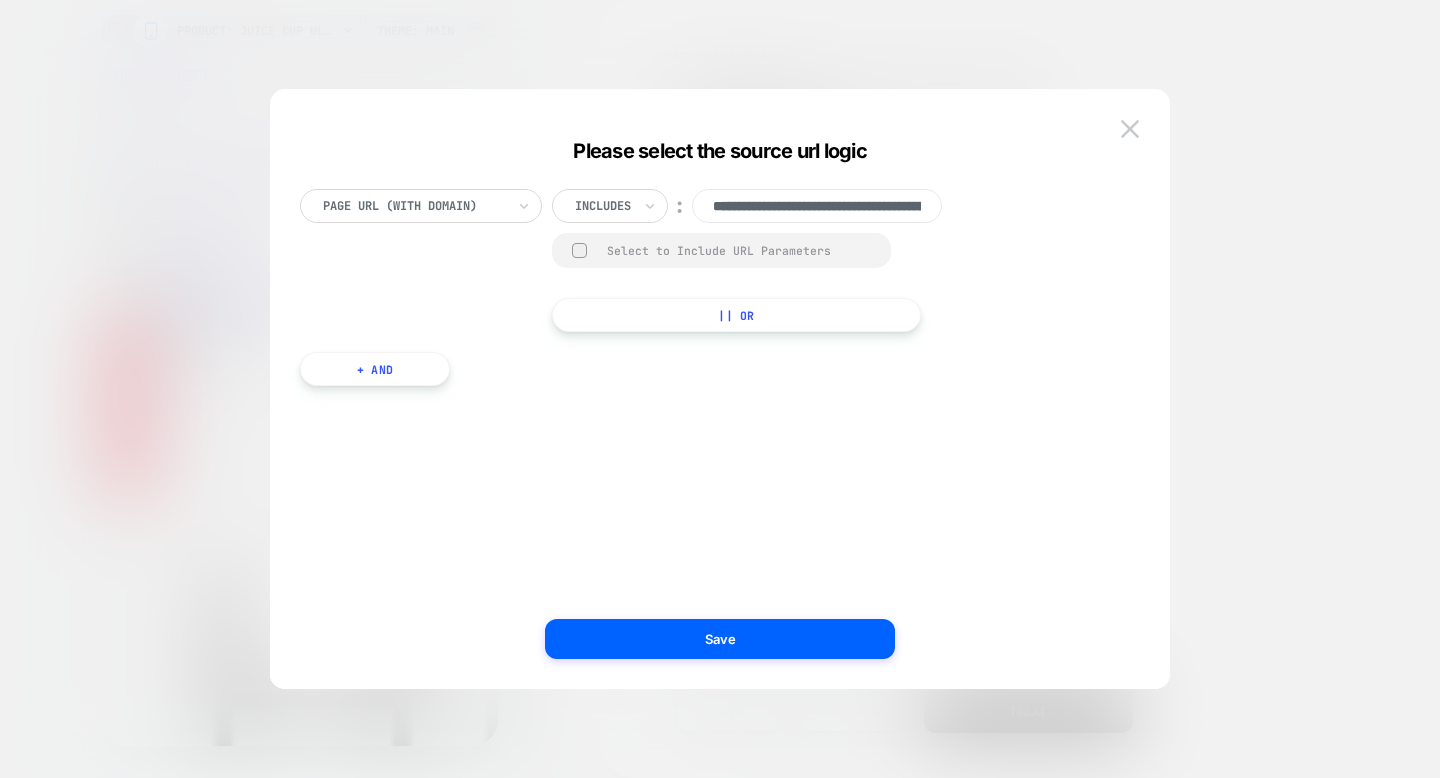 scroll, scrollTop: 0, scrollLeft: 196, axis: horizontal 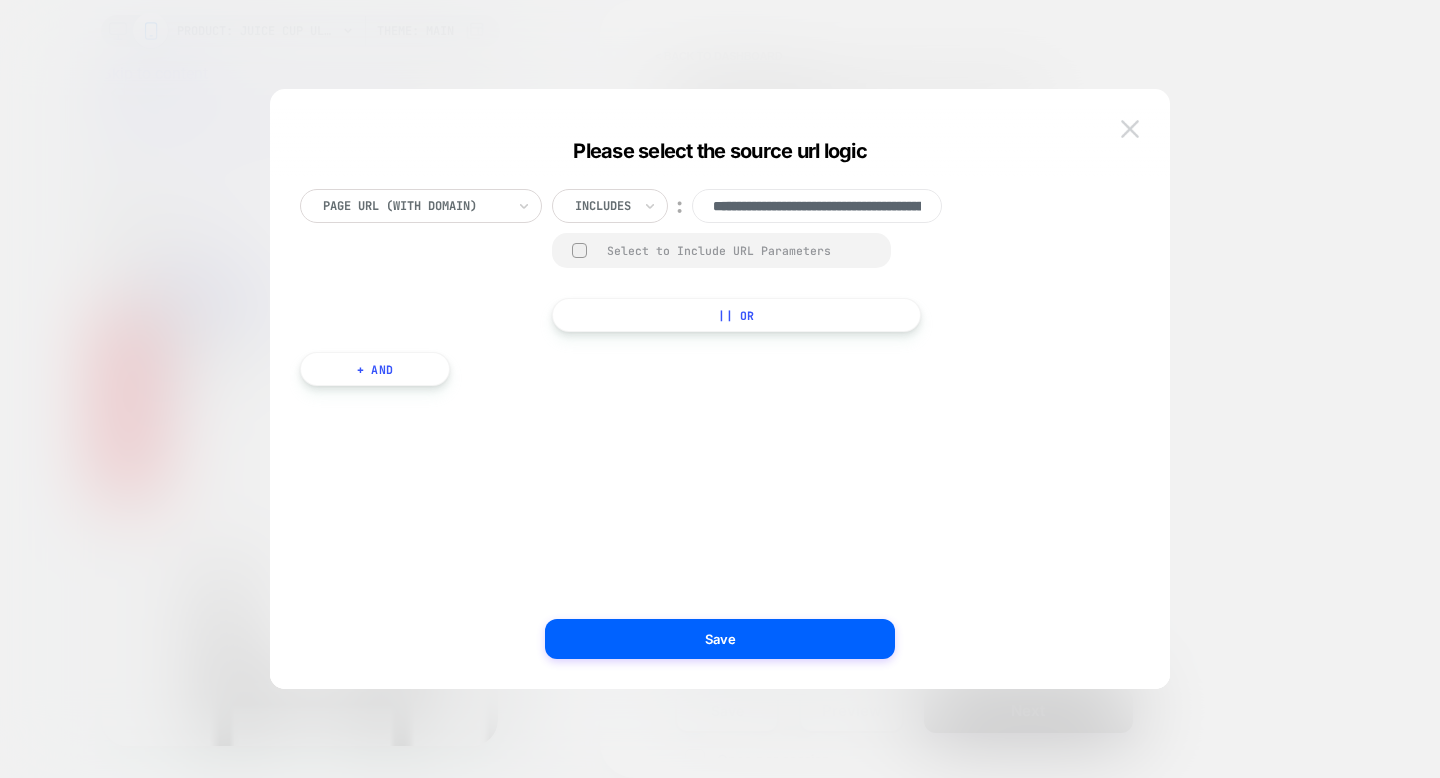 click at bounding box center (1130, 128) 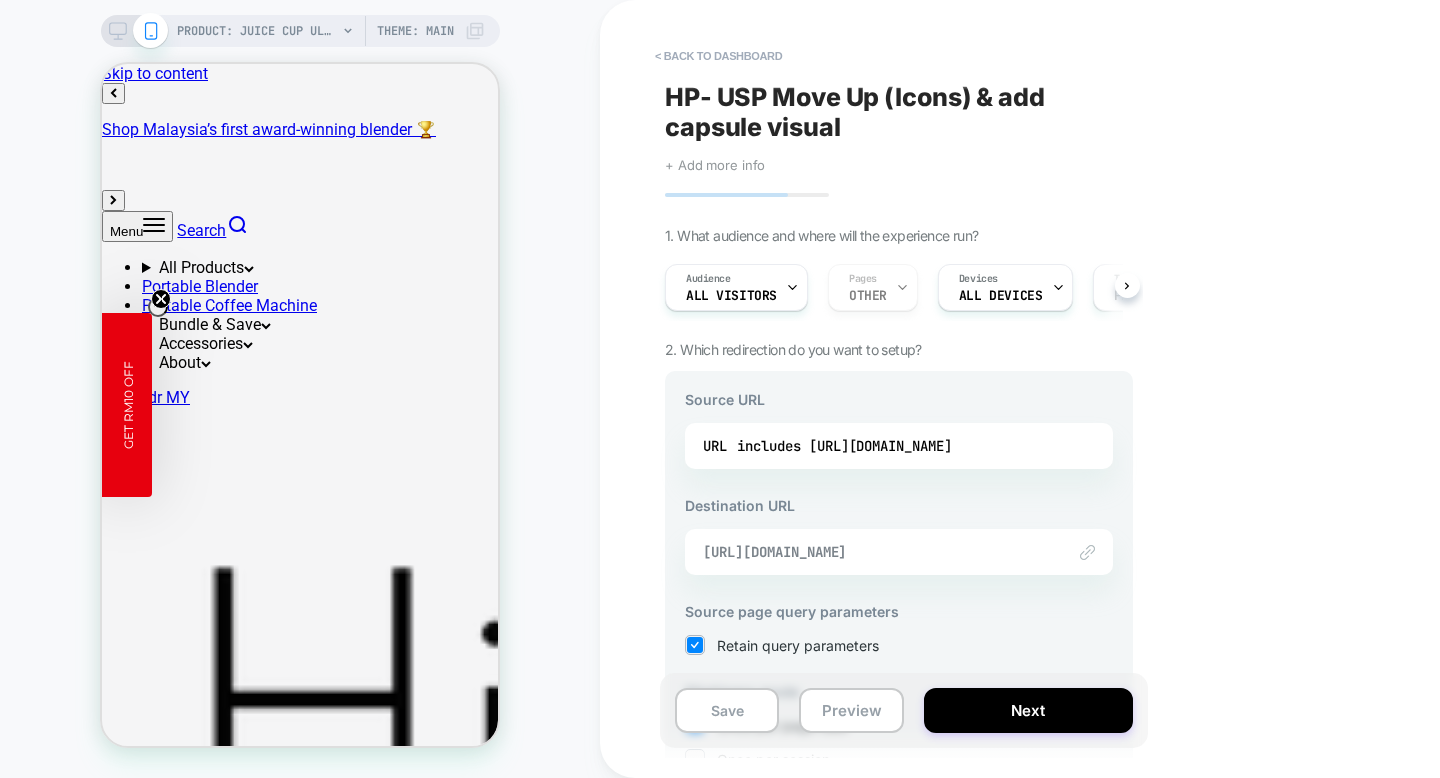 click on "[URL][DOMAIN_NAME]" at bounding box center [874, 552] 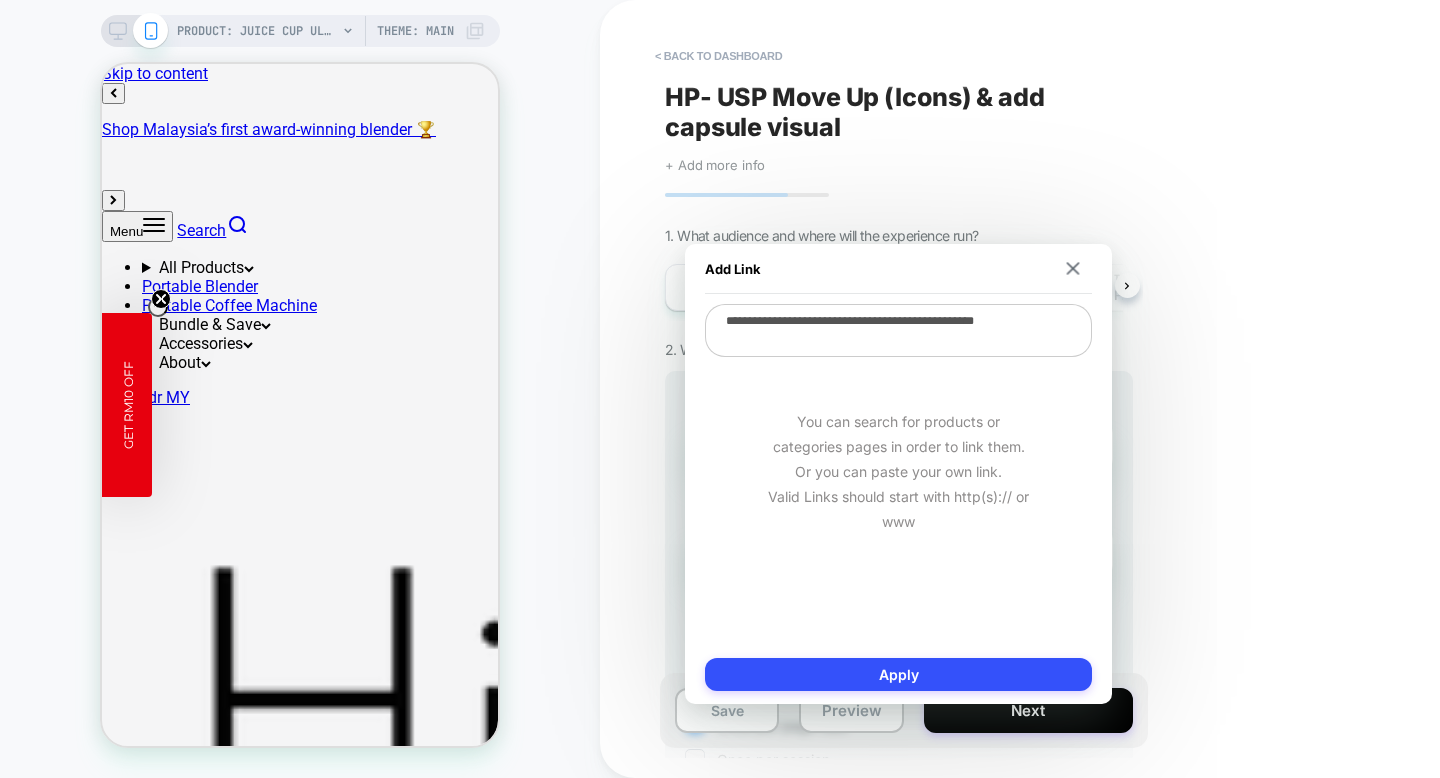 click on "You can search for products or categories pages in order to link them. Or you can paste your own link. Valid Links should start with http(s):// or www" at bounding box center [898, 471] 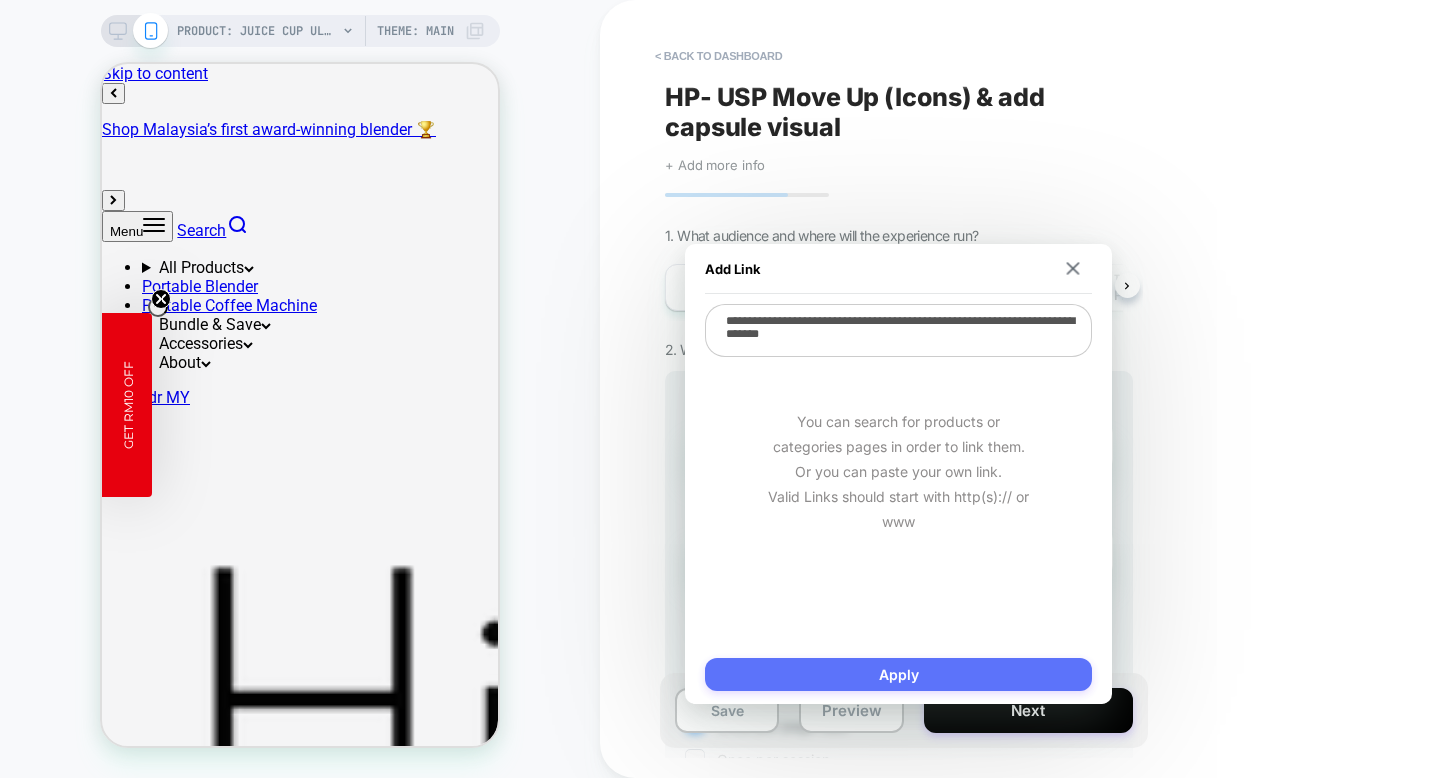 type on "**********" 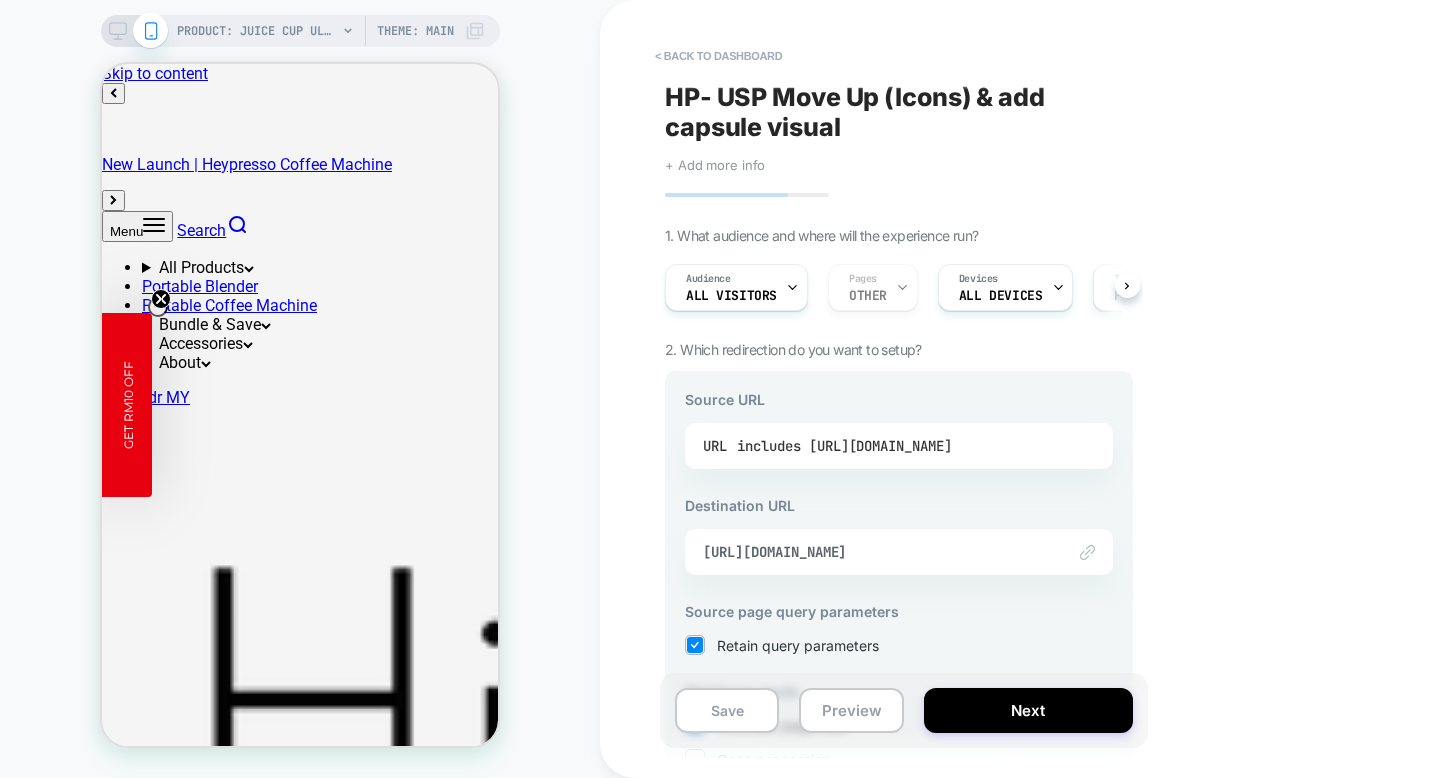 click on "URL   includes   [URL][DOMAIN_NAME]" at bounding box center (899, 446) 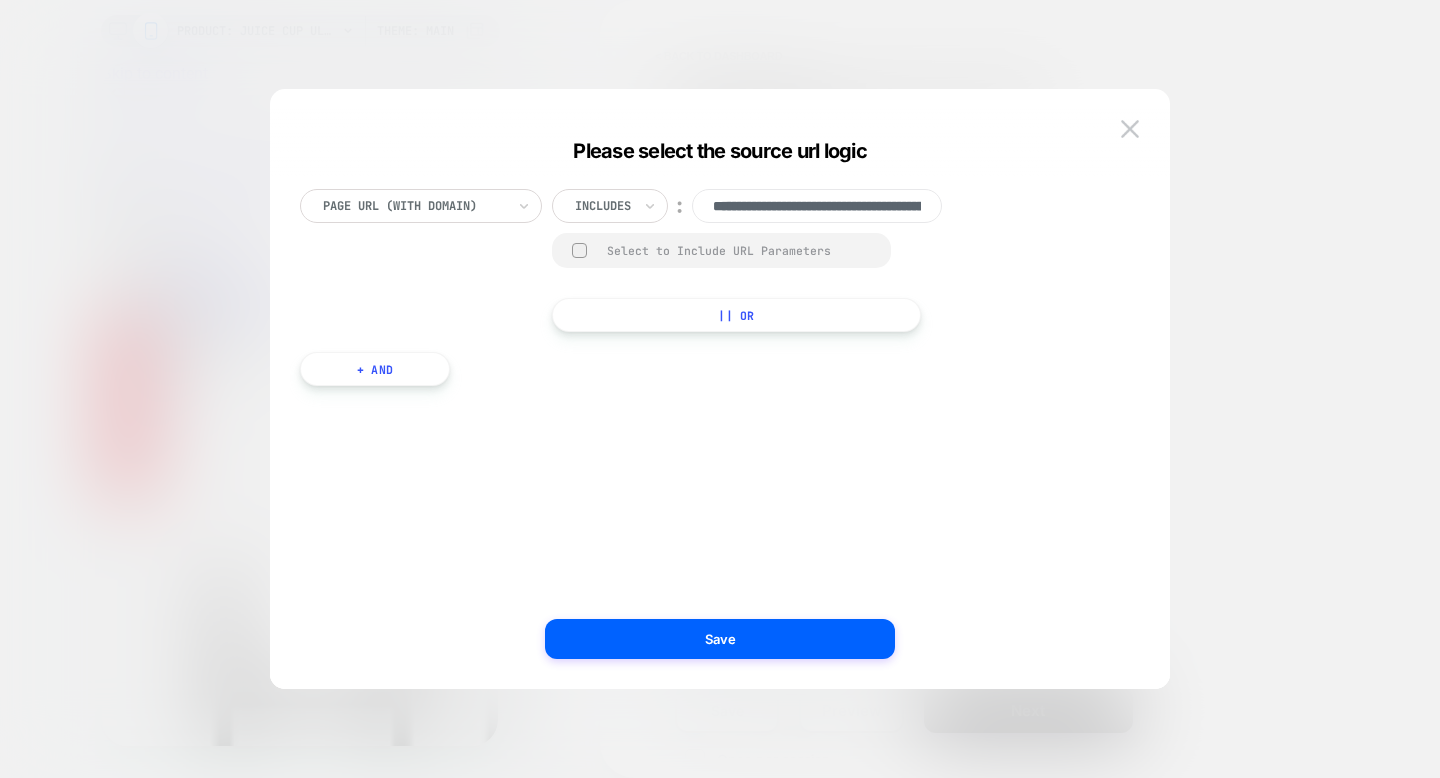 scroll, scrollTop: 0, scrollLeft: 196, axis: horizontal 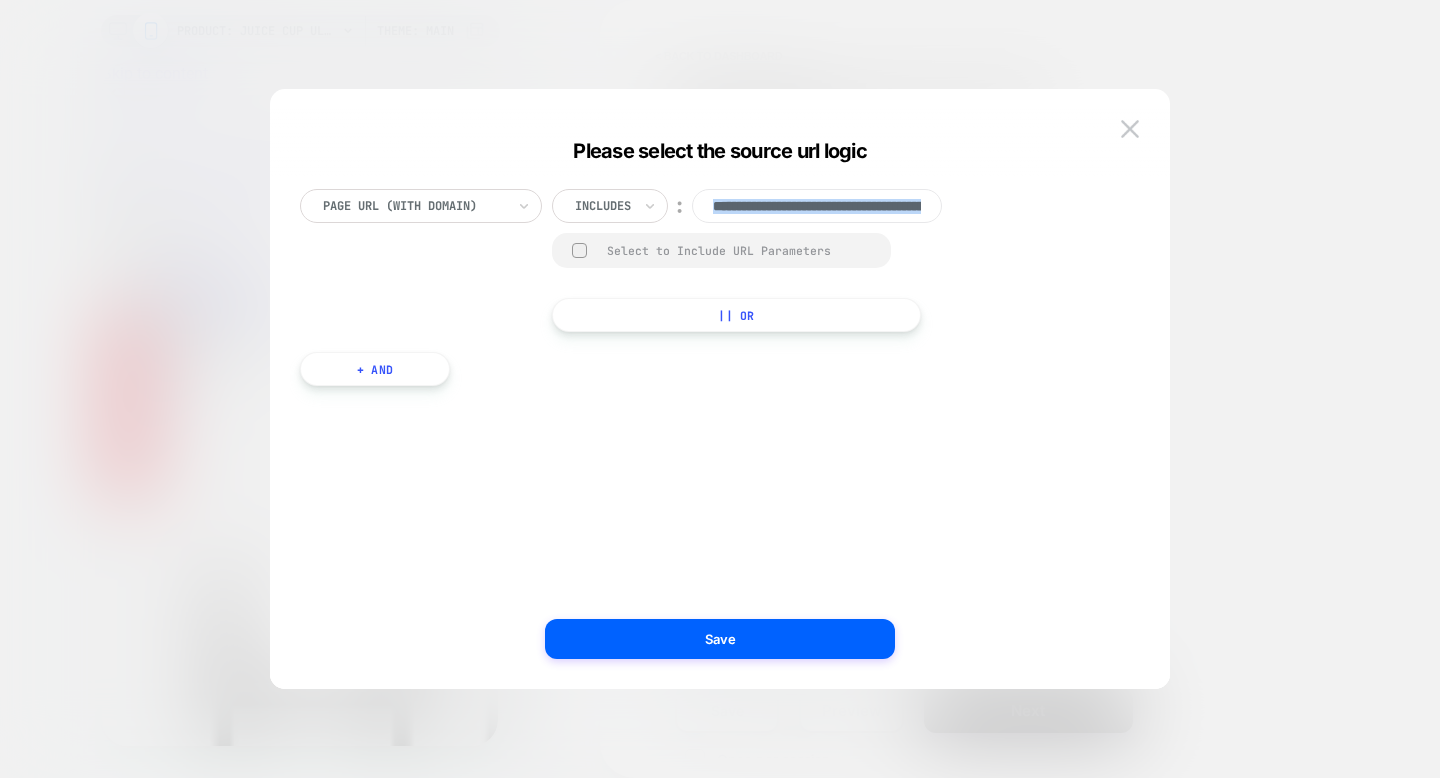 drag, startPoint x: 889, startPoint y: 229, endPoint x: 908, endPoint y: 201, distance: 33.83785 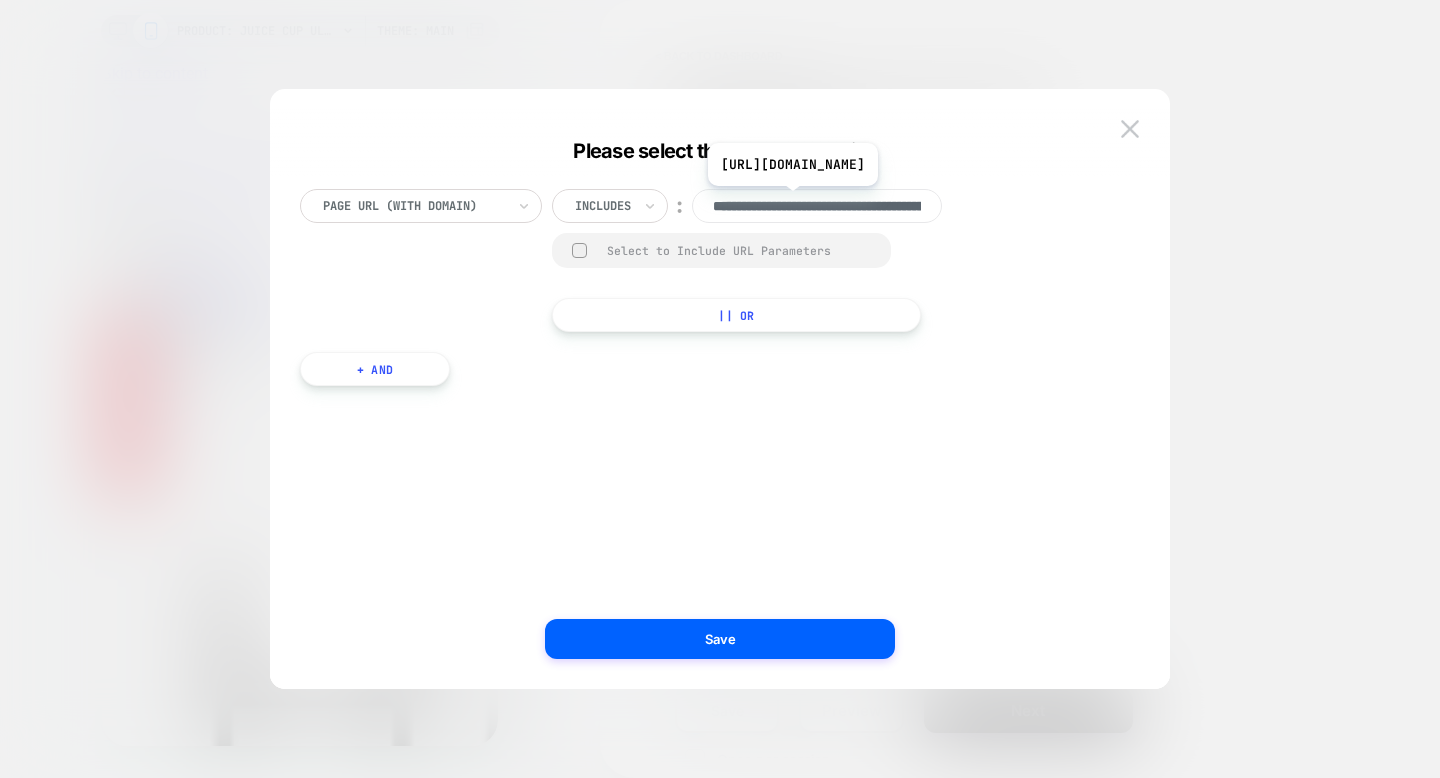 click on "**********" at bounding box center [817, 206] 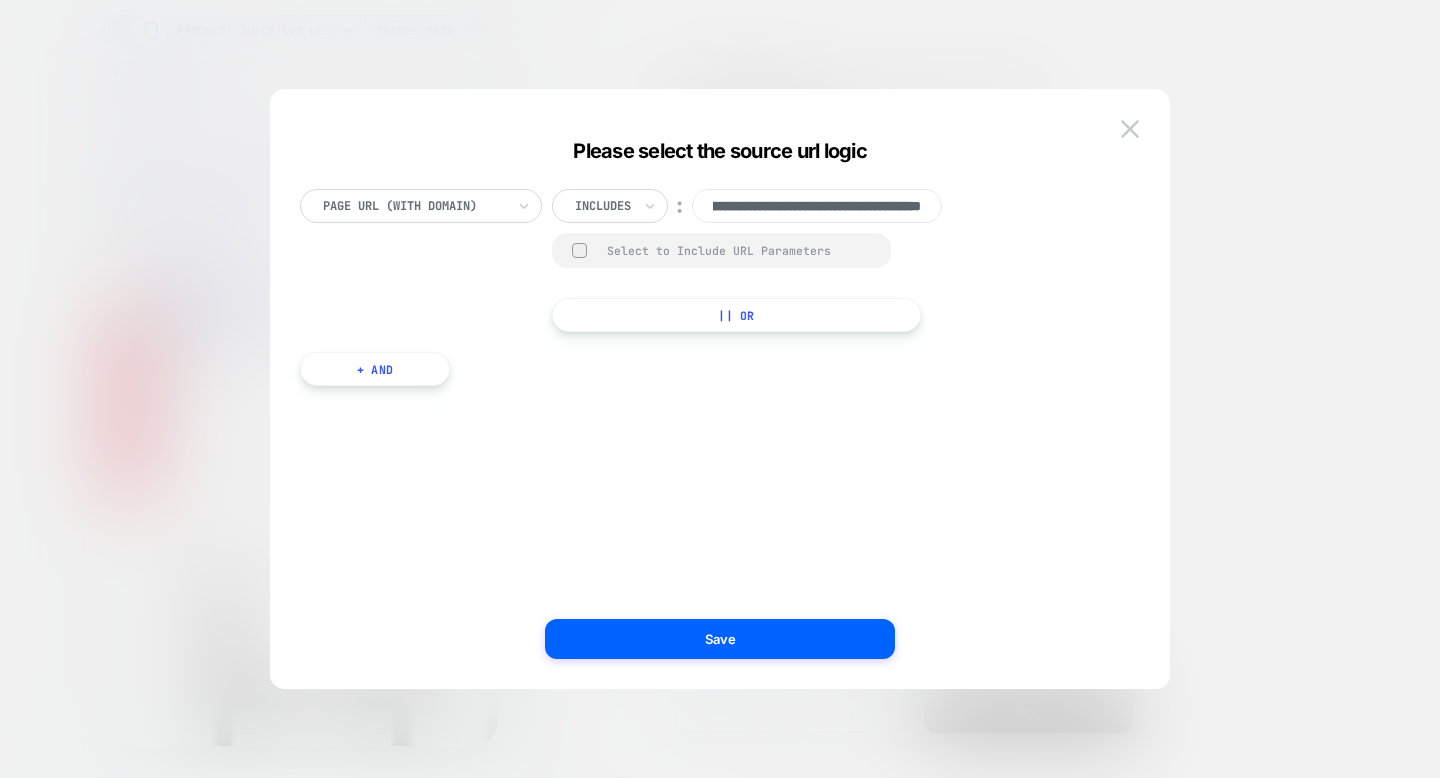 drag, startPoint x: 713, startPoint y: 205, endPoint x: 1063, endPoint y: 238, distance: 351.55228 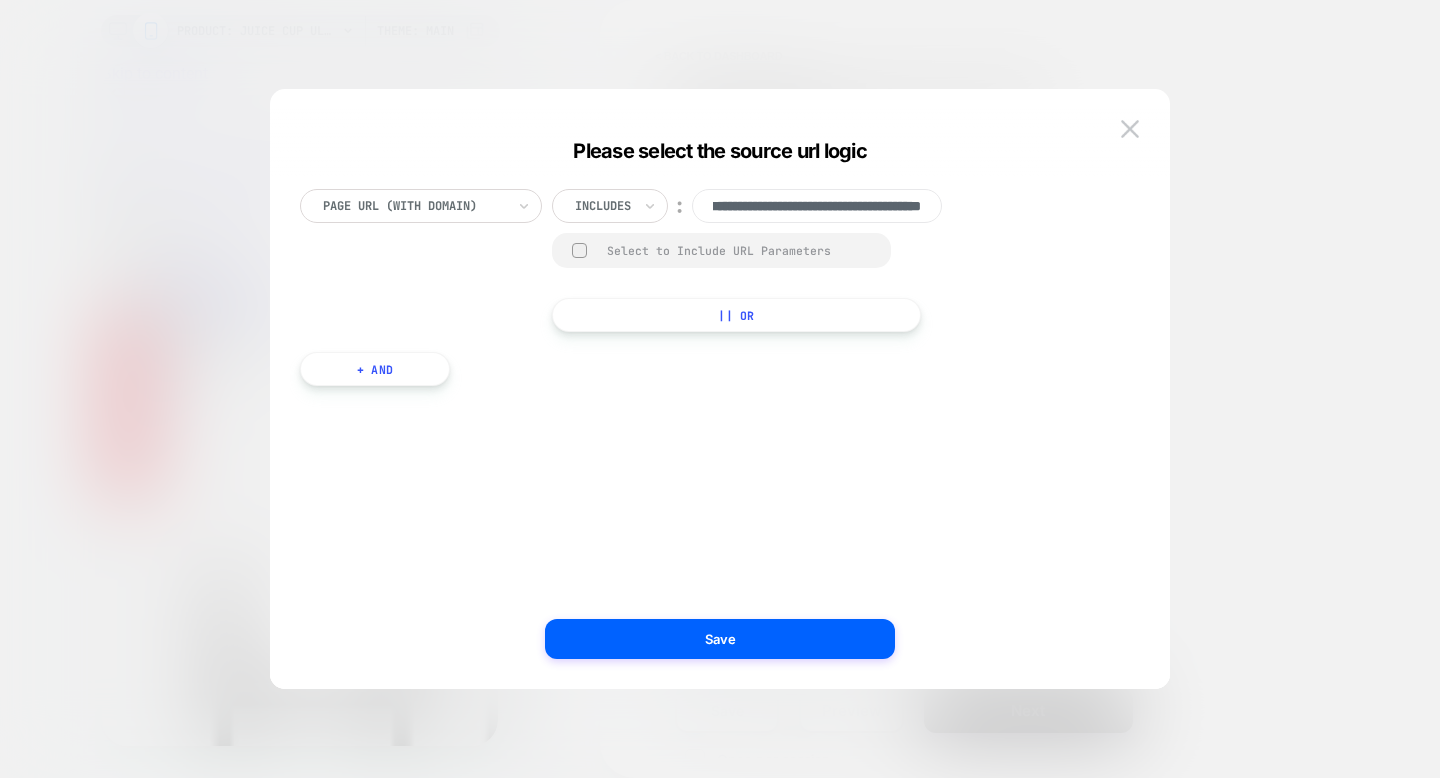 scroll, scrollTop: 0, scrollLeft: 146, axis: horizontal 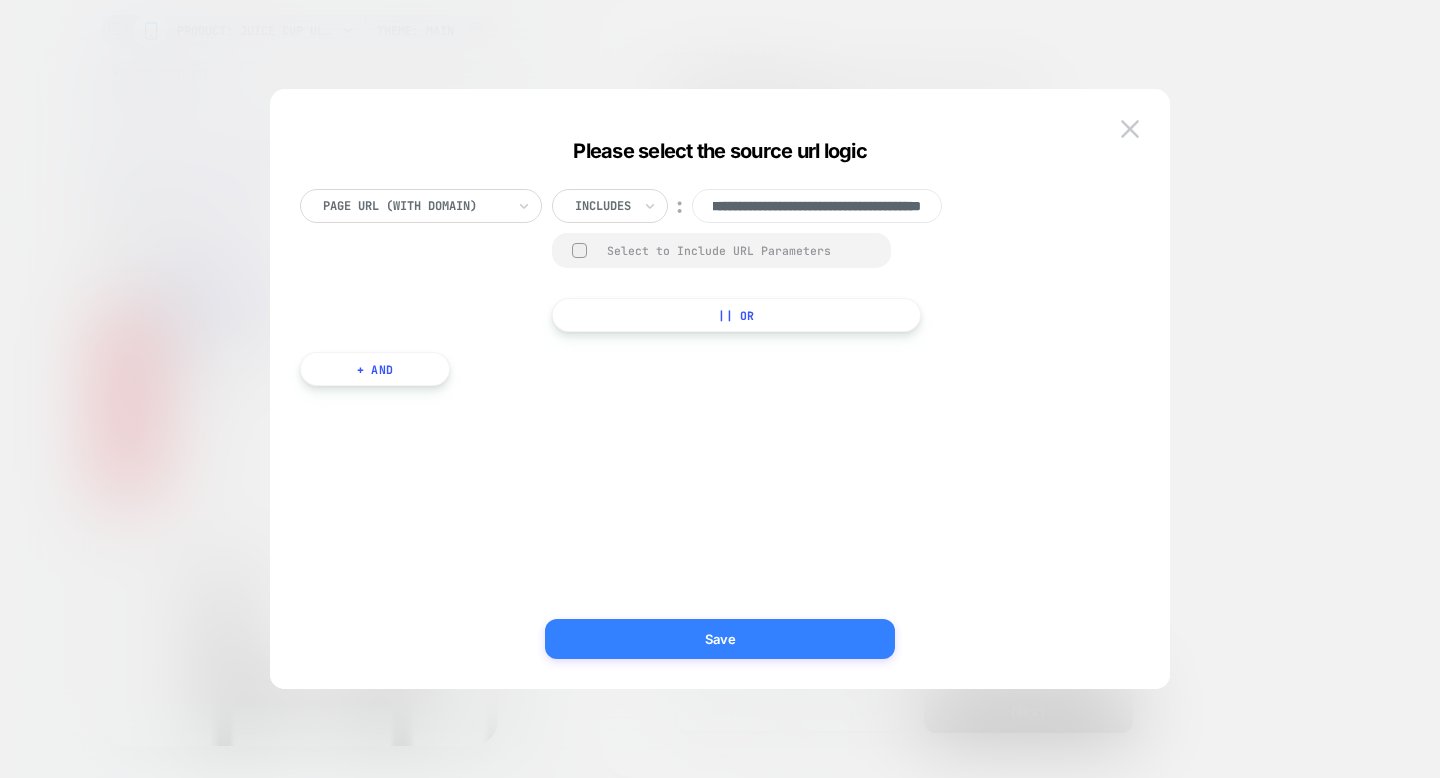 type on "**********" 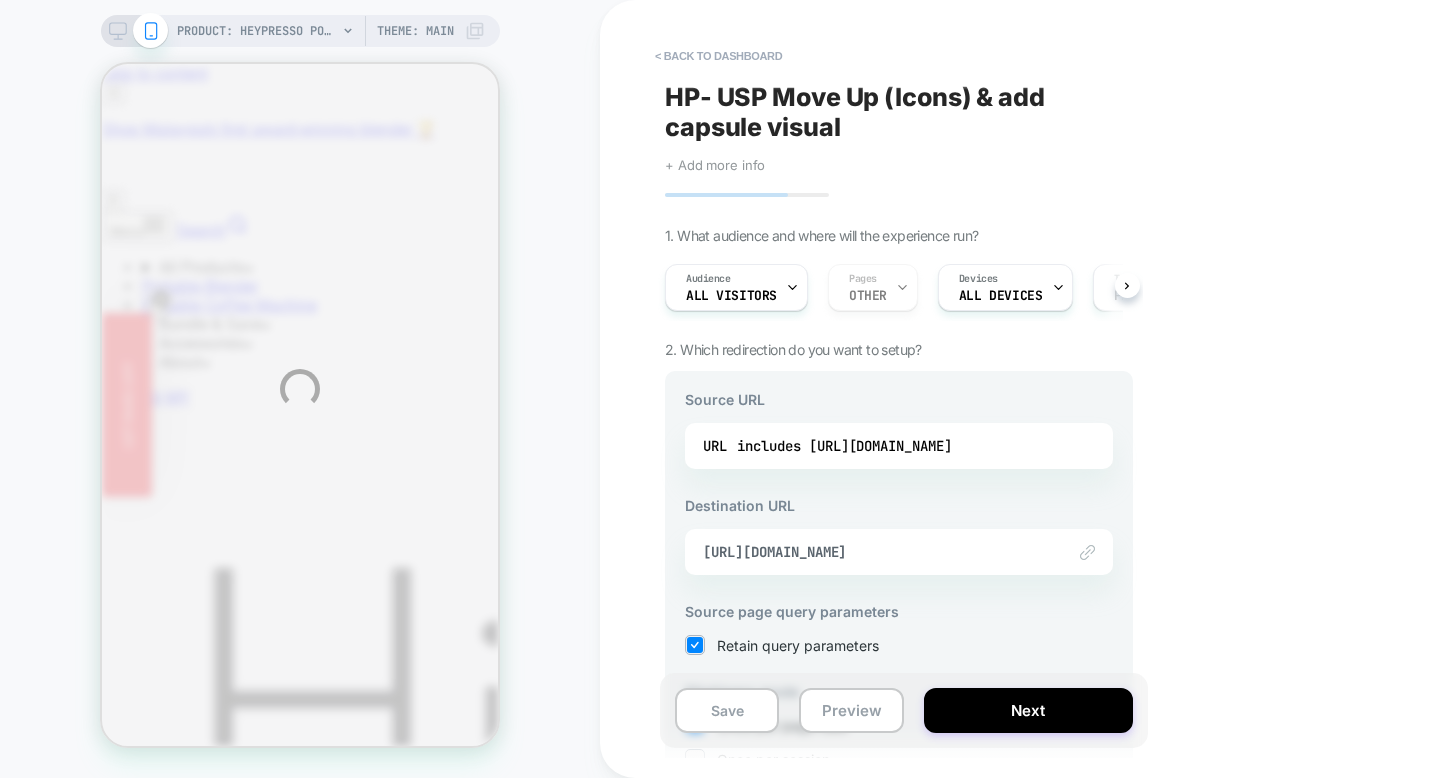 click on "PRODUCT: Heypresso Portable Espresso Coffee Machine PRODUCT: Heypresso Portable Espresso Coffee Machine Theme: MAIN < back to dashboard HP- USP Move Up (Icons) & add capsule visual
Click to edit experience details + Add more info 1. What audience and where will the experience run? Audience All Visitors Pages OTHER Devices ALL DEVICES Trigger Page Load 2. Which redirection do you want to setup? Source URL URL   includes   [URL][DOMAIN_NAME] Destination URL Link to [URL][DOMAIN_NAME] Source page query parameters Retain query parameters Stickiness mode Once per page load Once per session Once per user * Note that customers who reach the source URL will automatically be redirected to the destination URL, so we will override & disable the general page targeting of the experiment Save Preview Next" at bounding box center [720, 389] 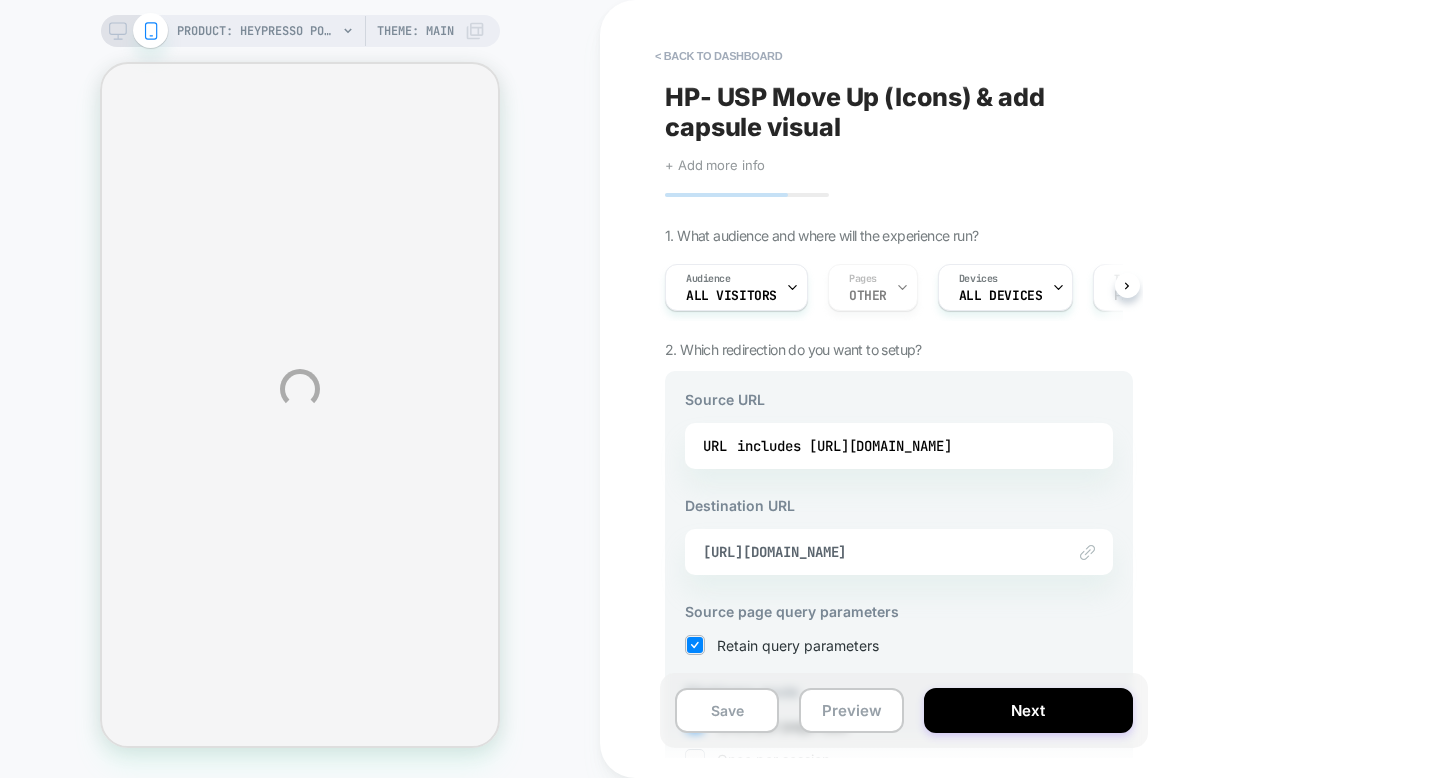 select on "**********" 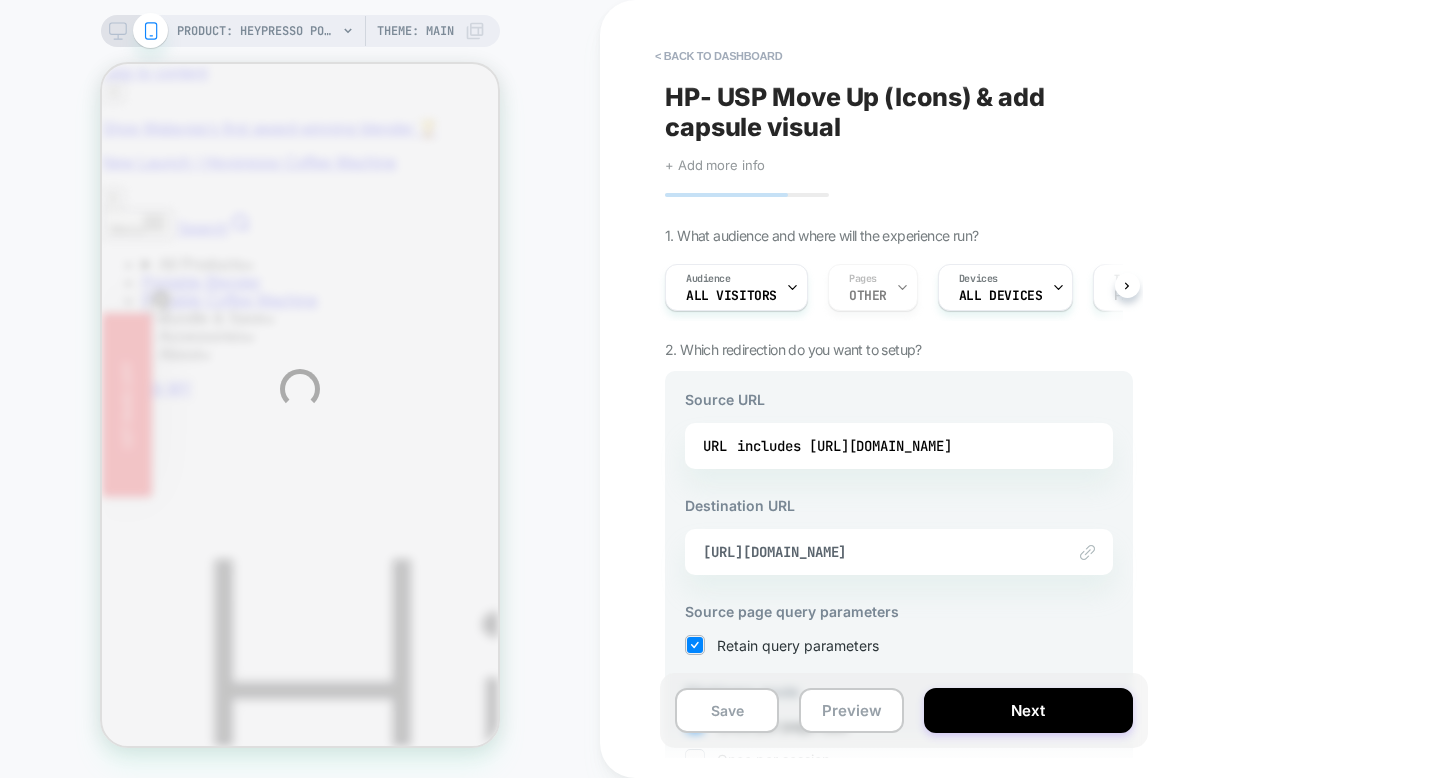scroll, scrollTop: 0, scrollLeft: 0, axis: both 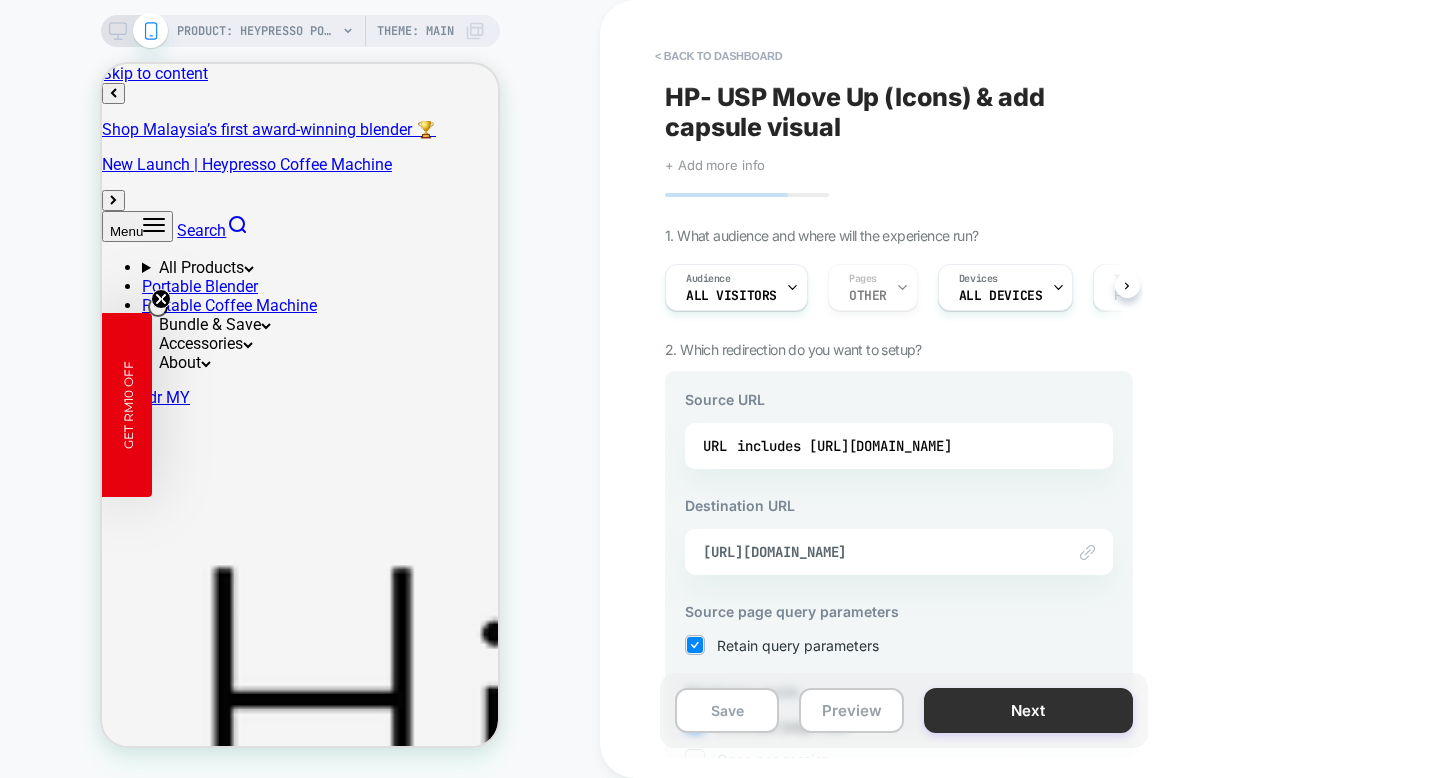 click on "Next" at bounding box center (1028, 710) 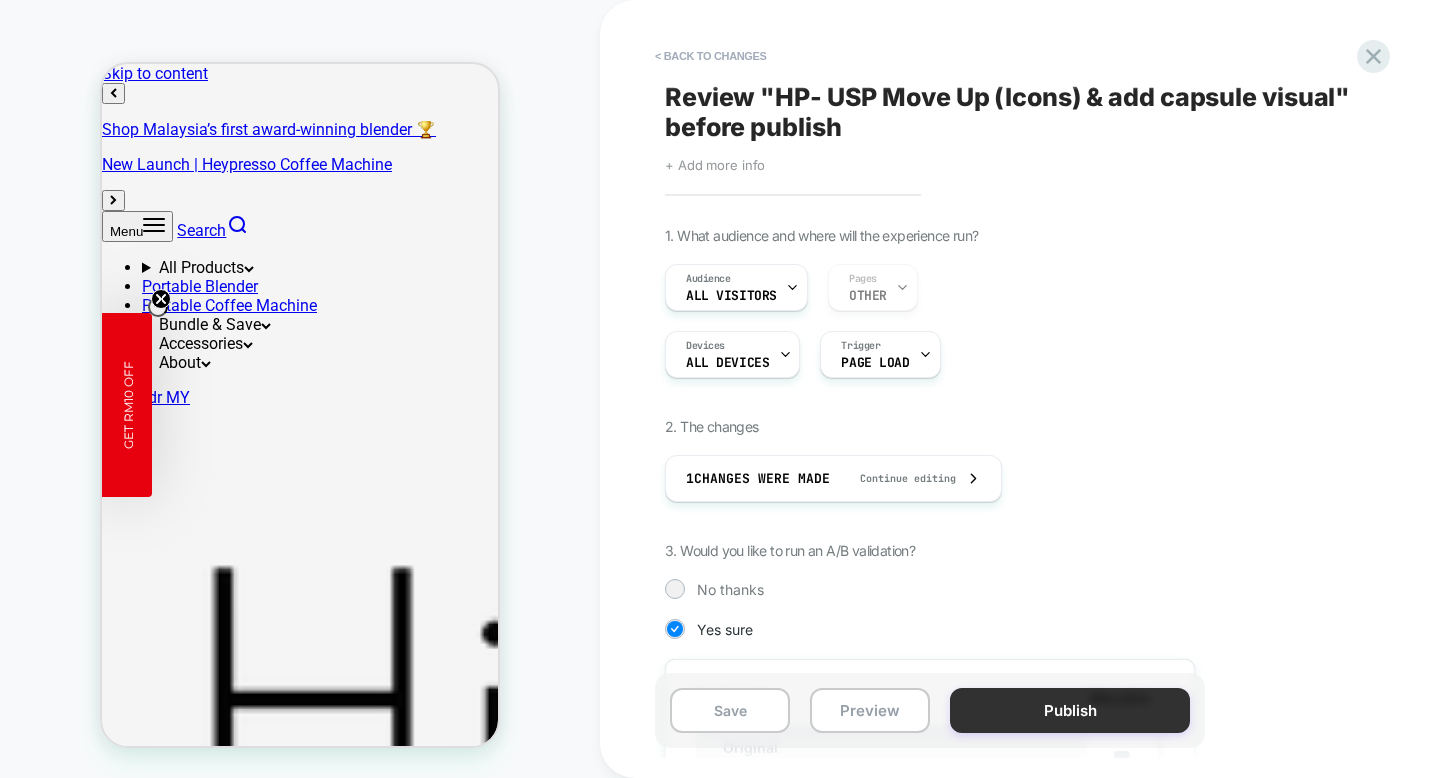 click on "Publish" at bounding box center (1070, 710) 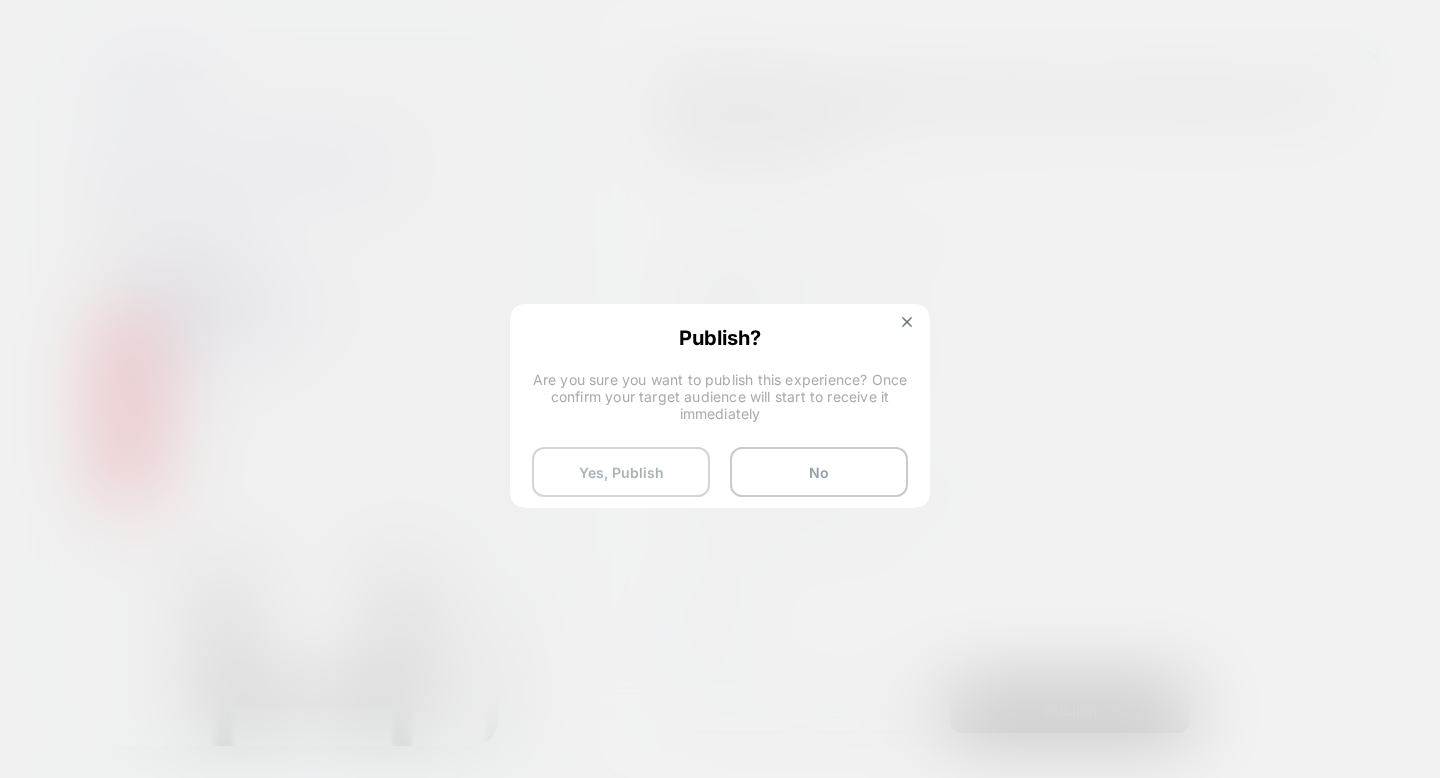 click on "Yes, Publish" at bounding box center (621, 472) 